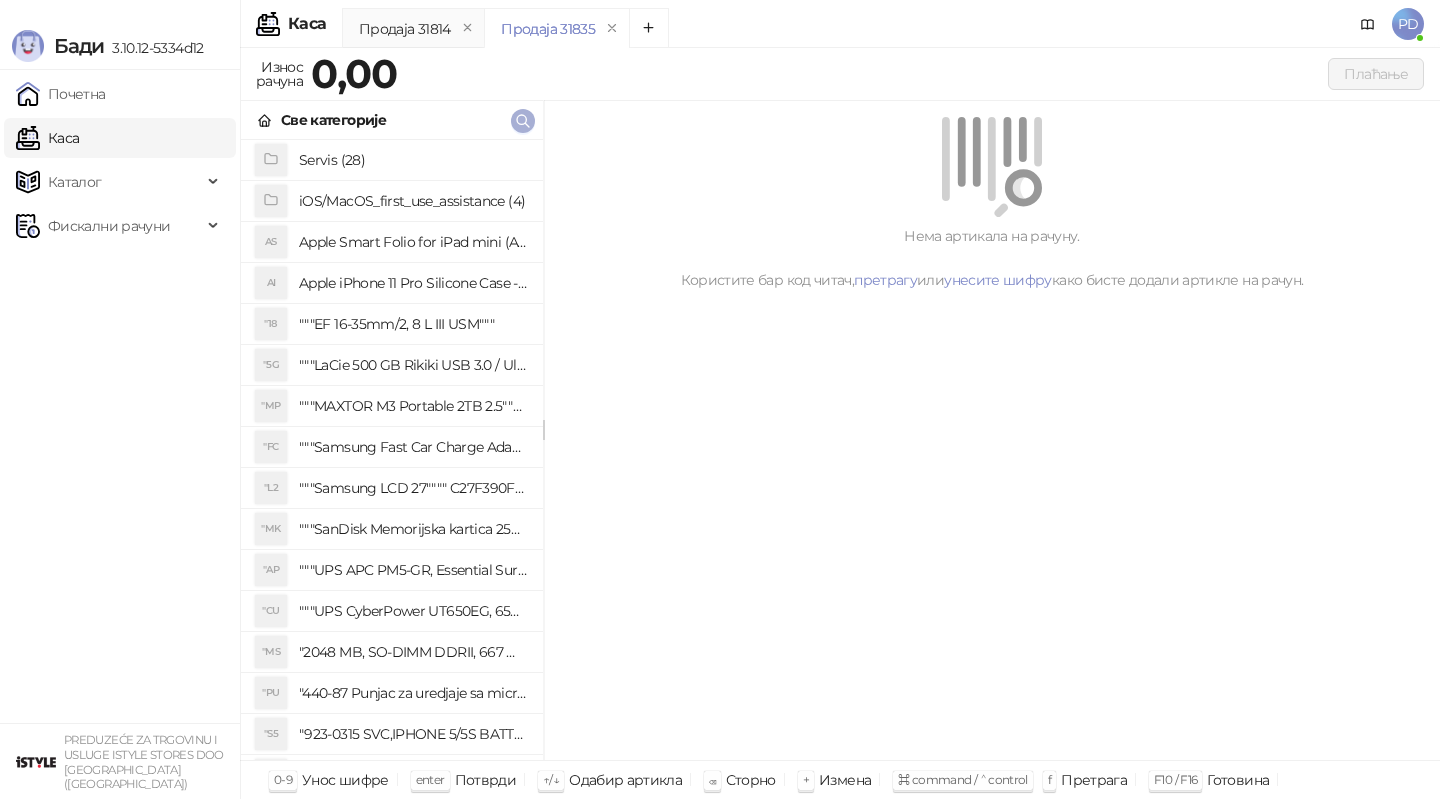 scroll, scrollTop: 0, scrollLeft: 0, axis: both 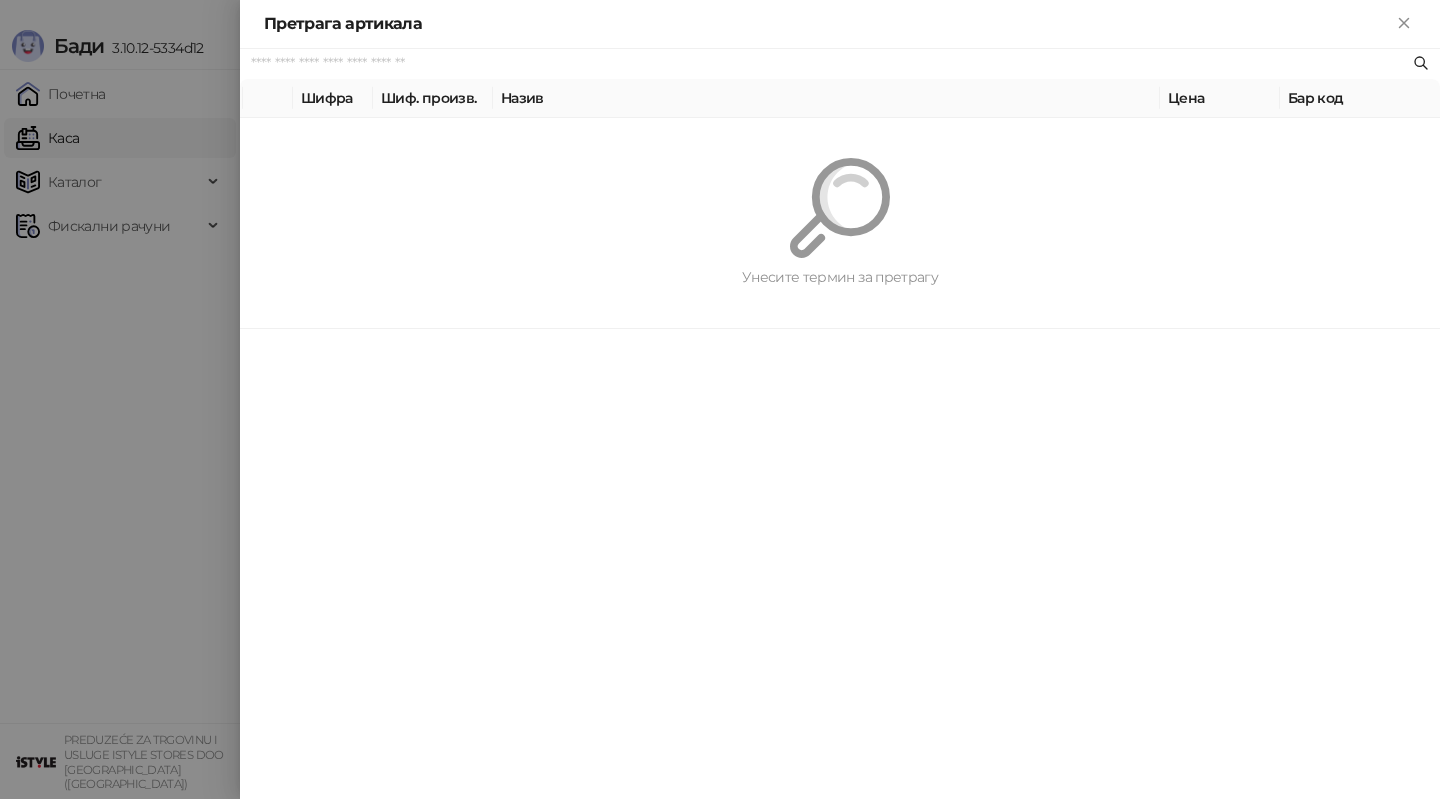 paste on "**********" 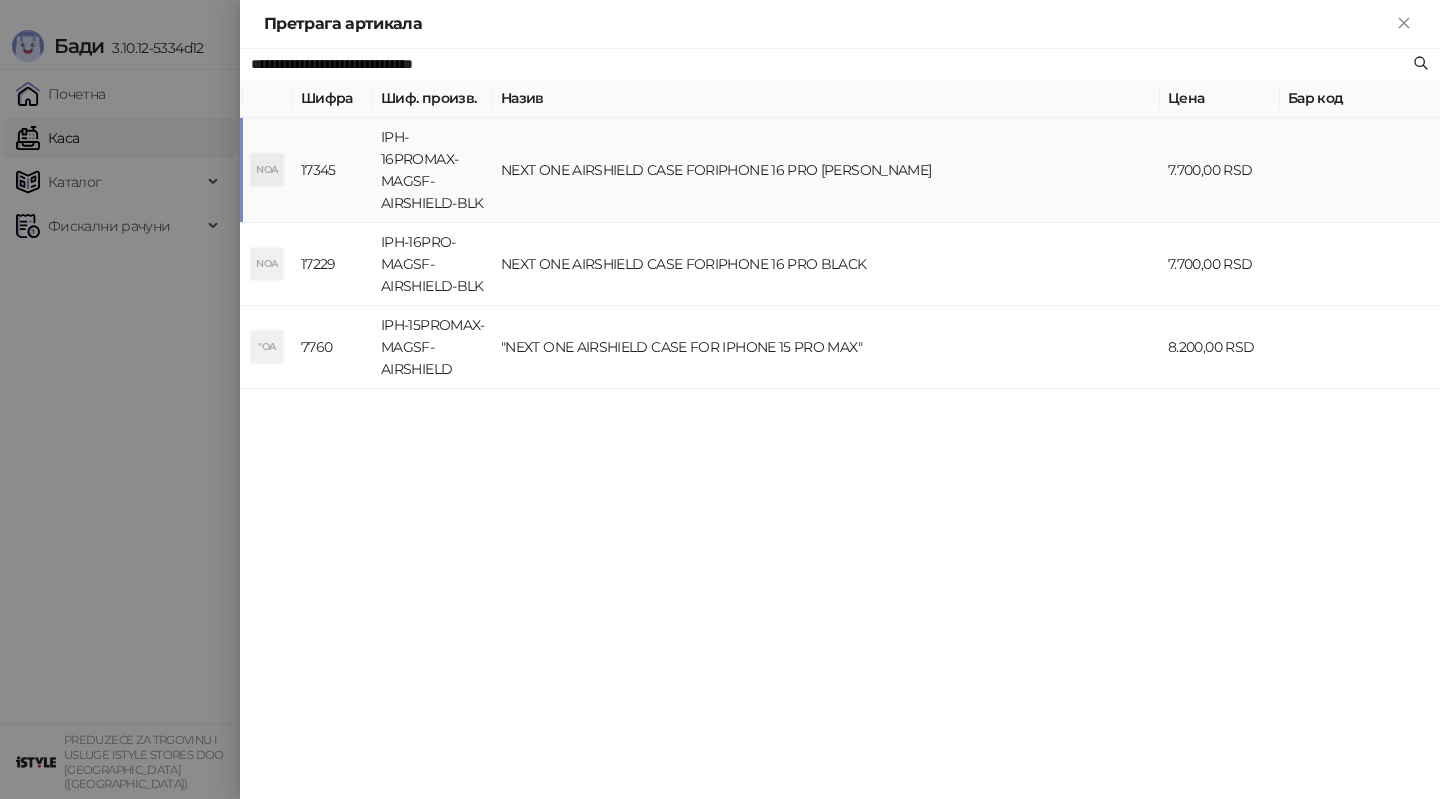 type on "**********" 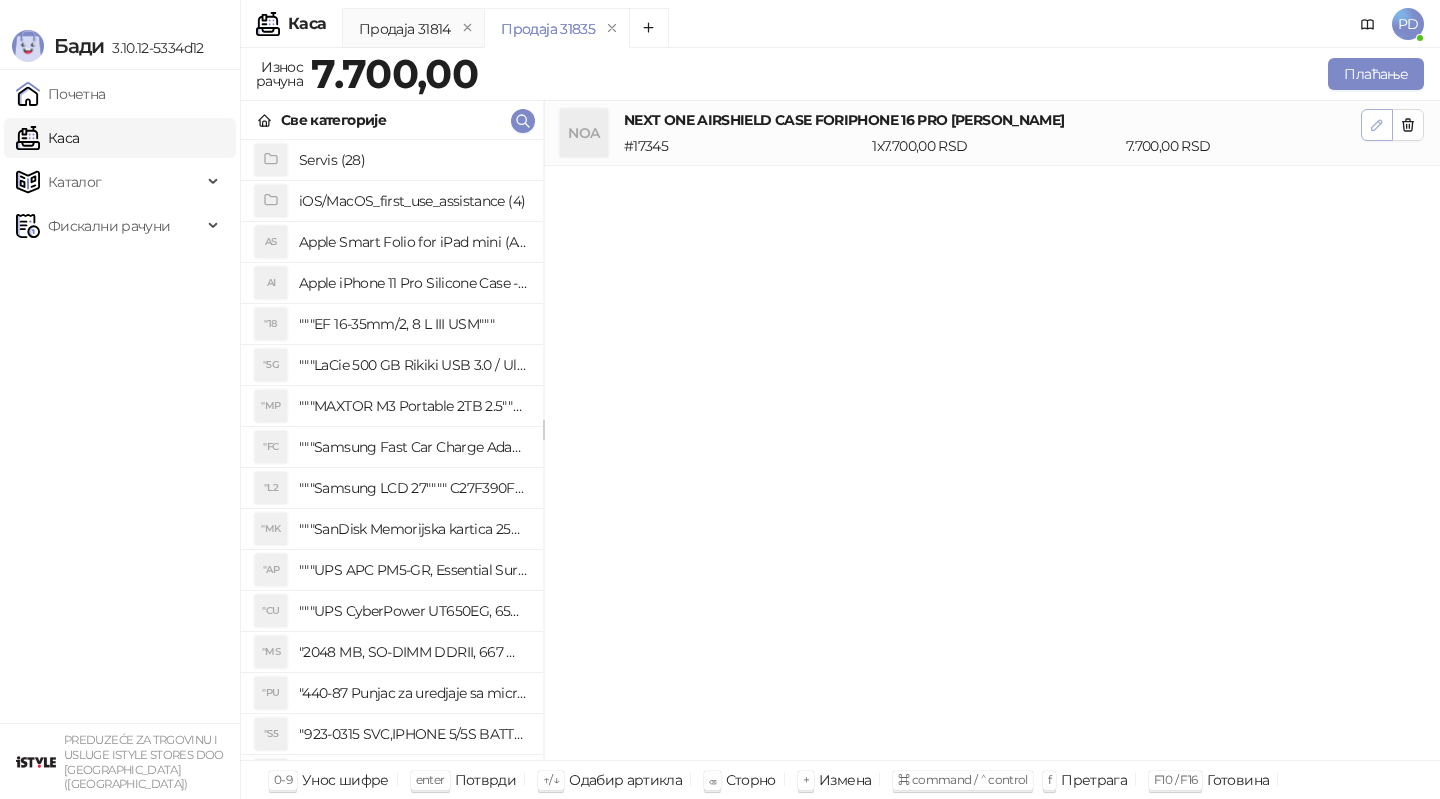click 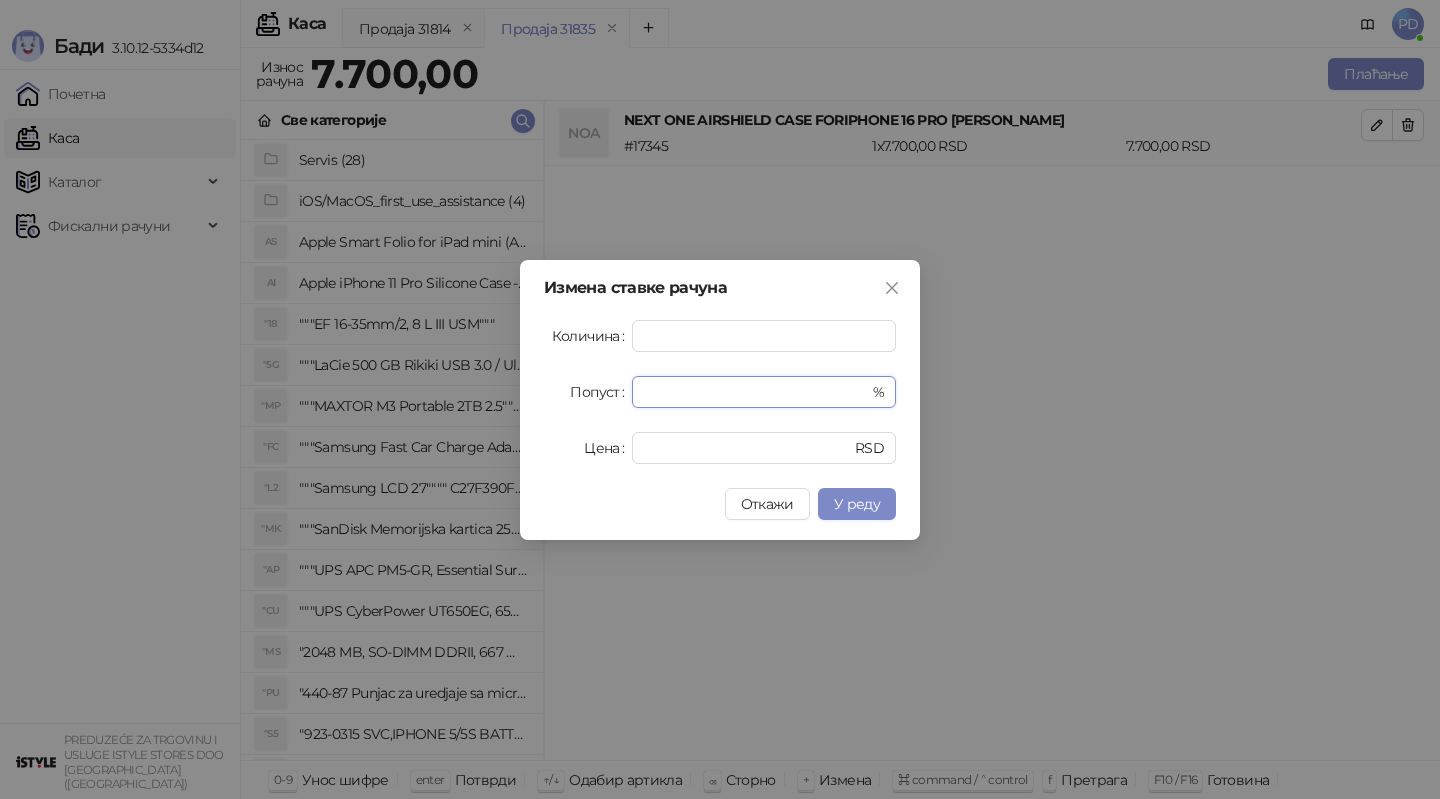 drag, startPoint x: 662, startPoint y: 388, endPoint x: 605, endPoint y: 388, distance: 57 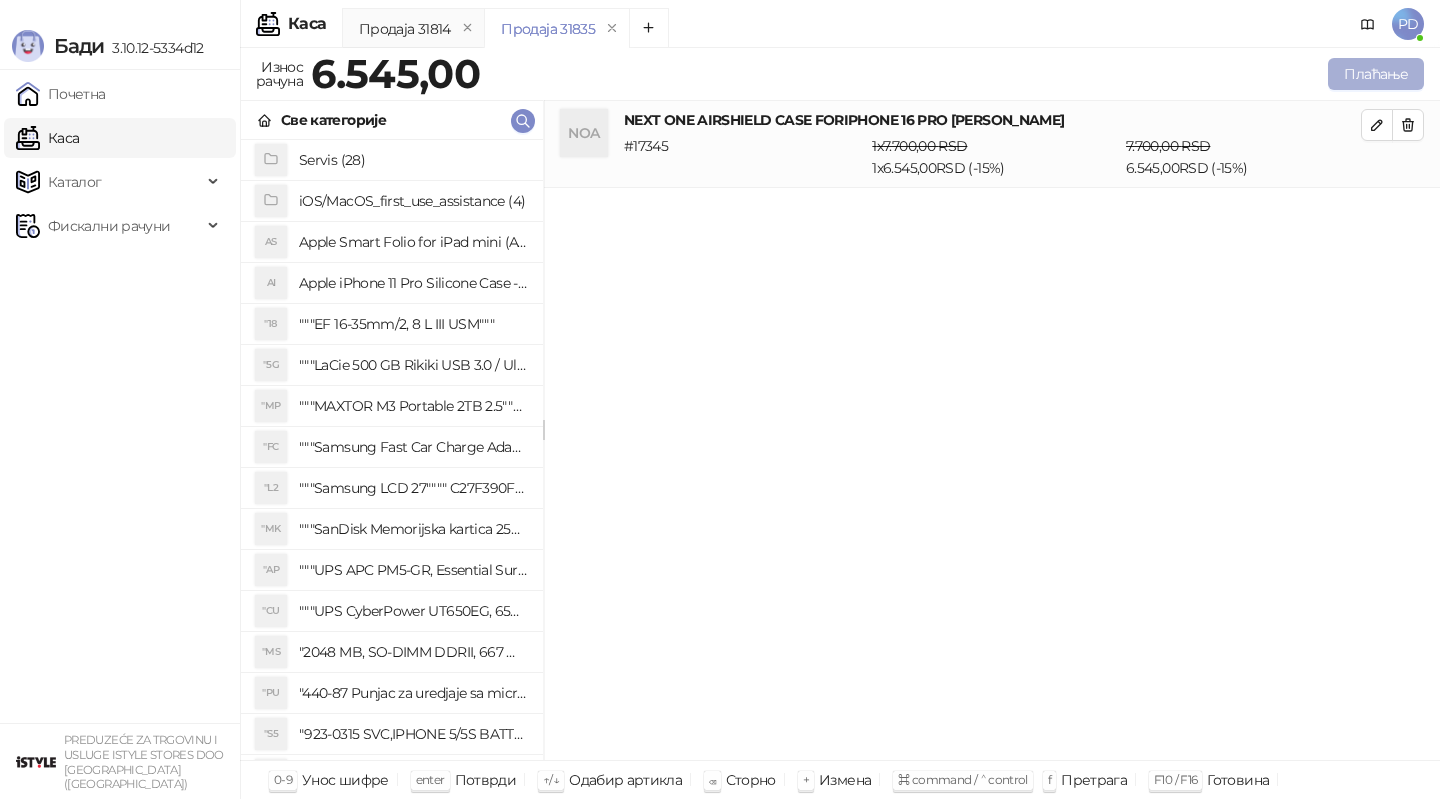 click on "Плаћање" at bounding box center [1376, 74] 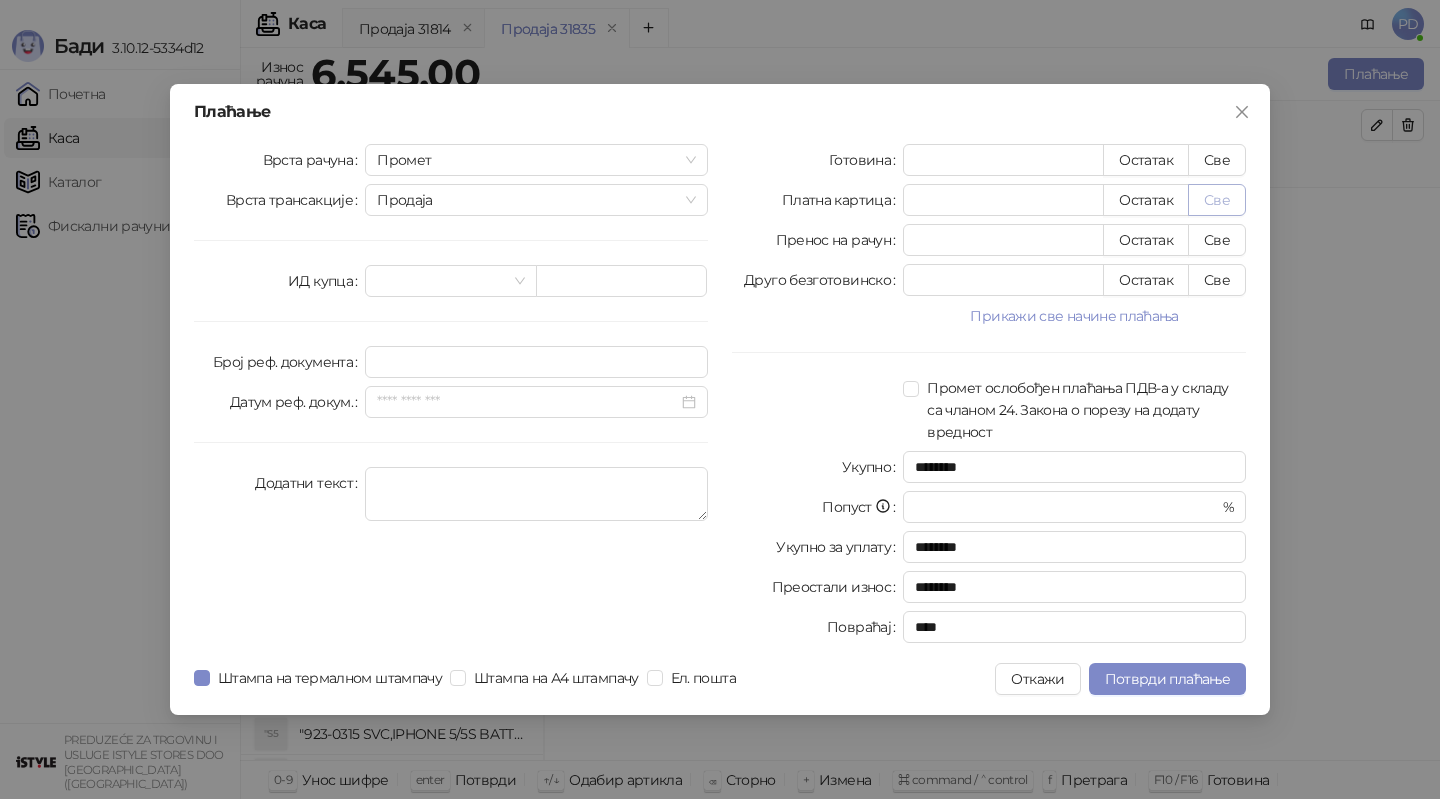 click on "Све" at bounding box center (1217, 200) 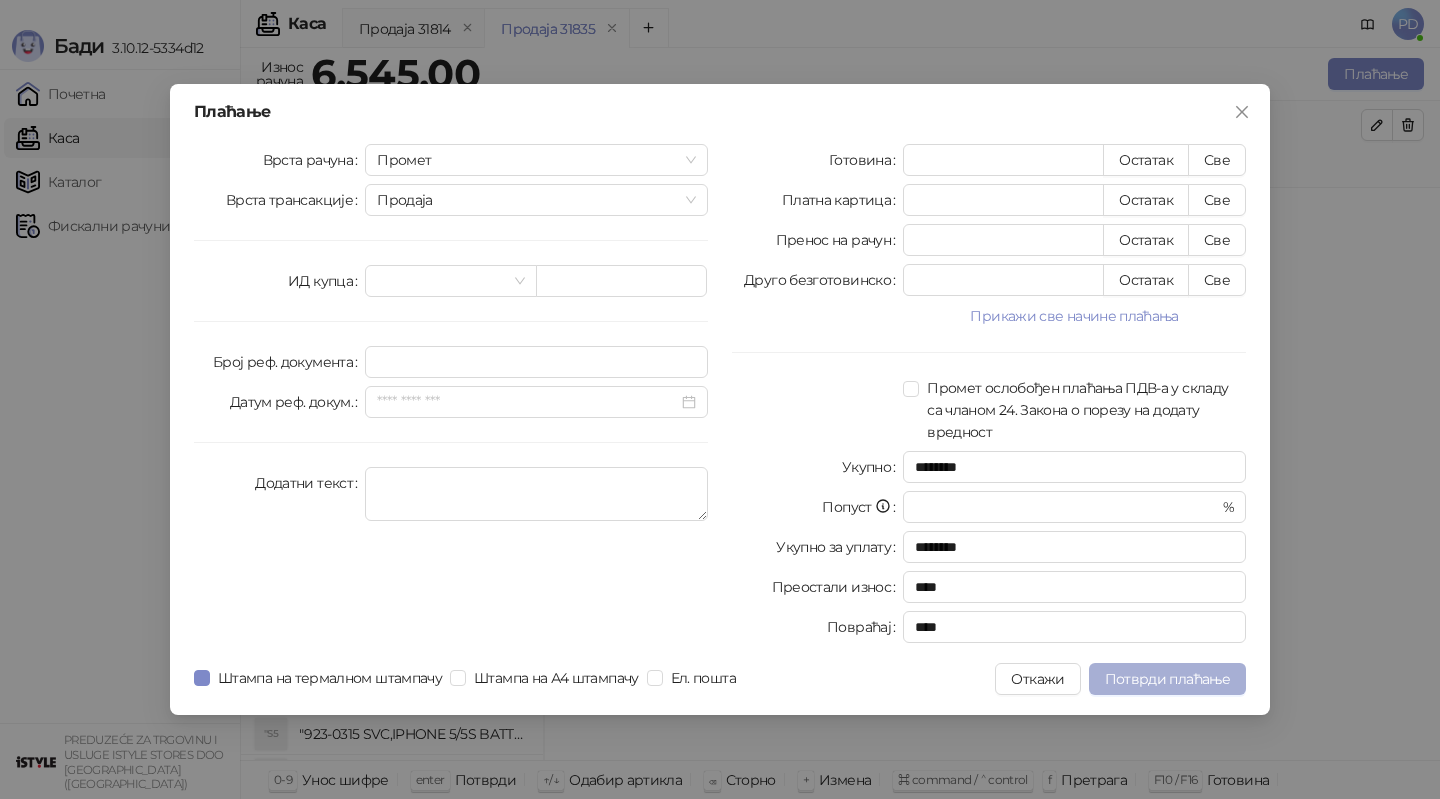 click on "Потврди плаћање" at bounding box center (1167, 679) 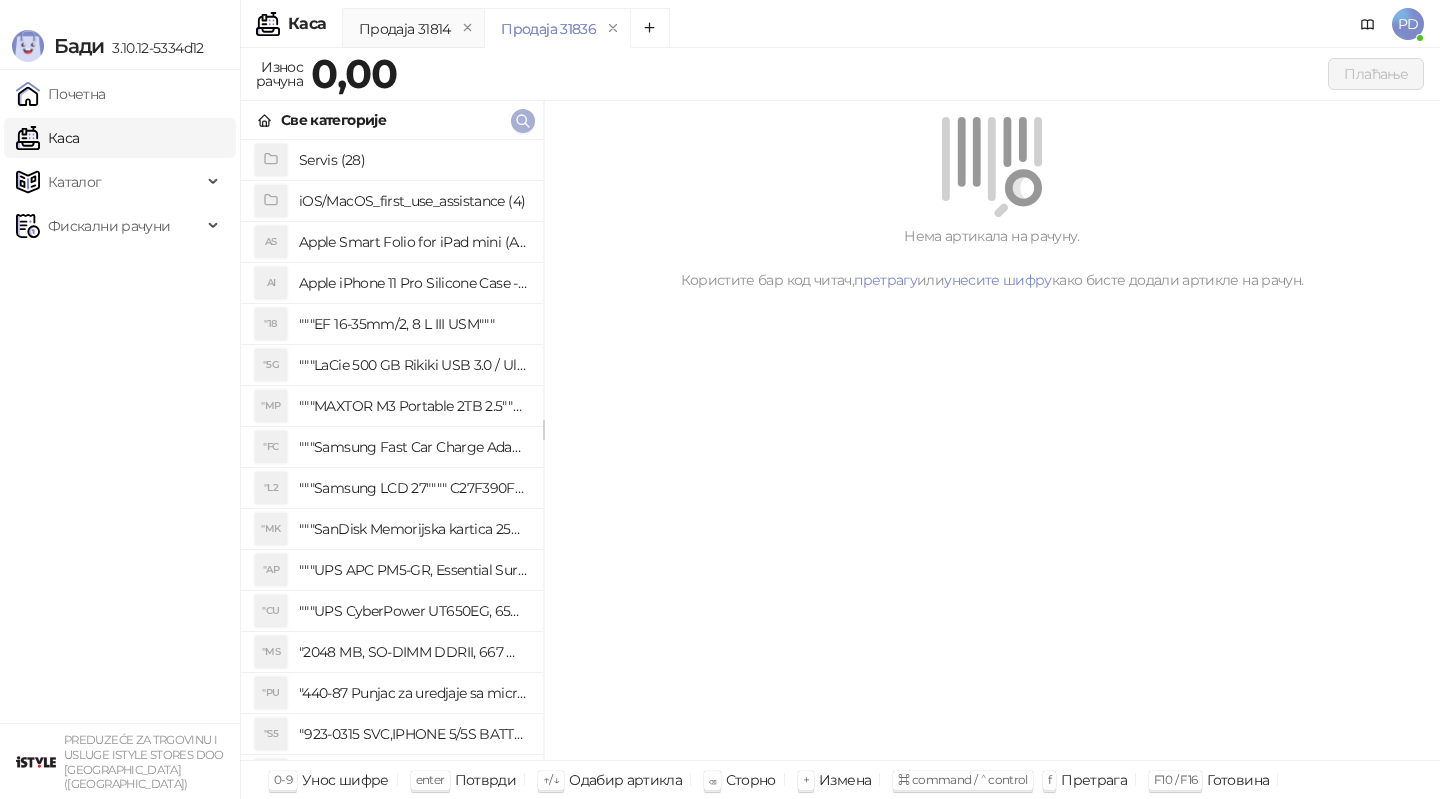click 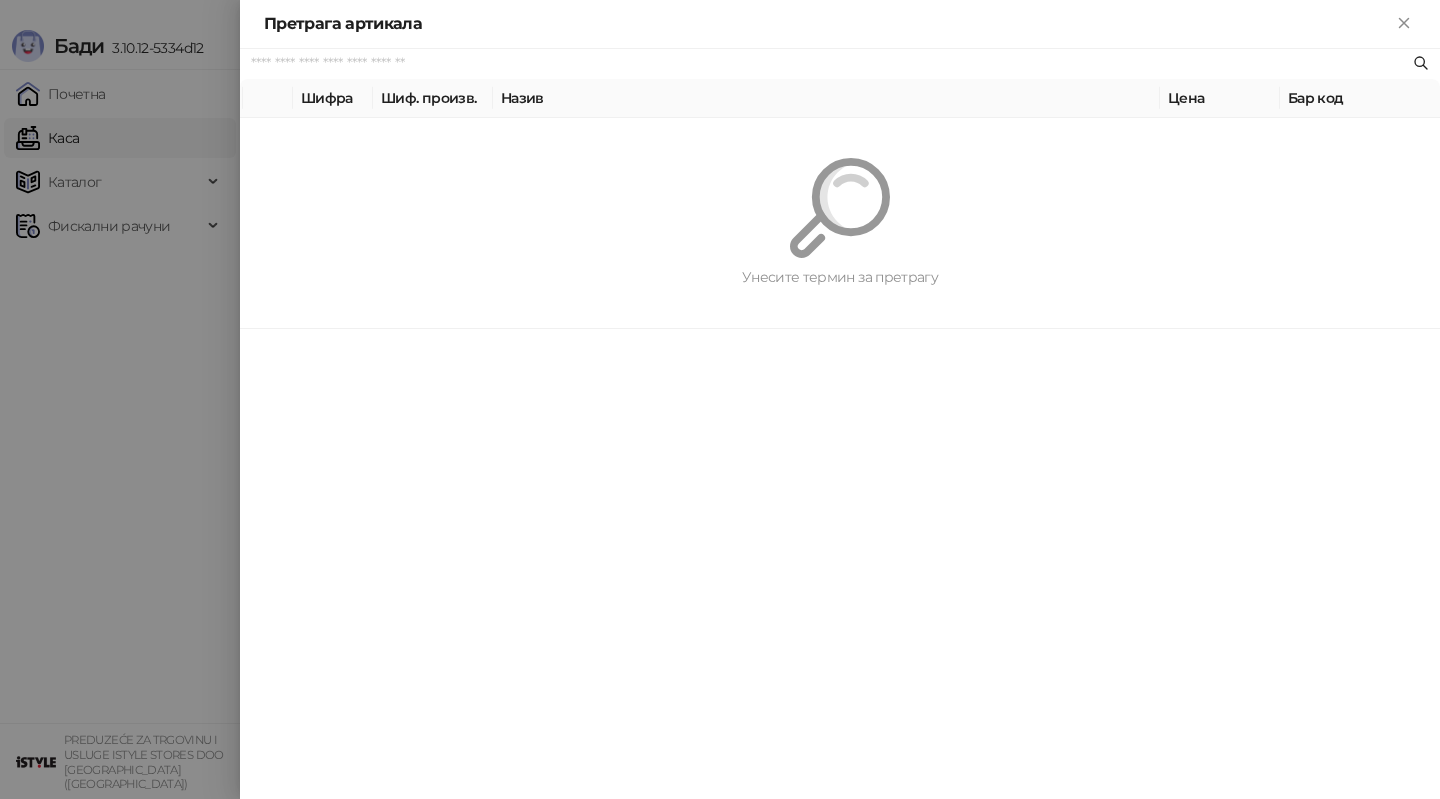 paste on "*********" 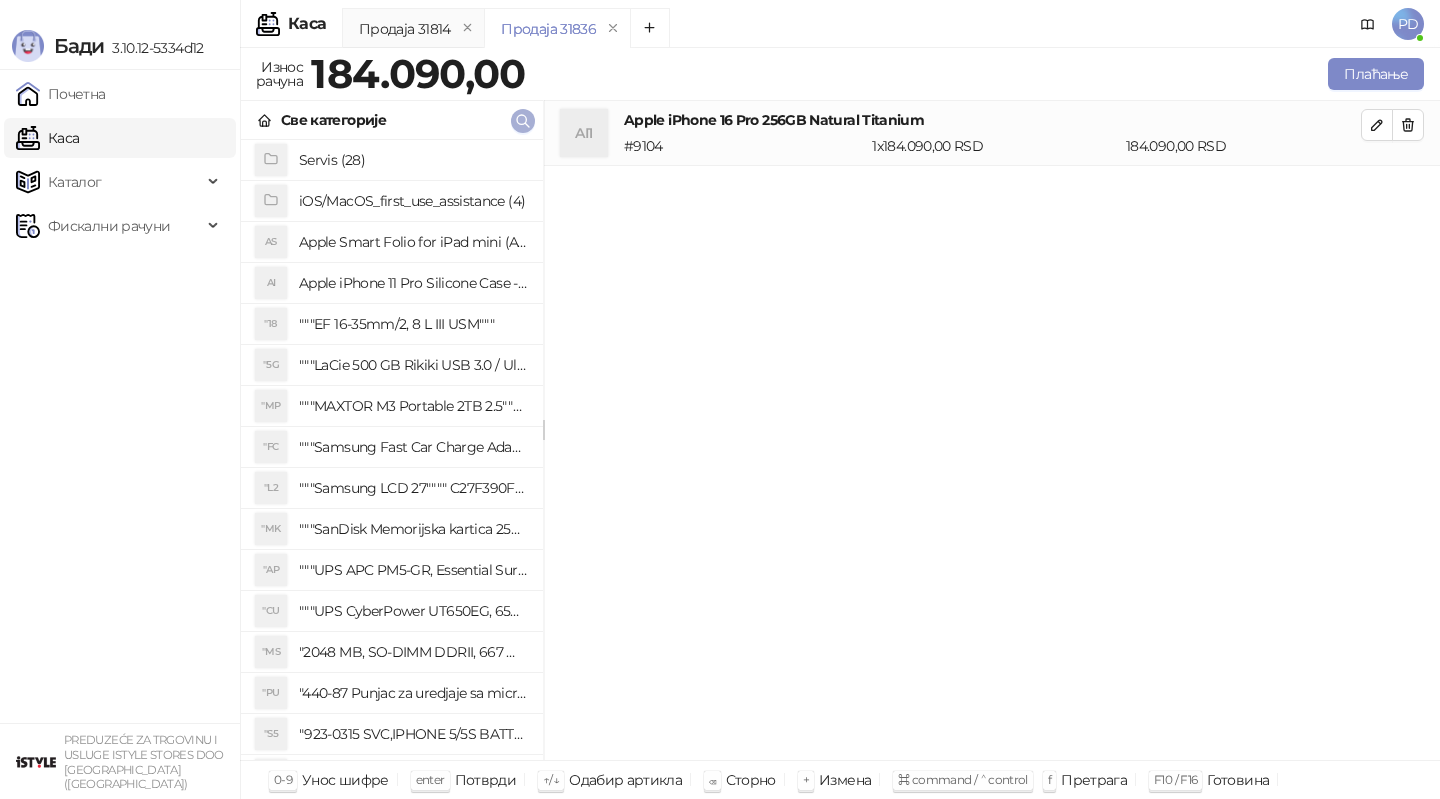 click 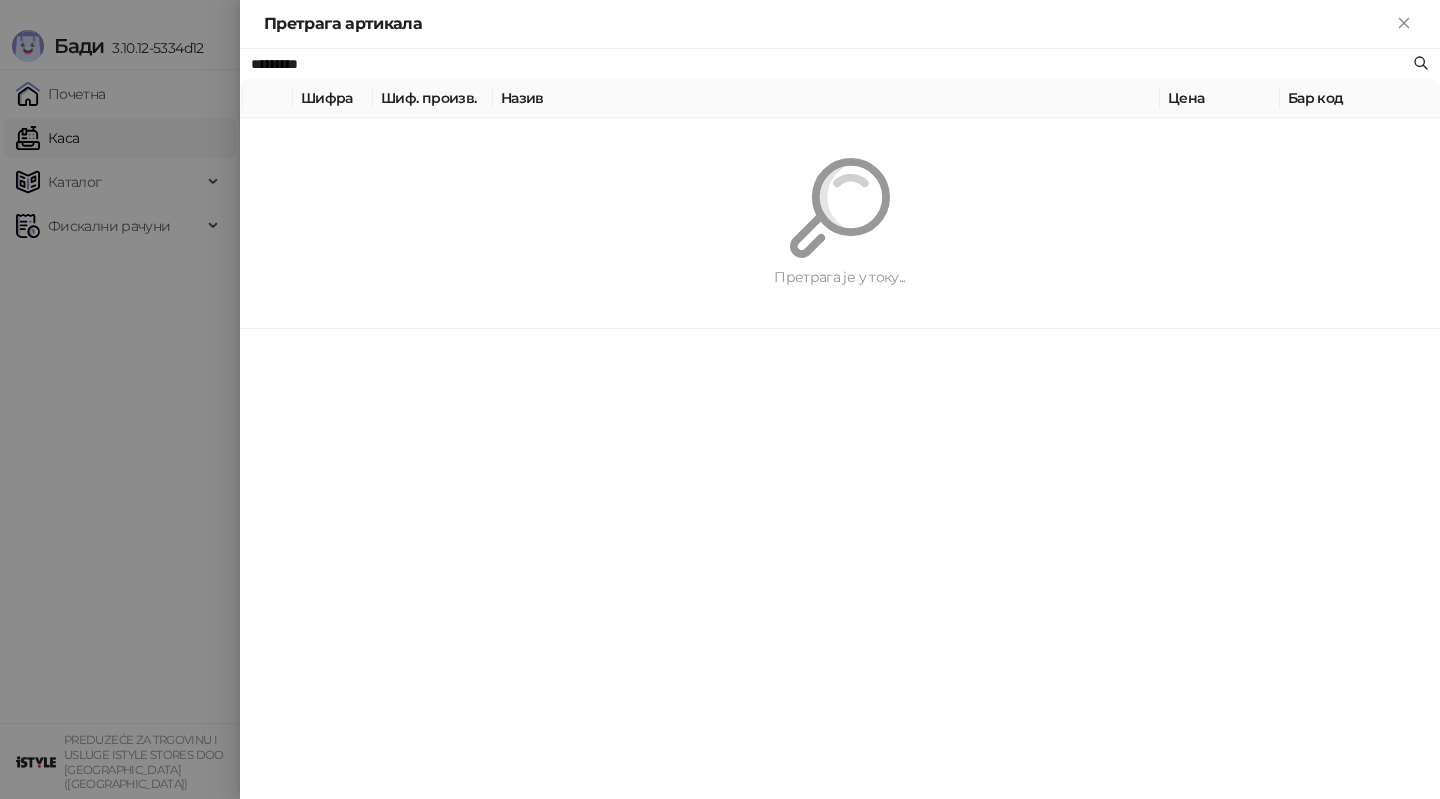 paste 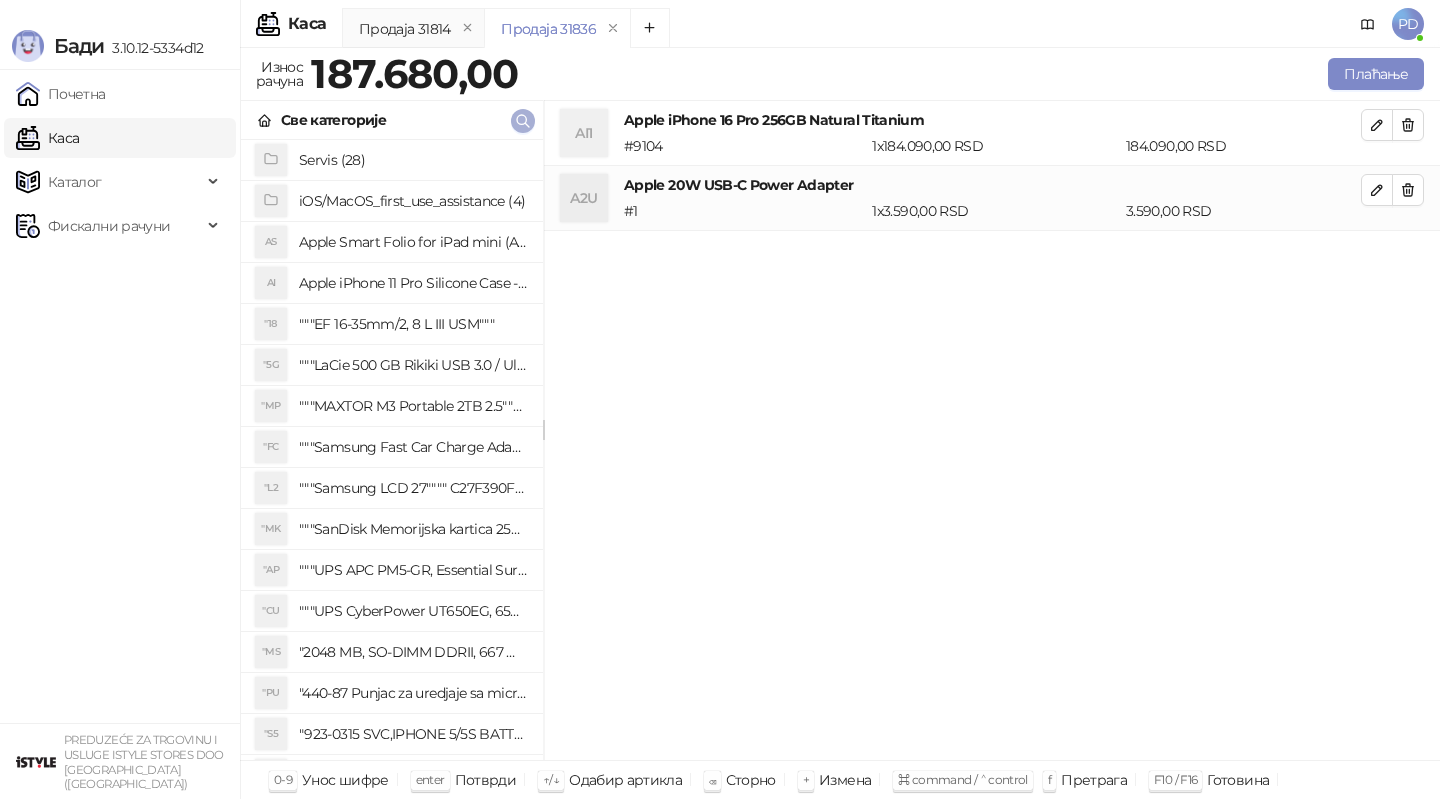 click 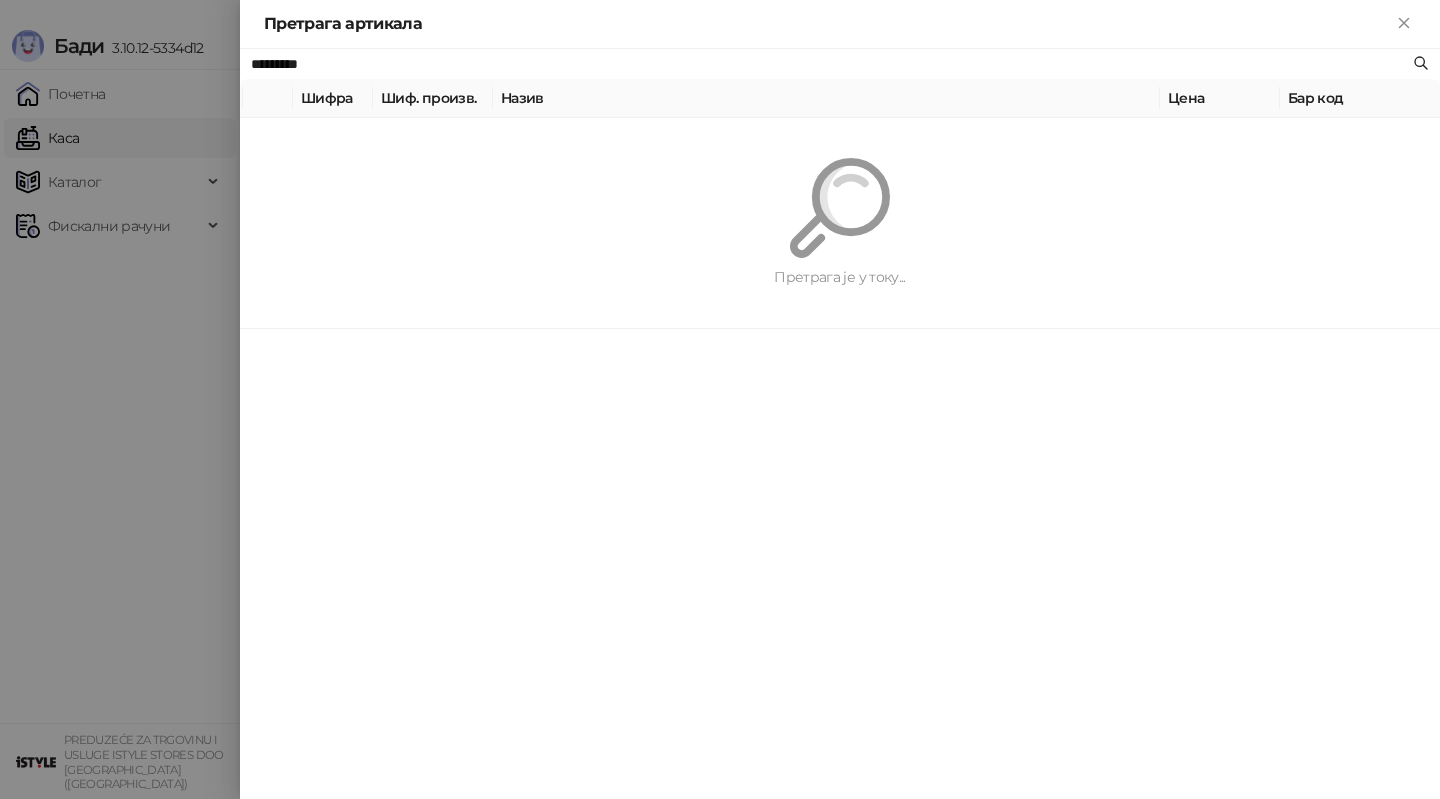 paste 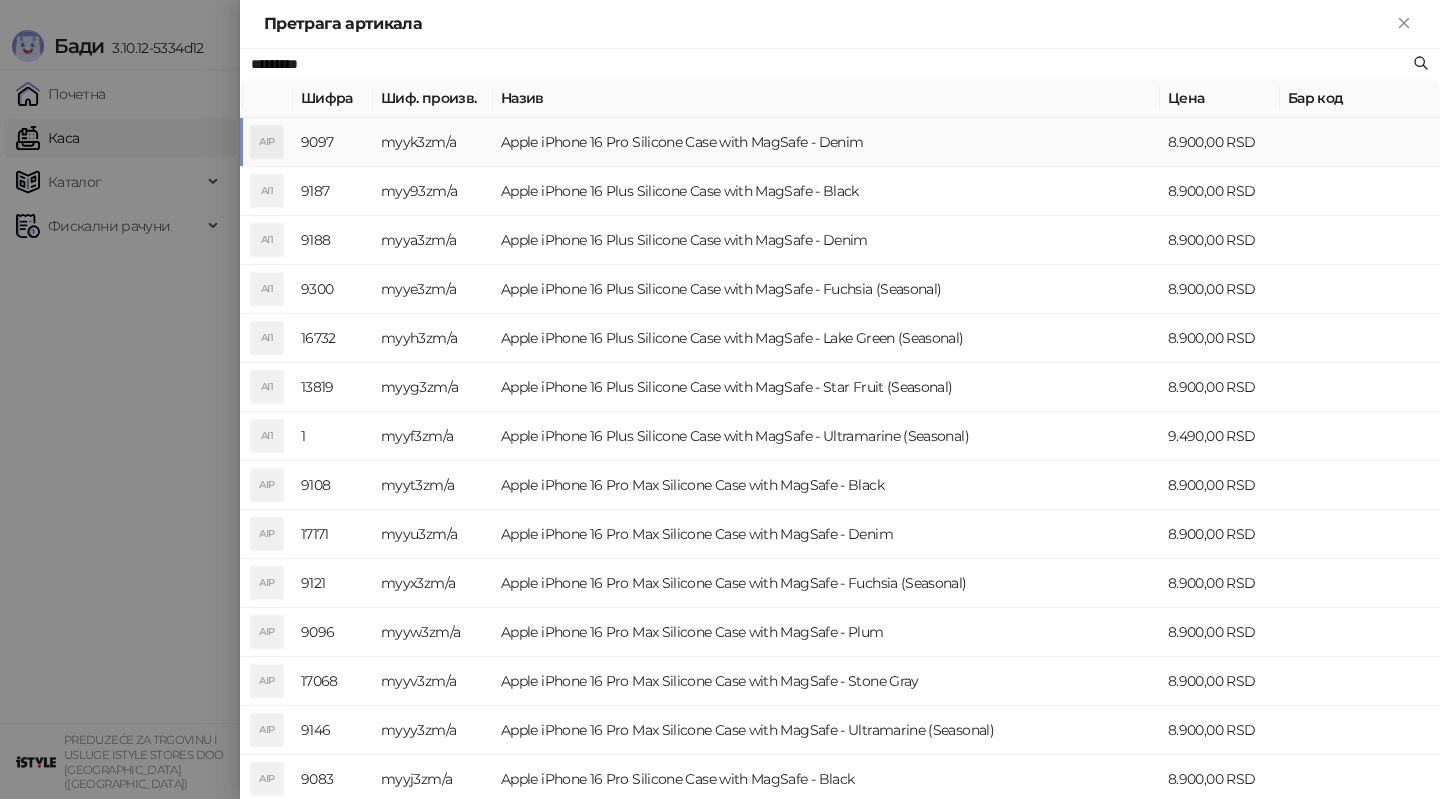 type on "*********" 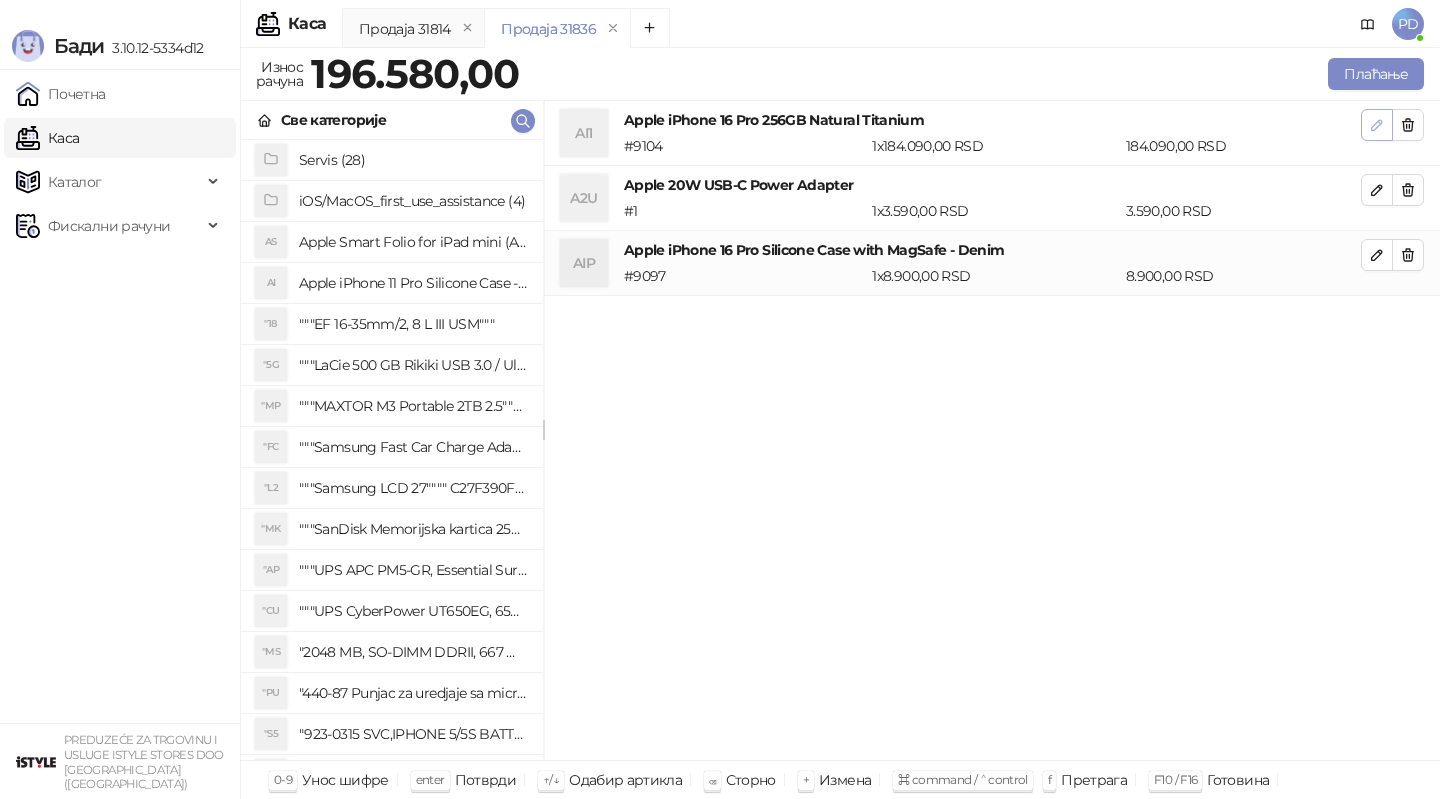 click 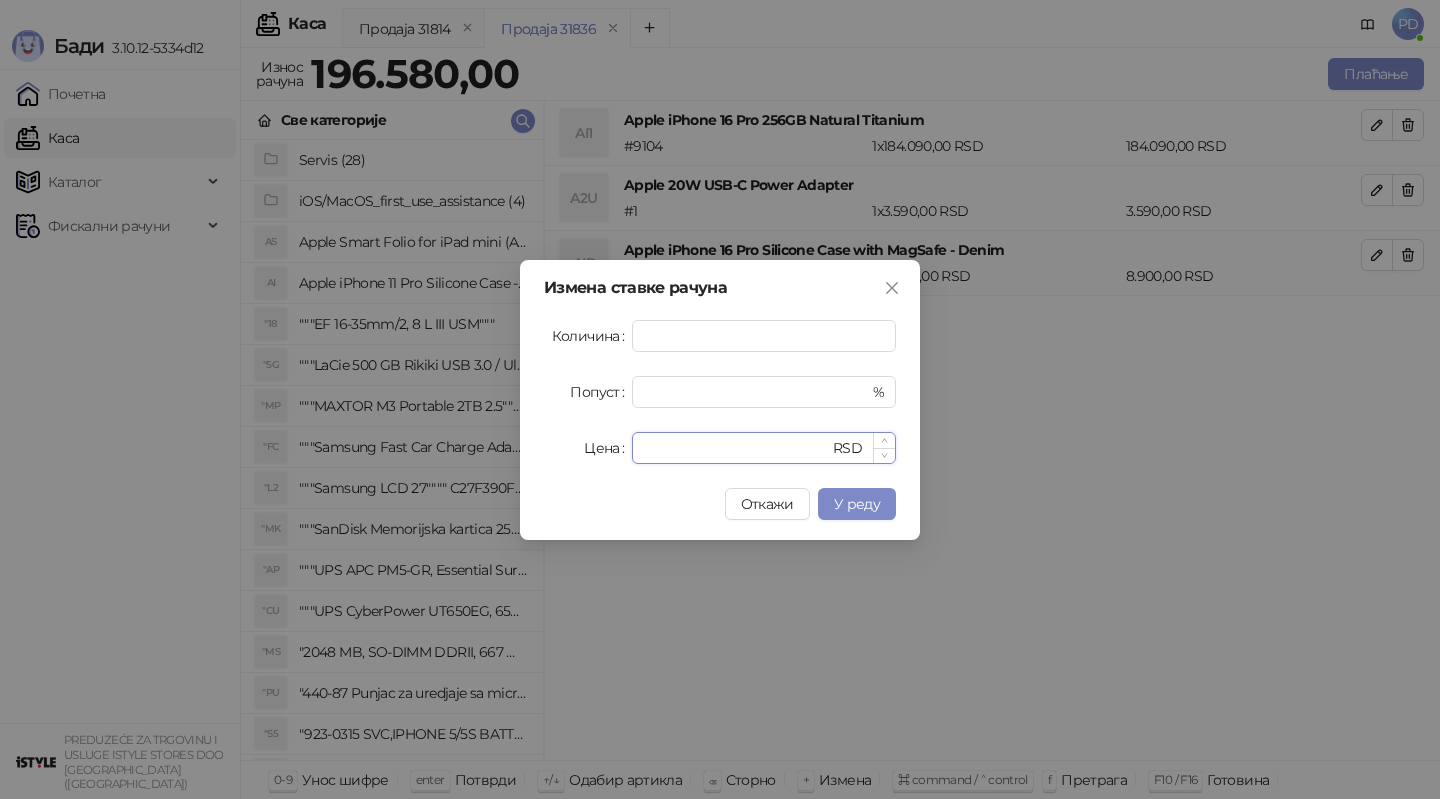 click on "******" at bounding box center (736, 448) 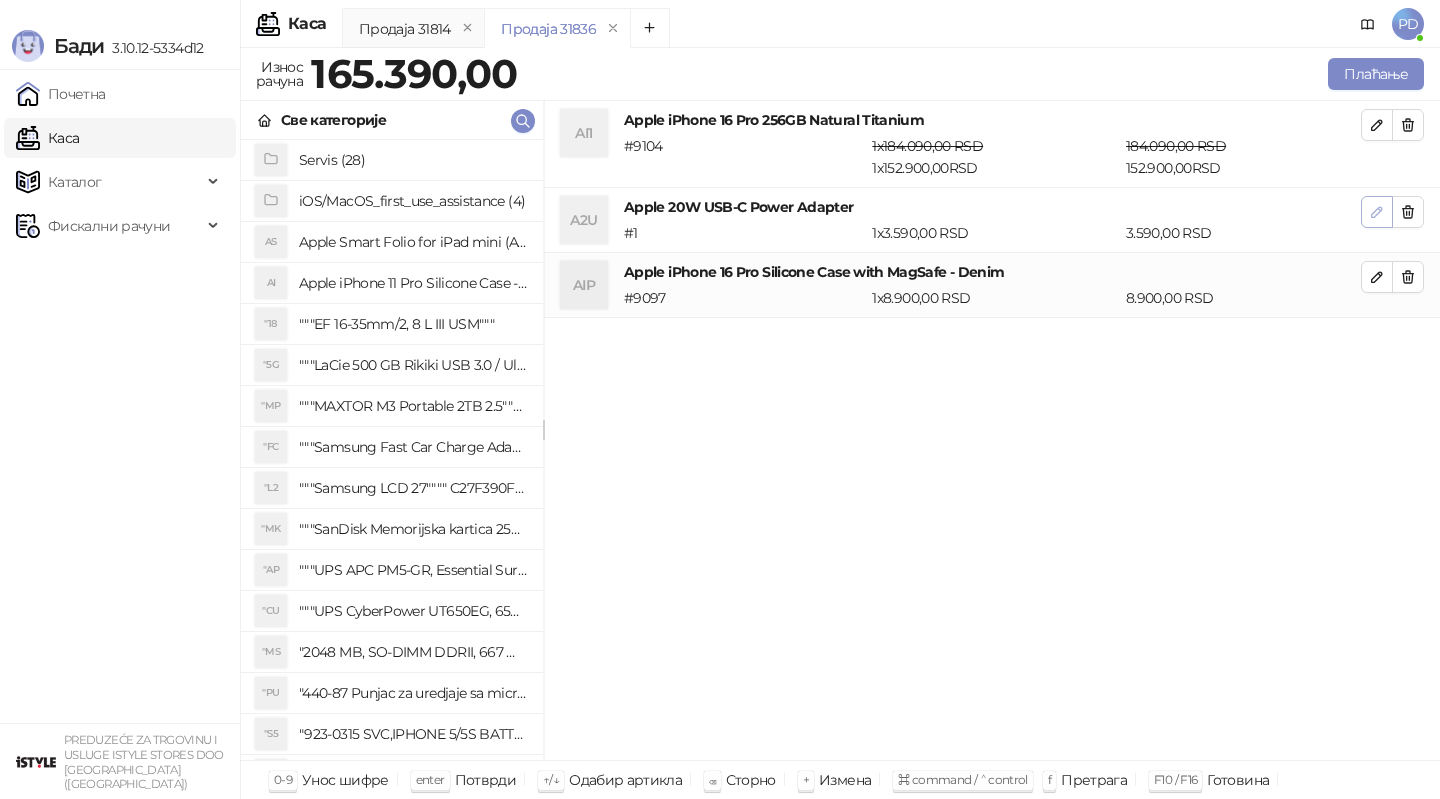 click 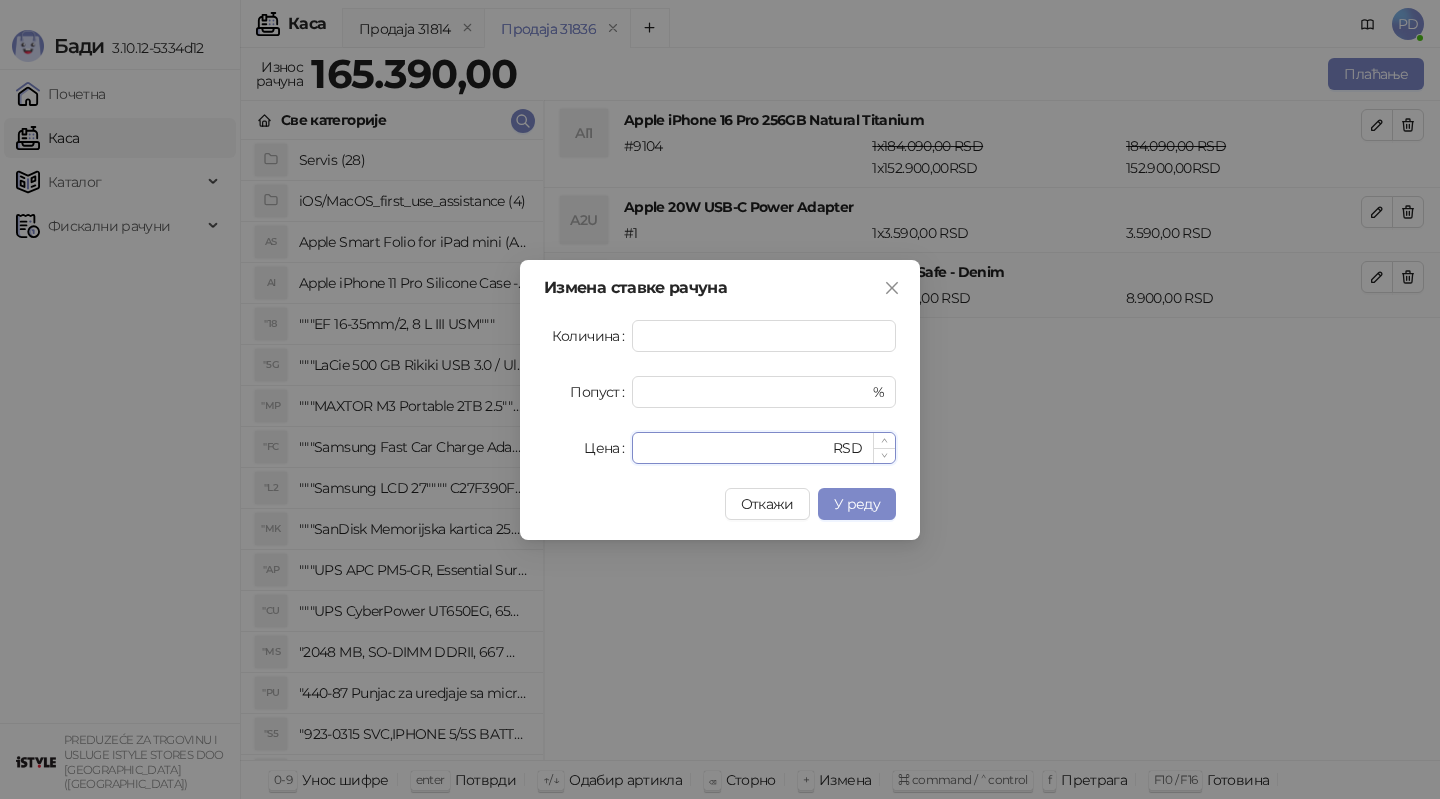 click on "****" at bounding box center [736, 448] 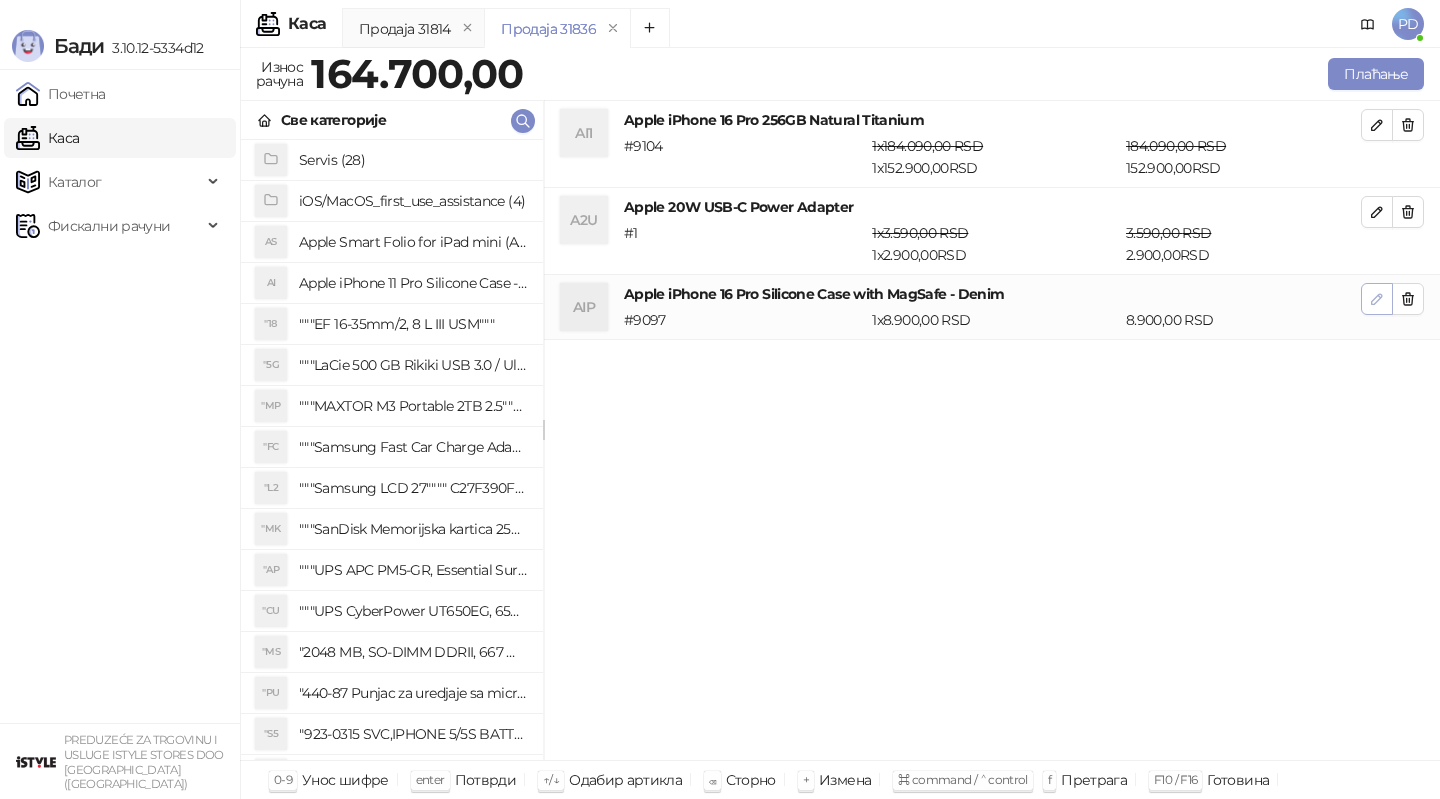 click 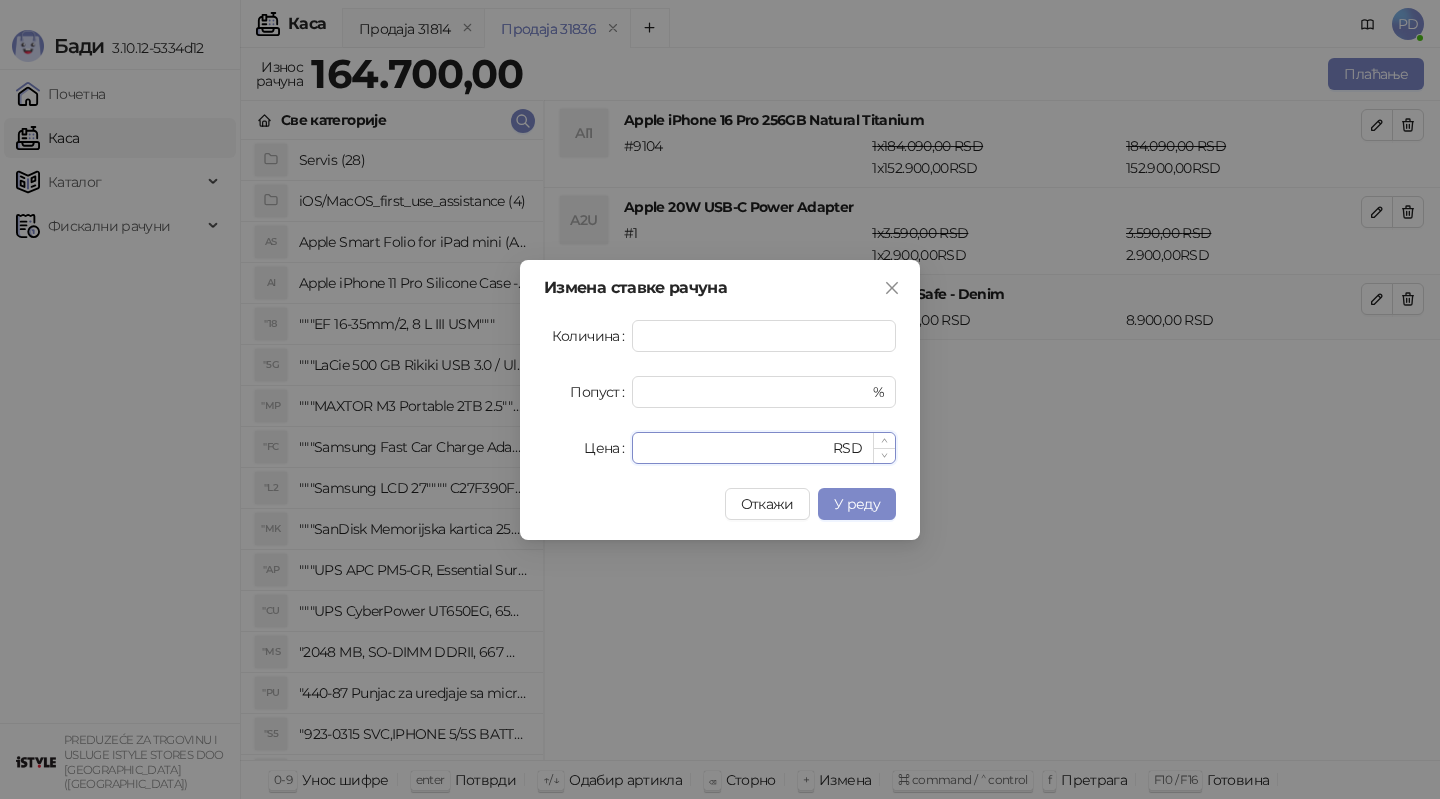 click on "****" at bounding box center [736, 448] 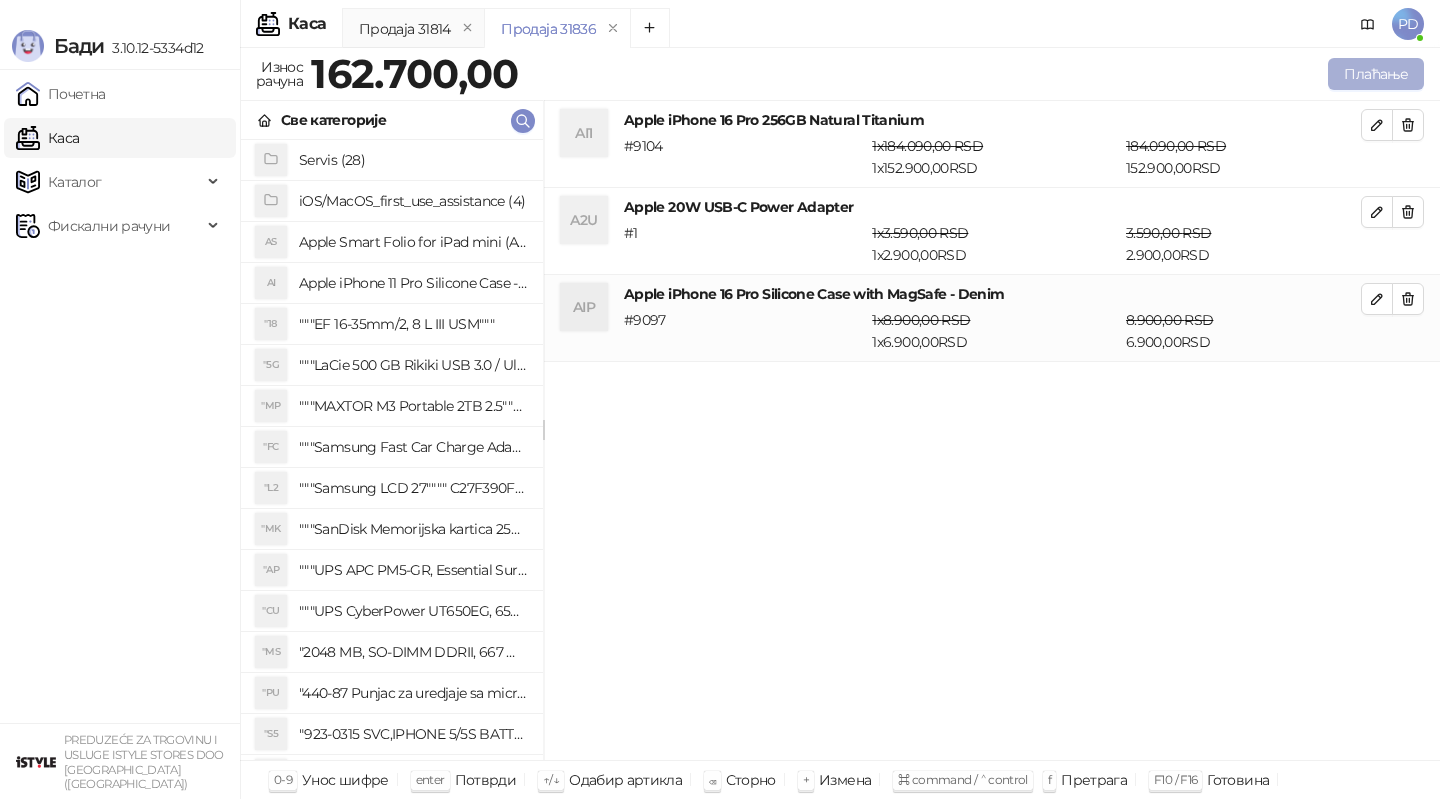click on "Плаћање" at bounding box center [1376, 74] 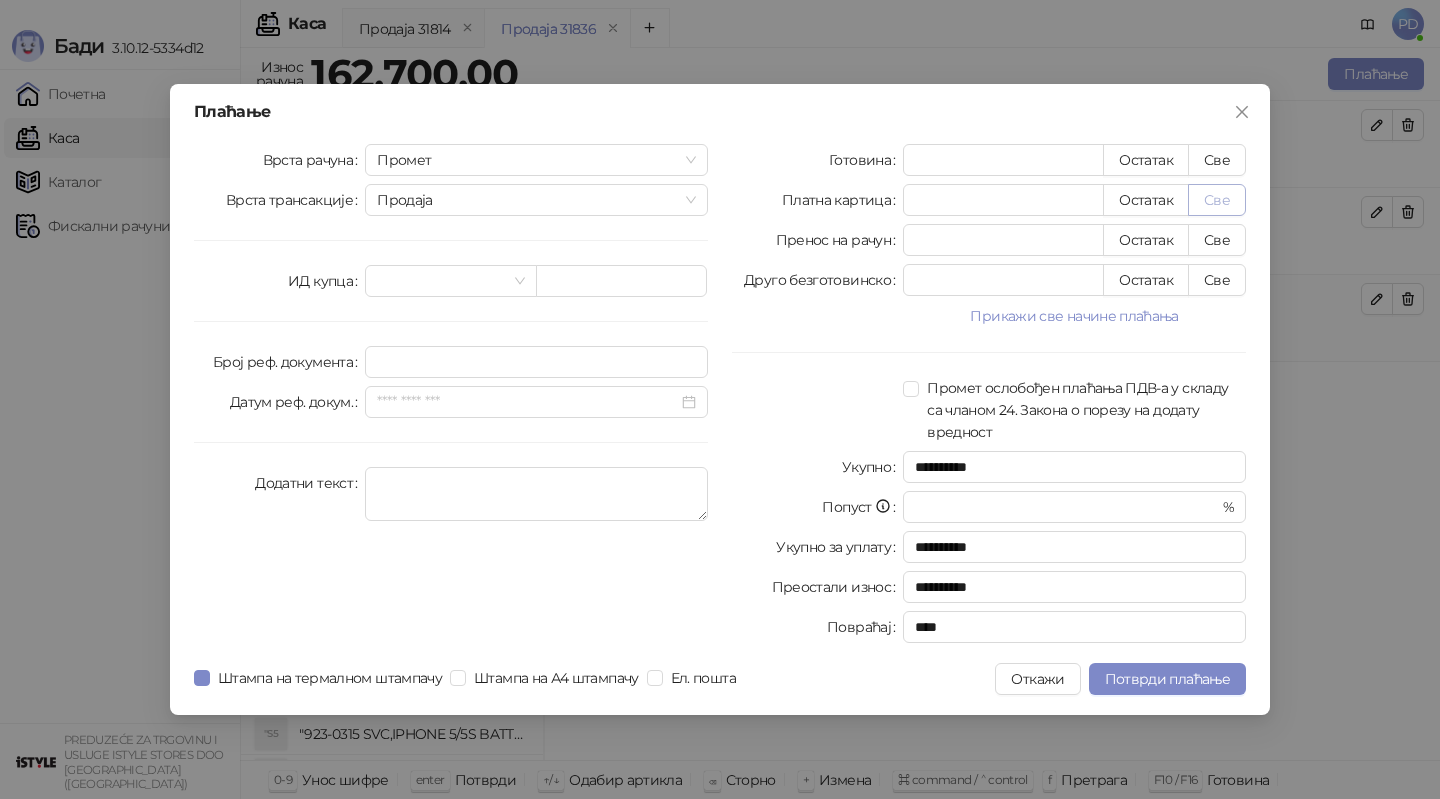 click on "Све" at bounding box center (1217, 200) 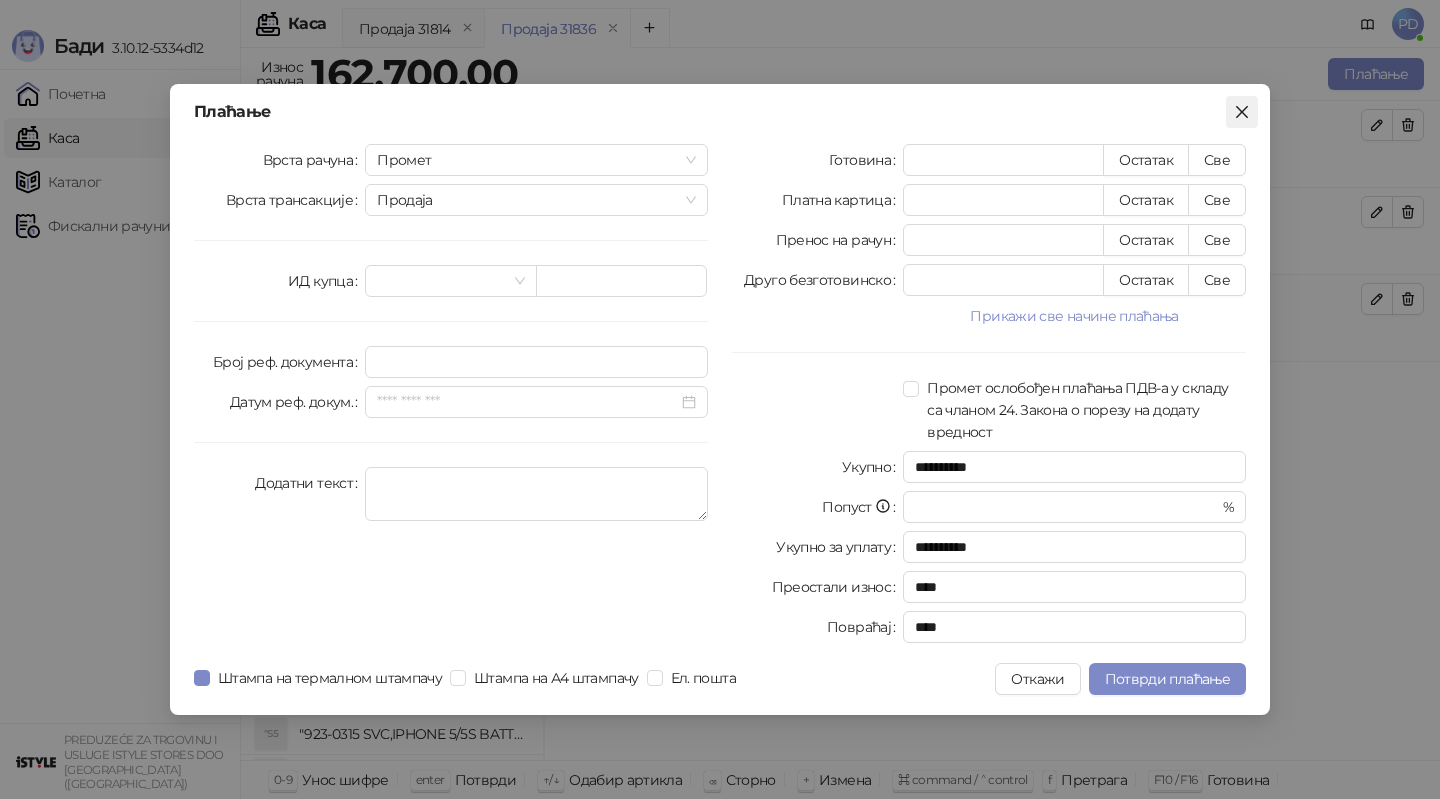 click 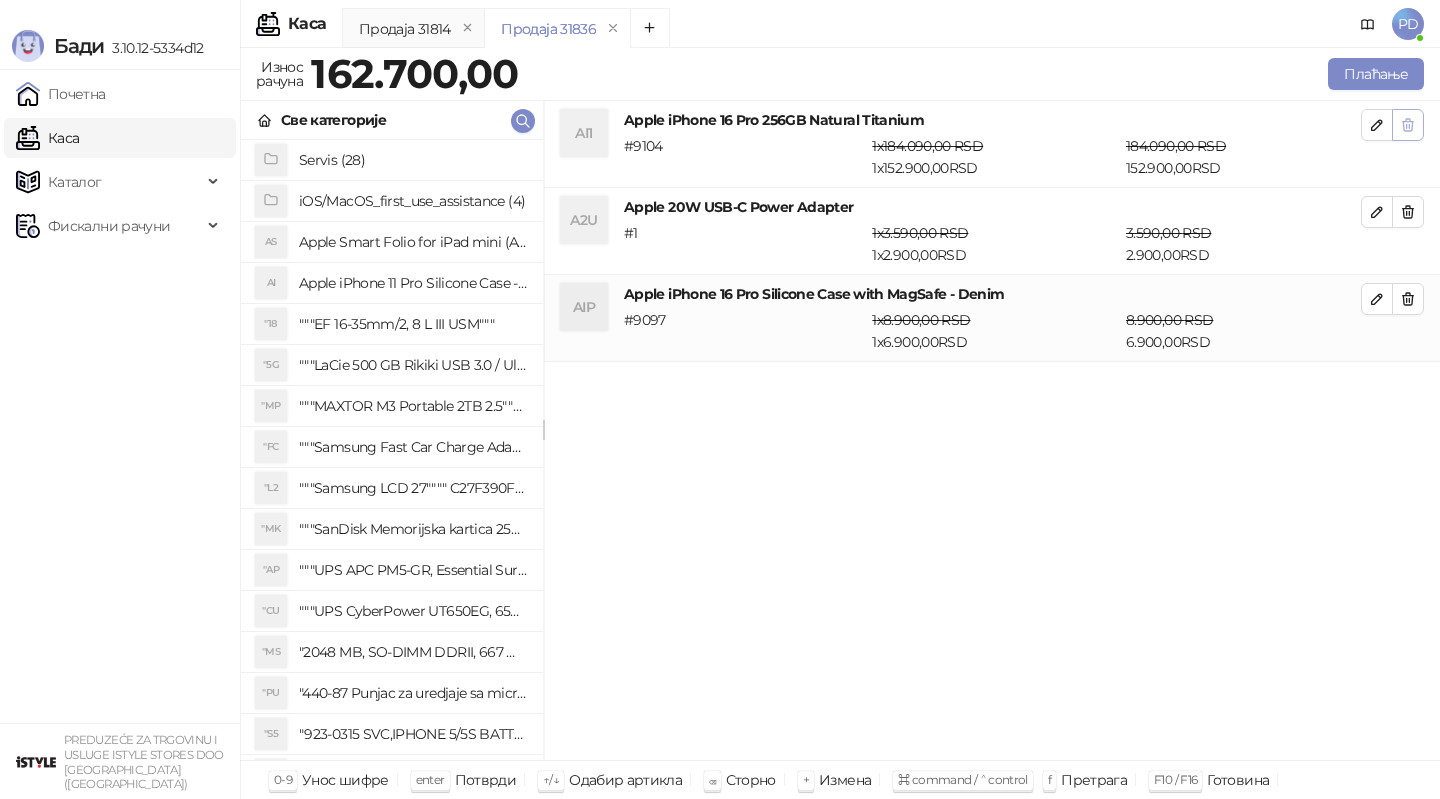 click 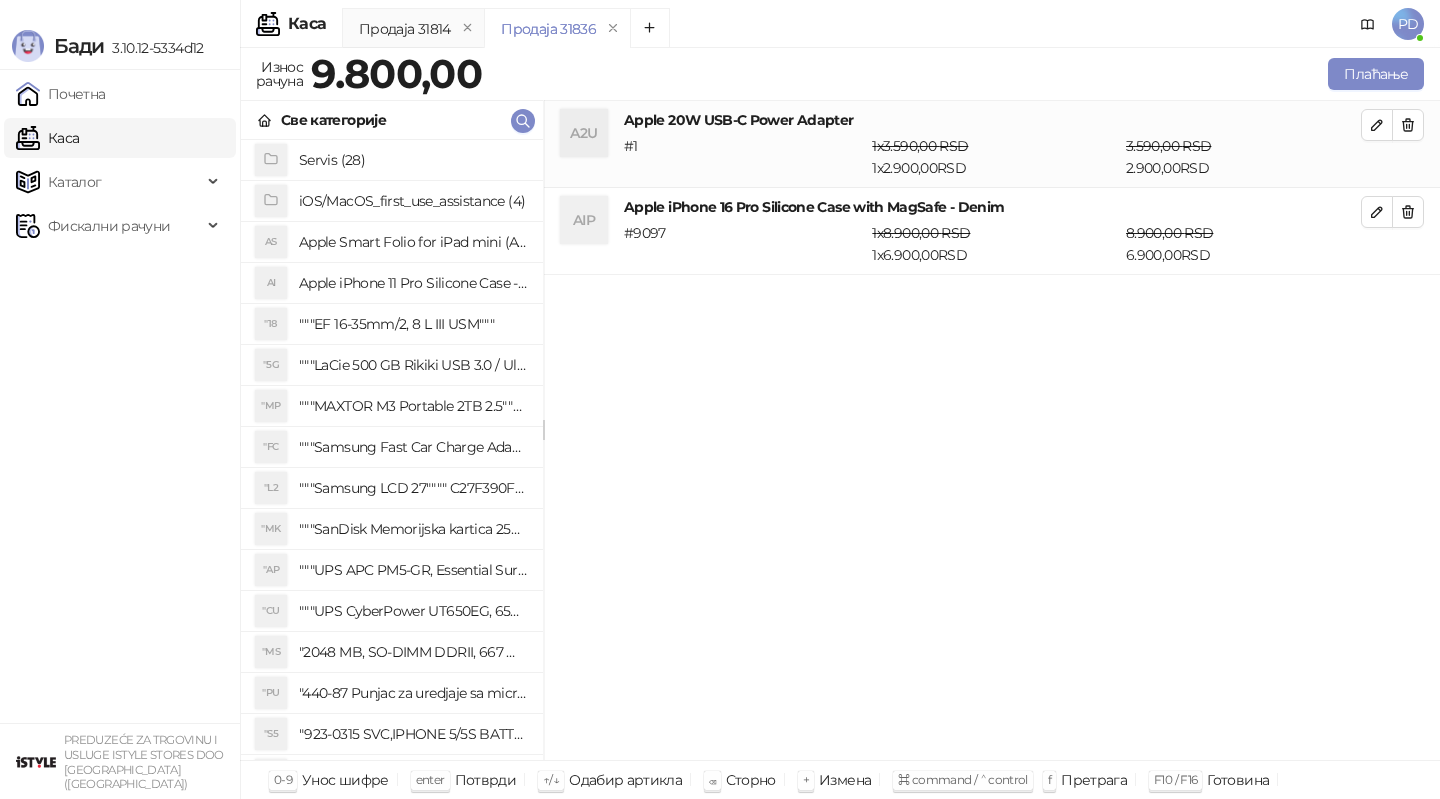 click 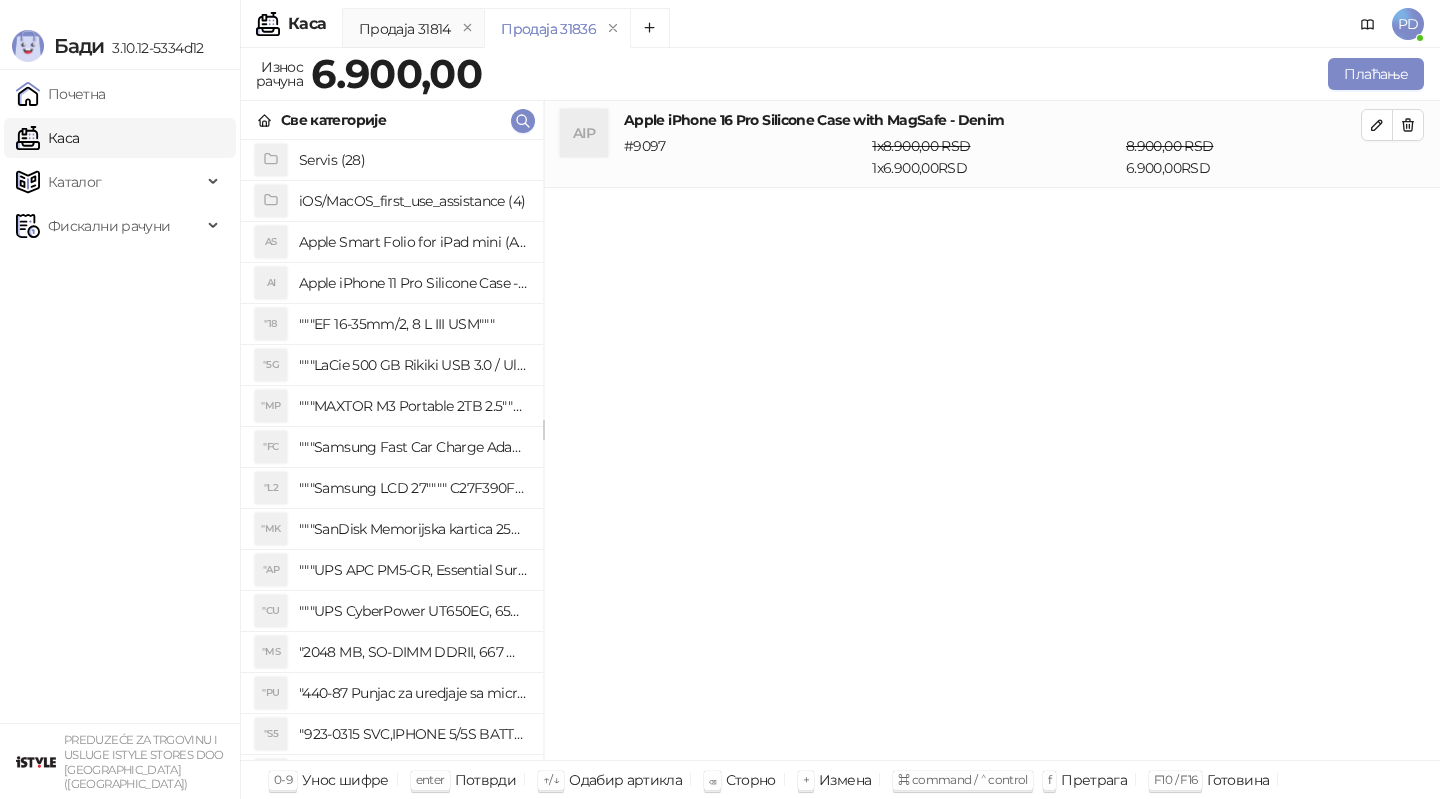 click 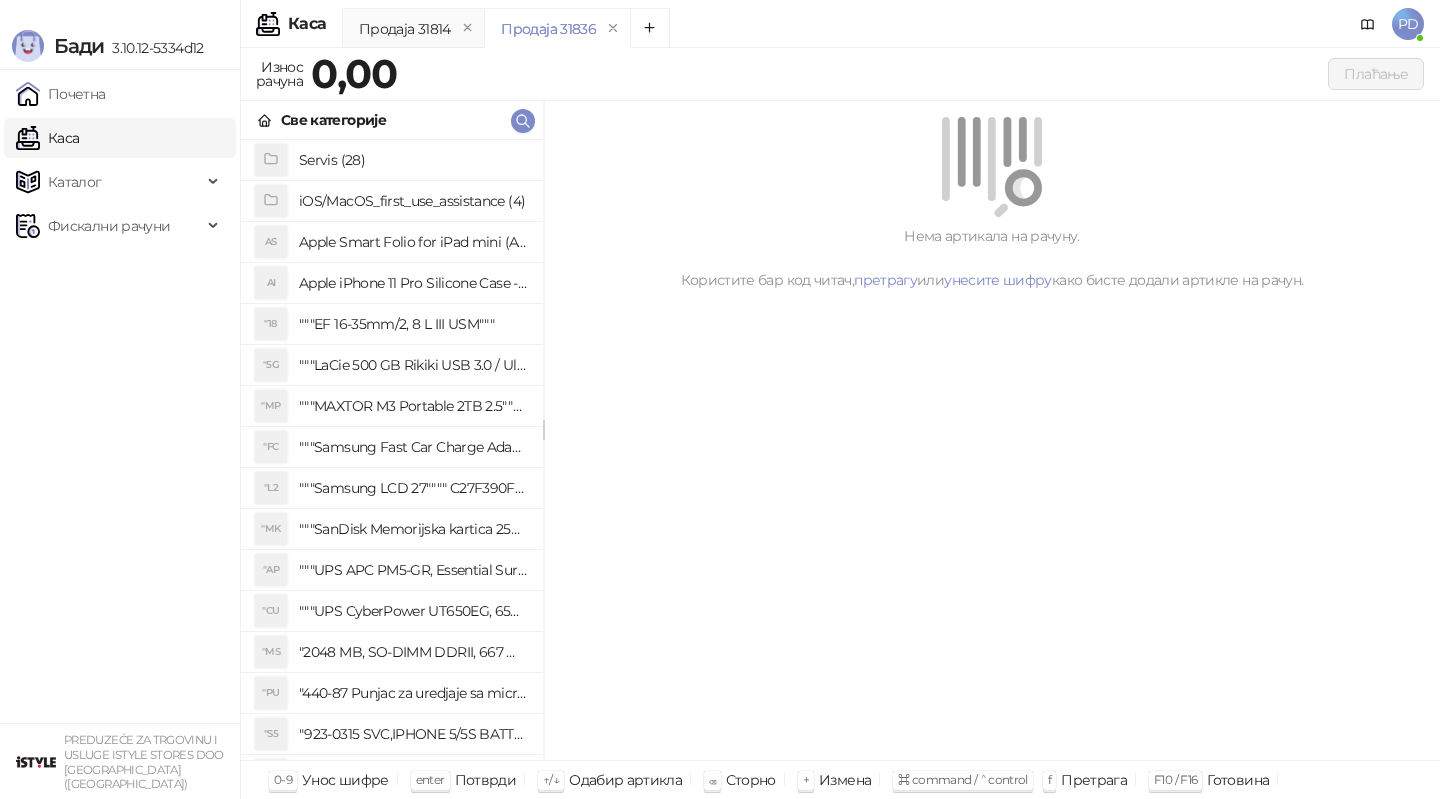 click on "Нема артикала на рачуну.  Користите бар код читач,  претрагу  или  унесите шифру  како бисте додали артикле на рачун." at bounding box center [992, 258] 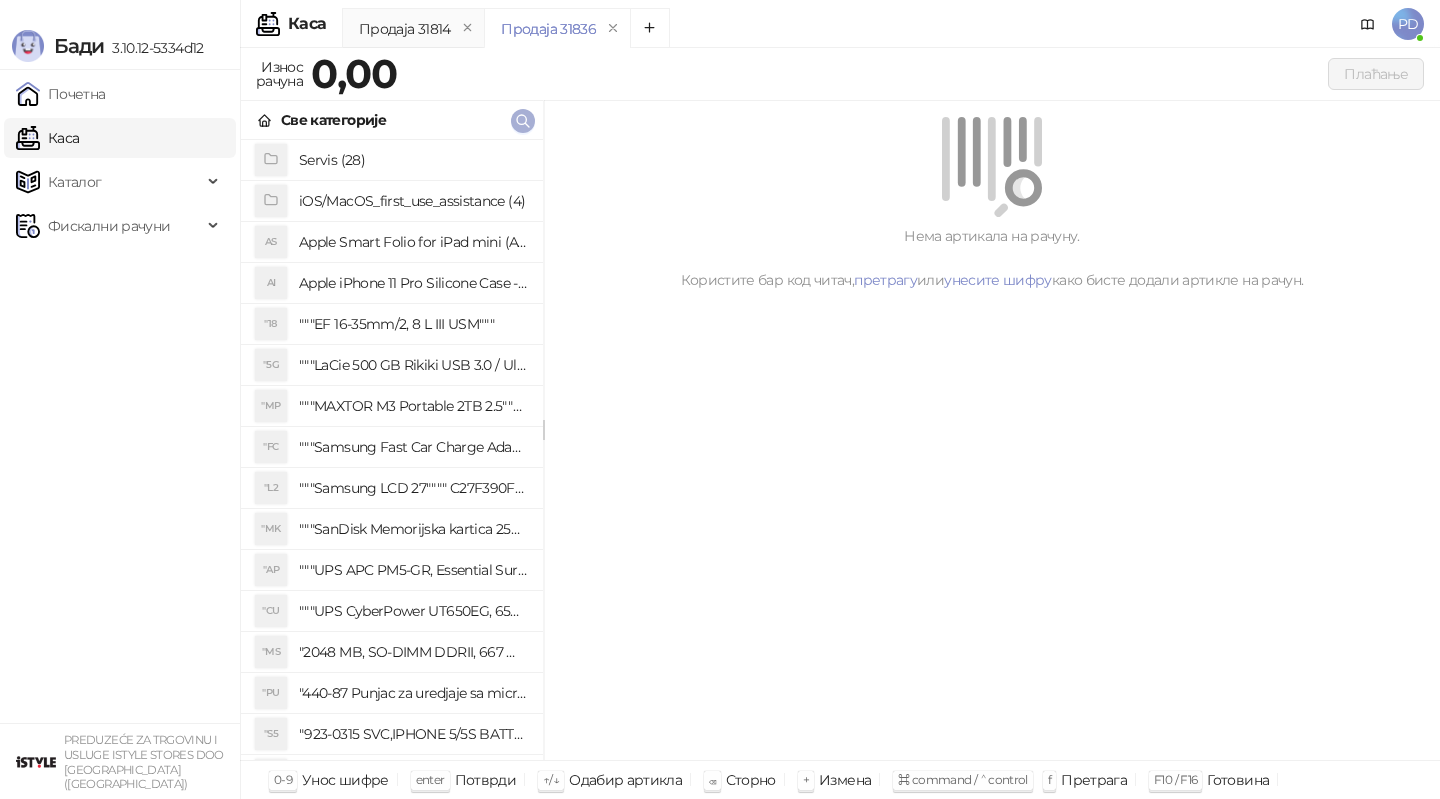 click 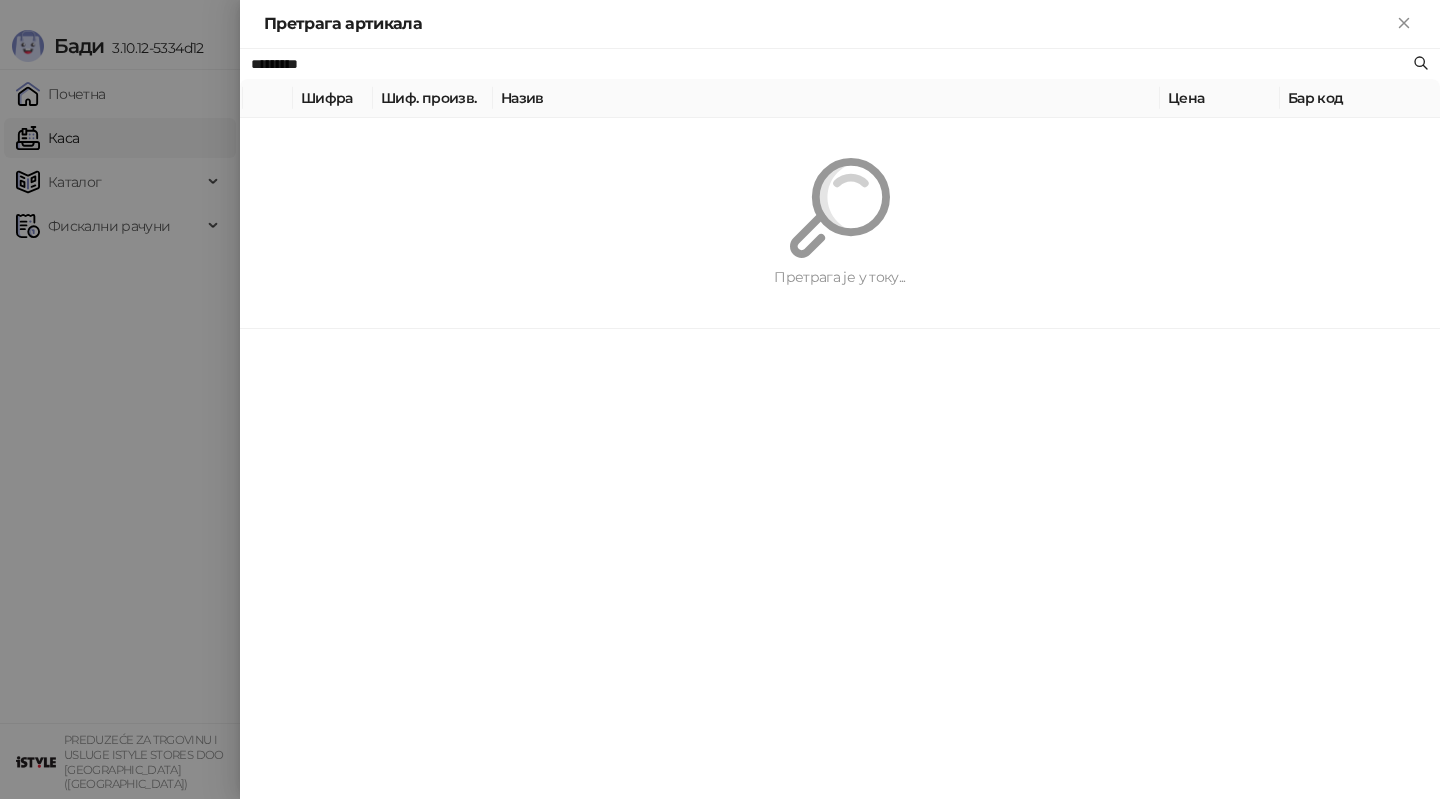 paste 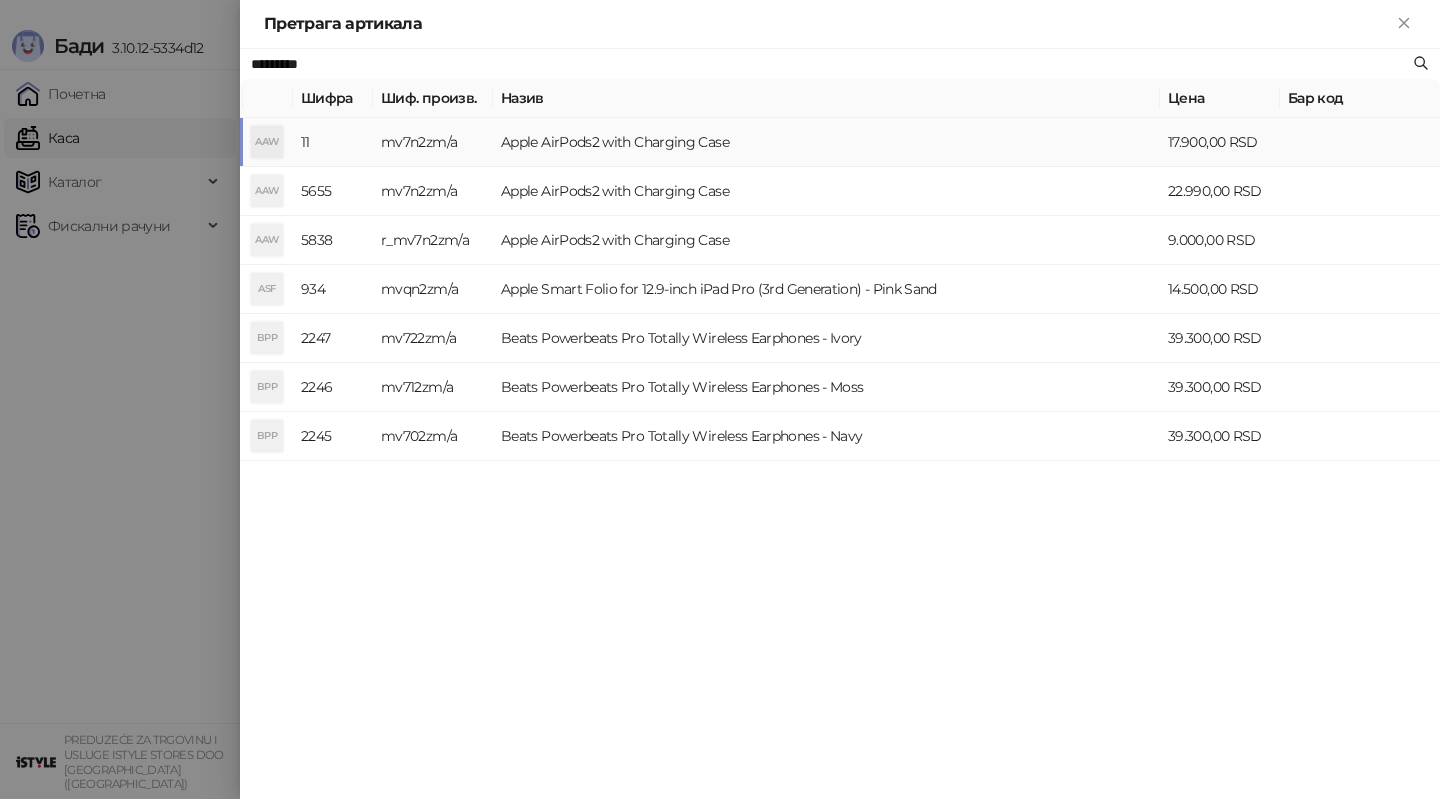 type on "*********" 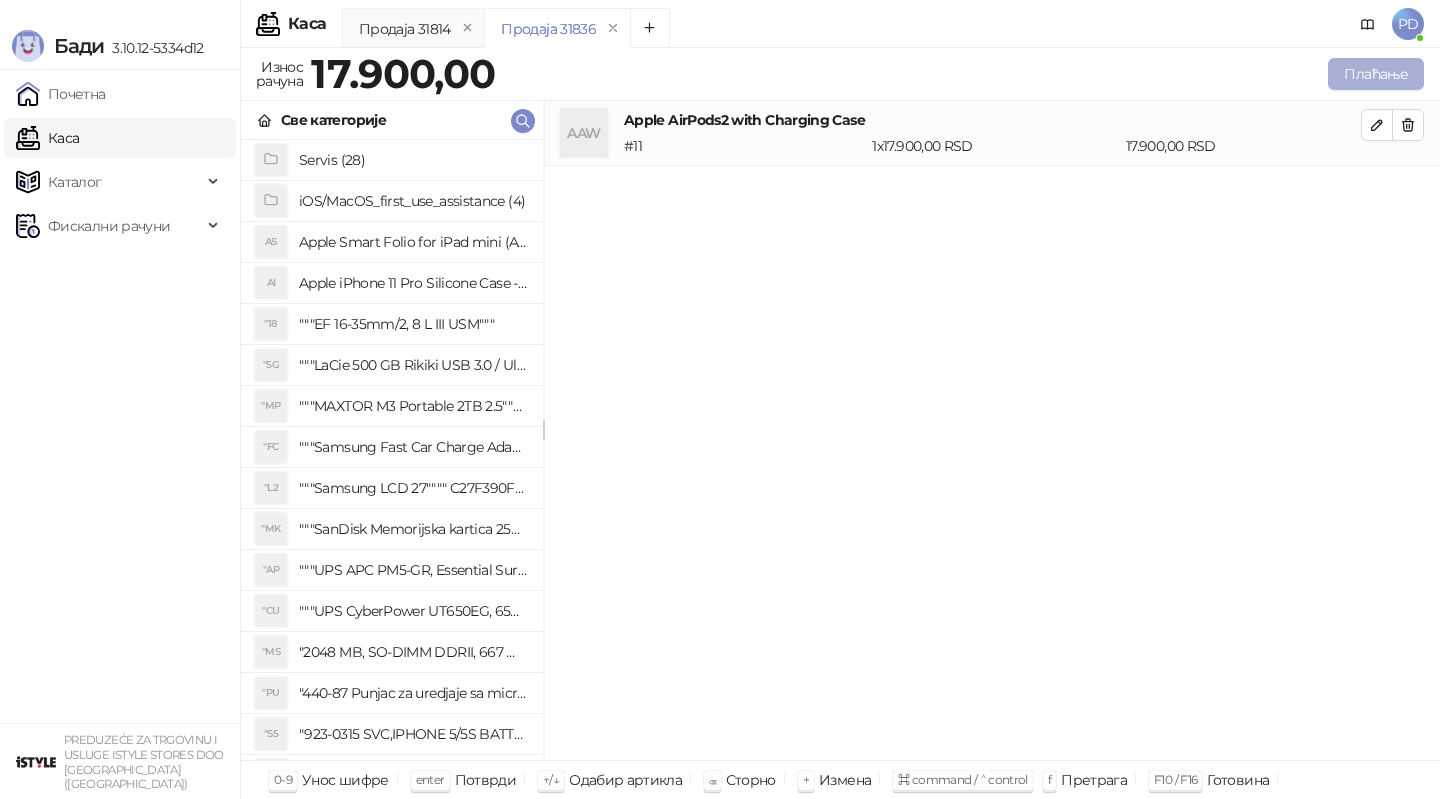 click on "Плаћање" at bounding box center [1376, 74] 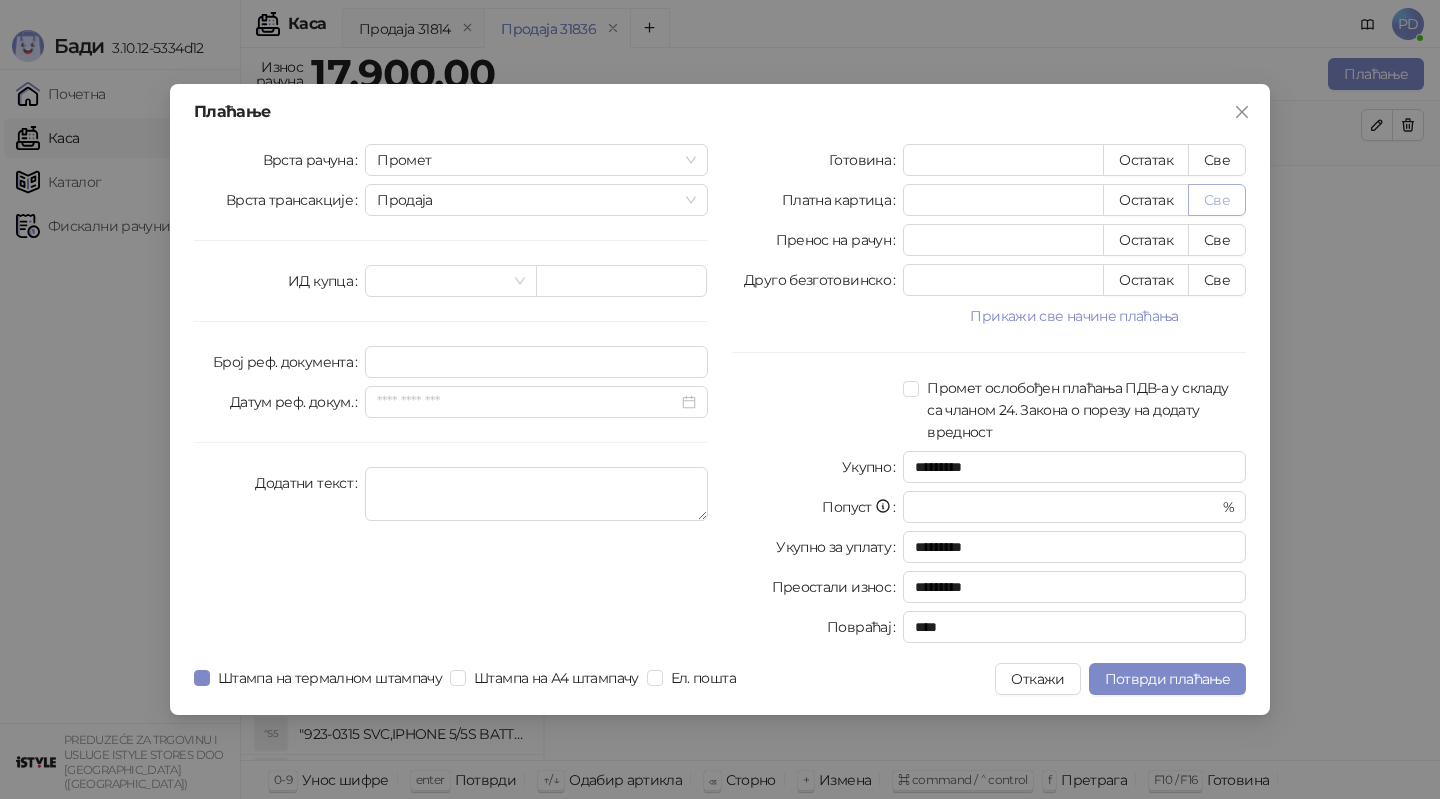 click on "Све" at bounding box center [1217, 200] 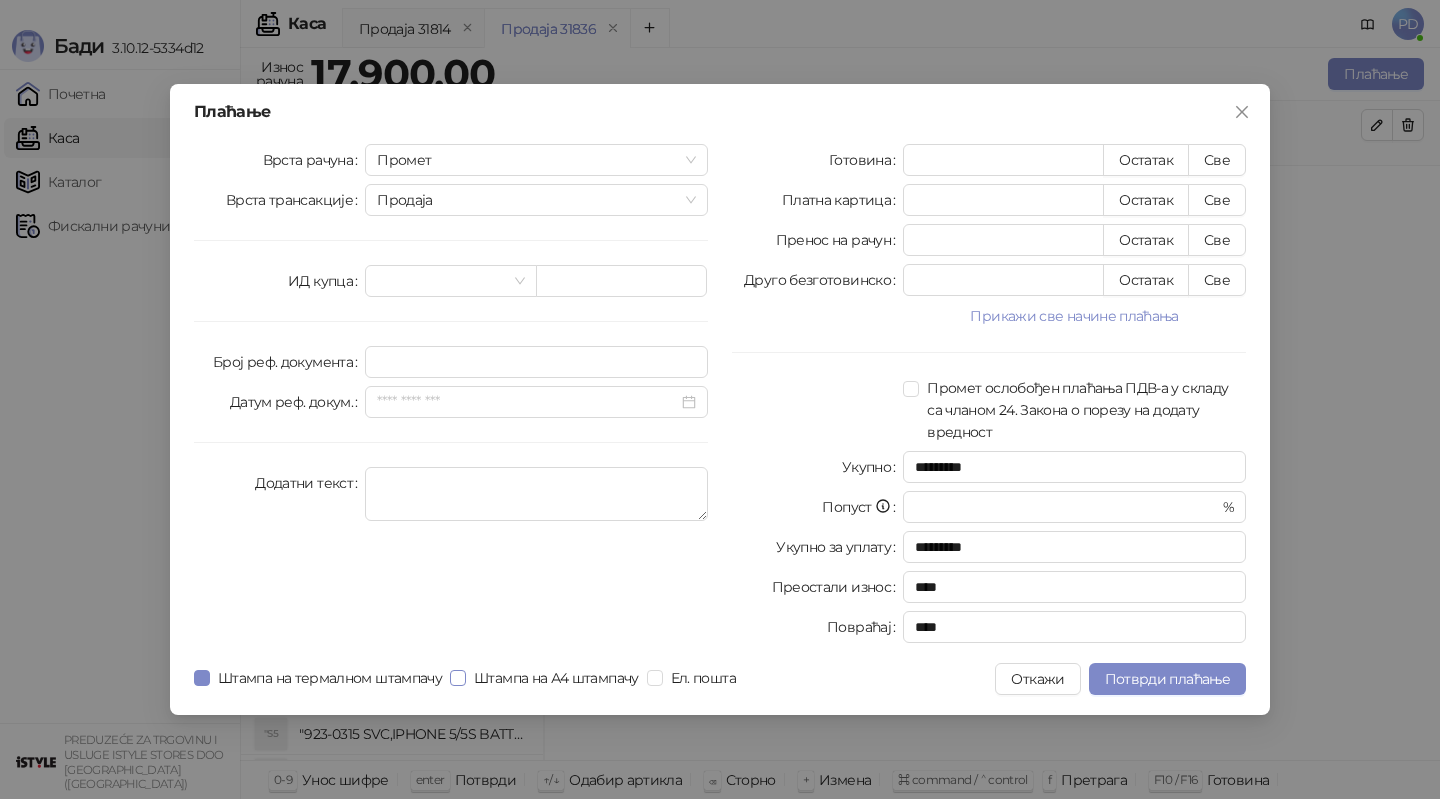 click on "Штампа на А4 штампачу" at bounding box center [556, 678] 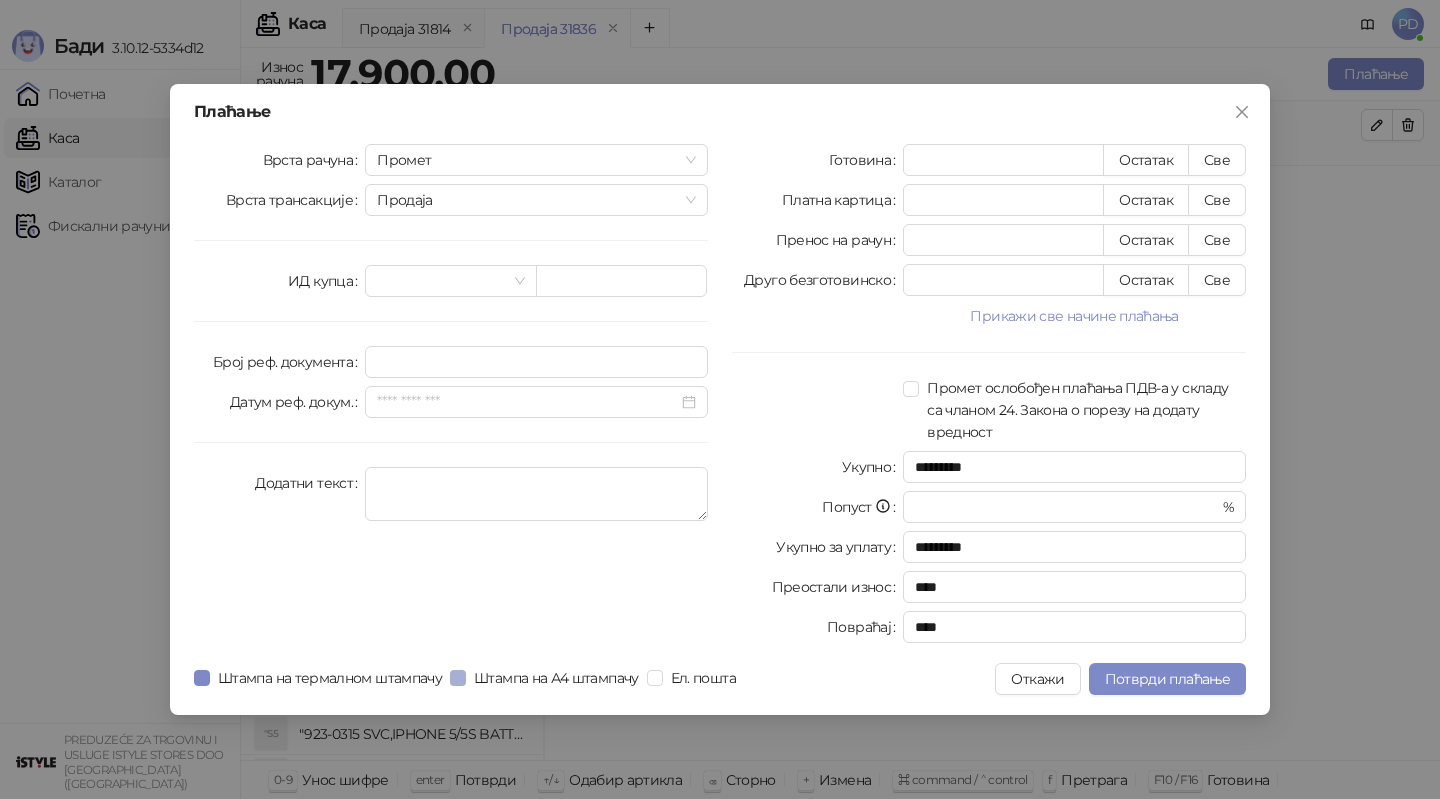 click on "Штампа на А4 штампачу" at bounding box center [556, 678] 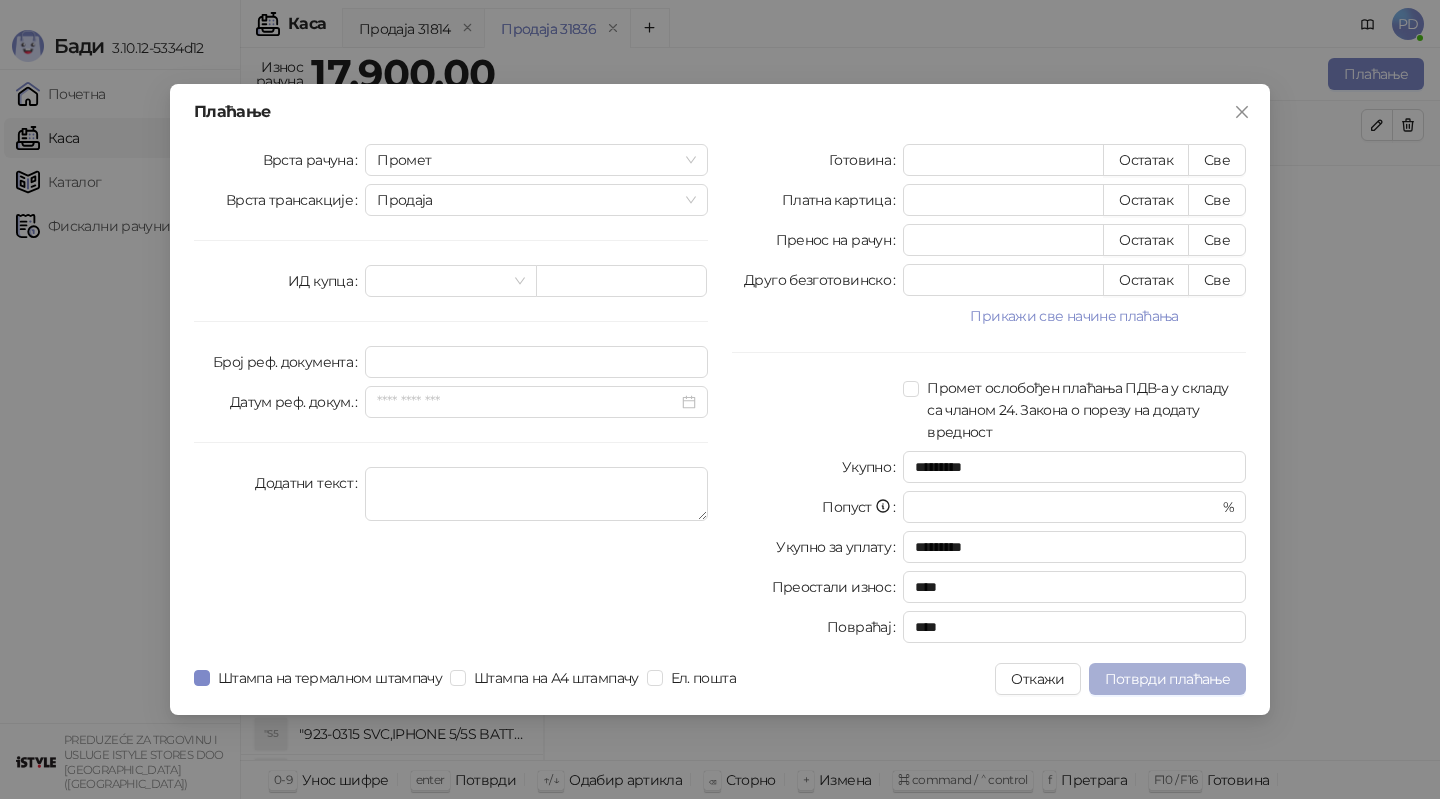 click on "Потврди плаћање" at bounding box center [1167, 679] 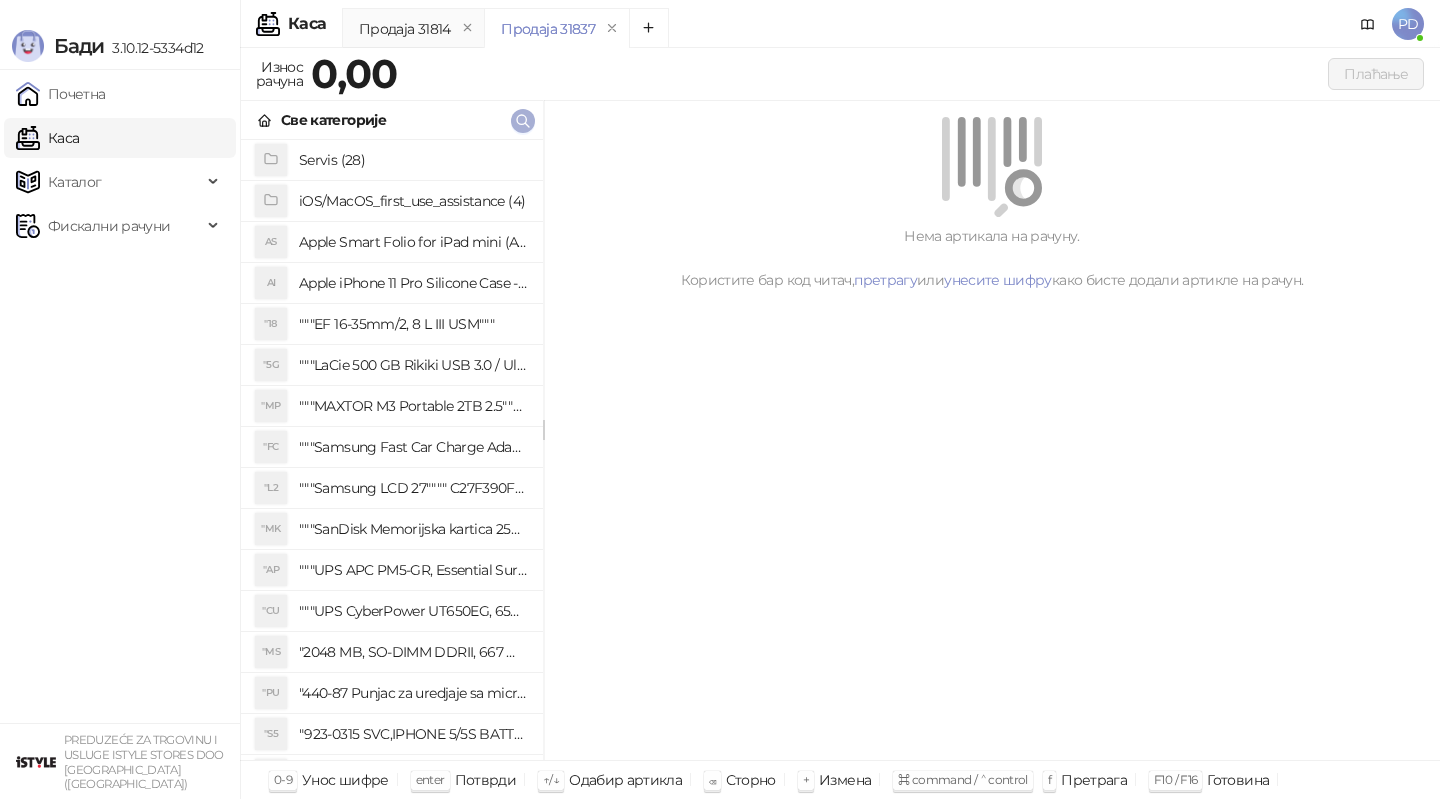 click 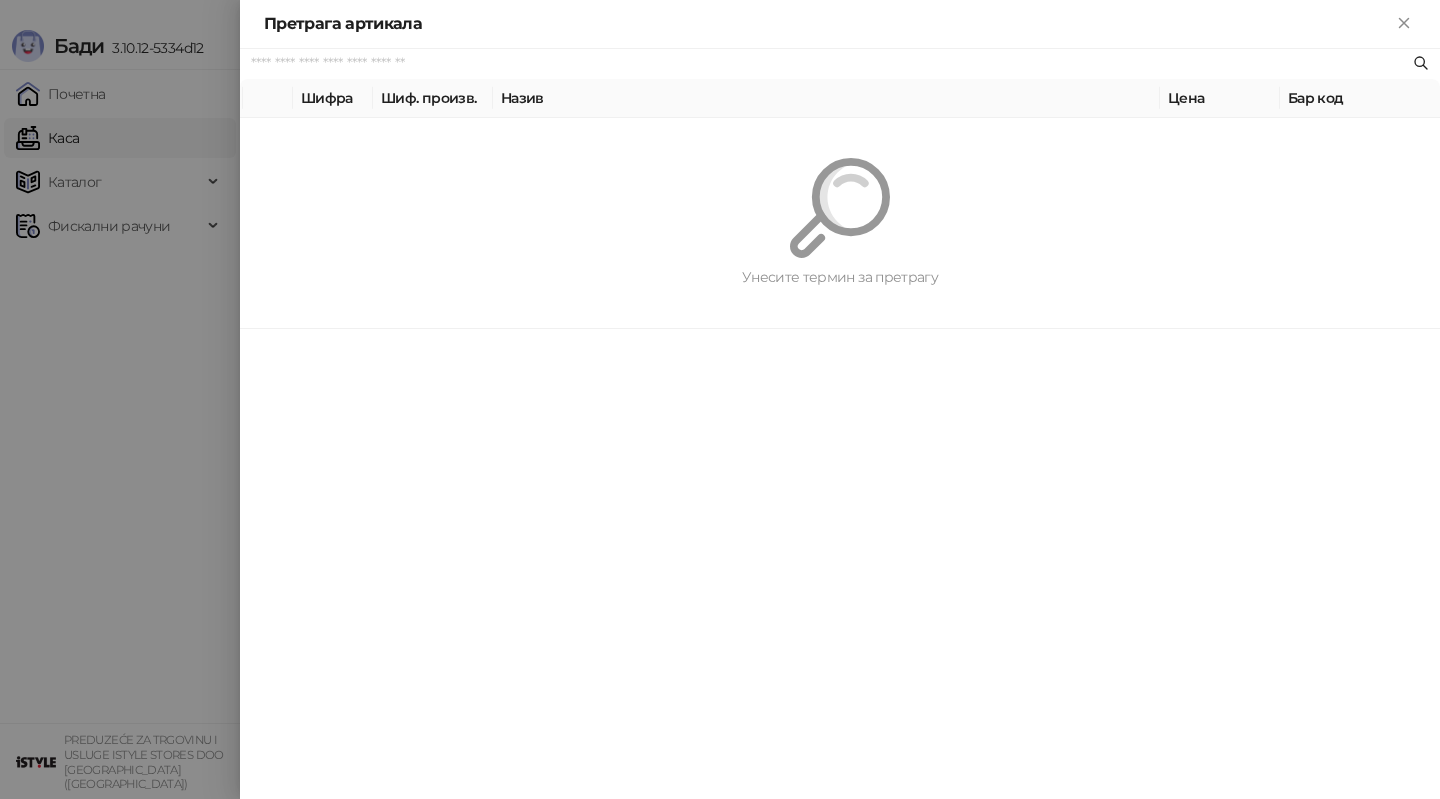 paste on "*********" 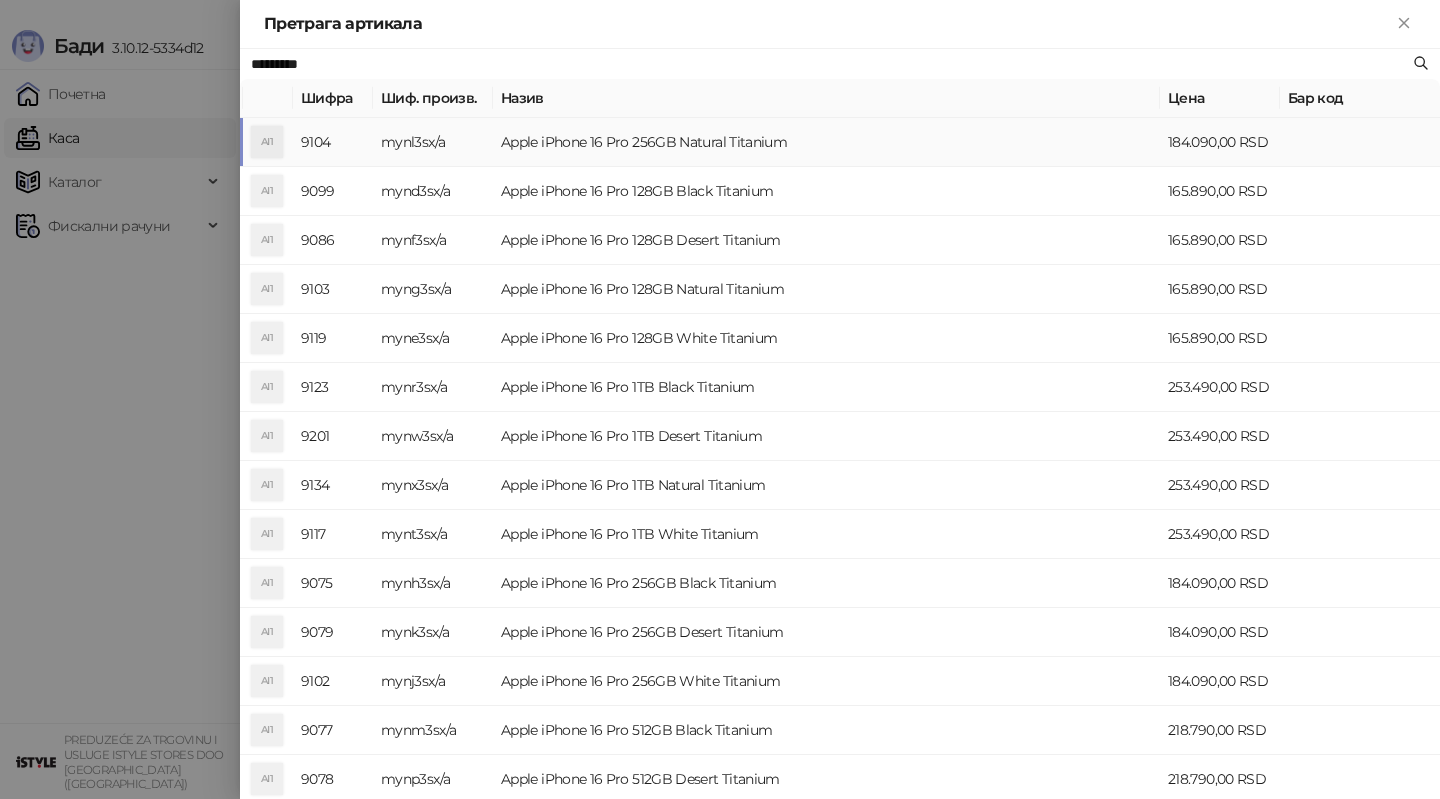type on "*********" 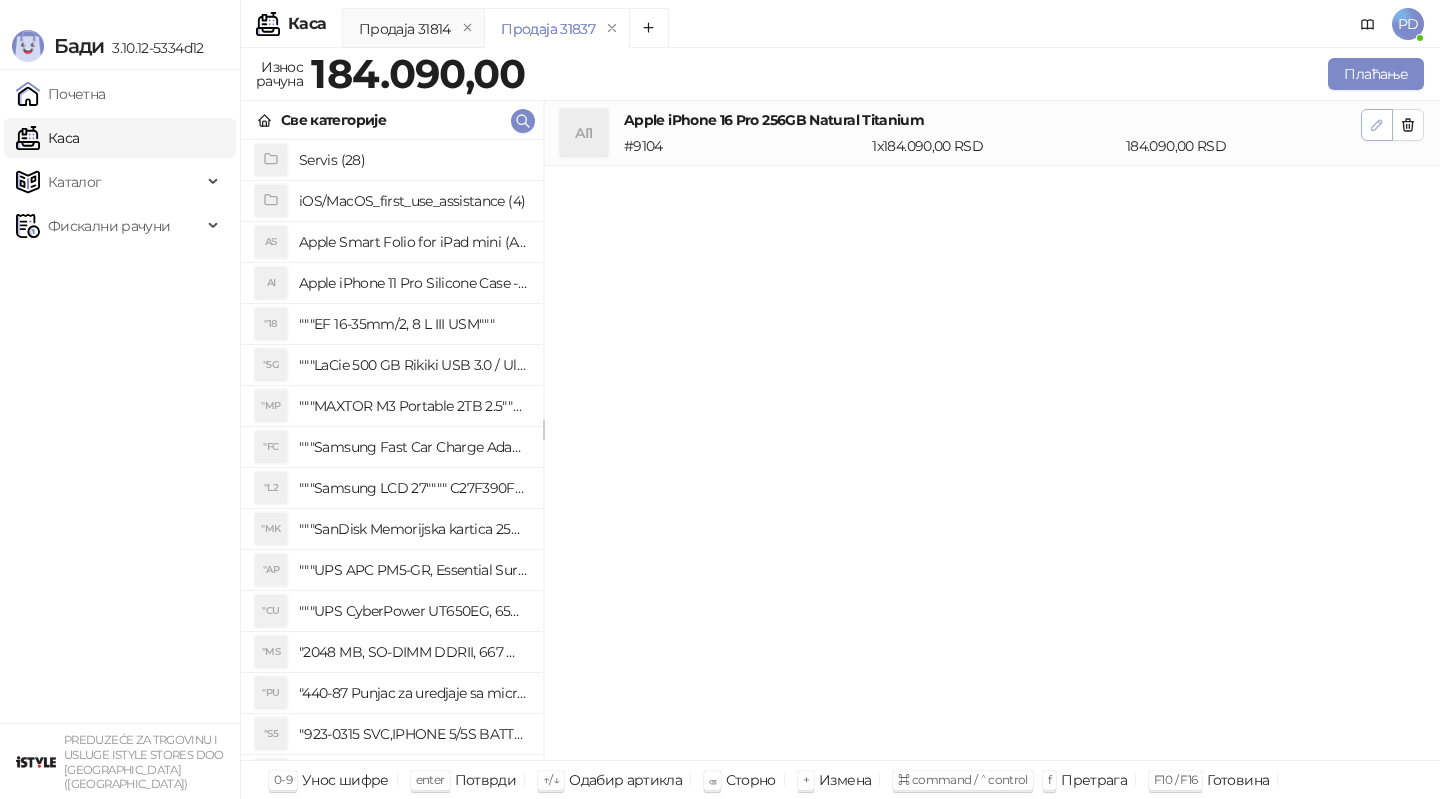 click 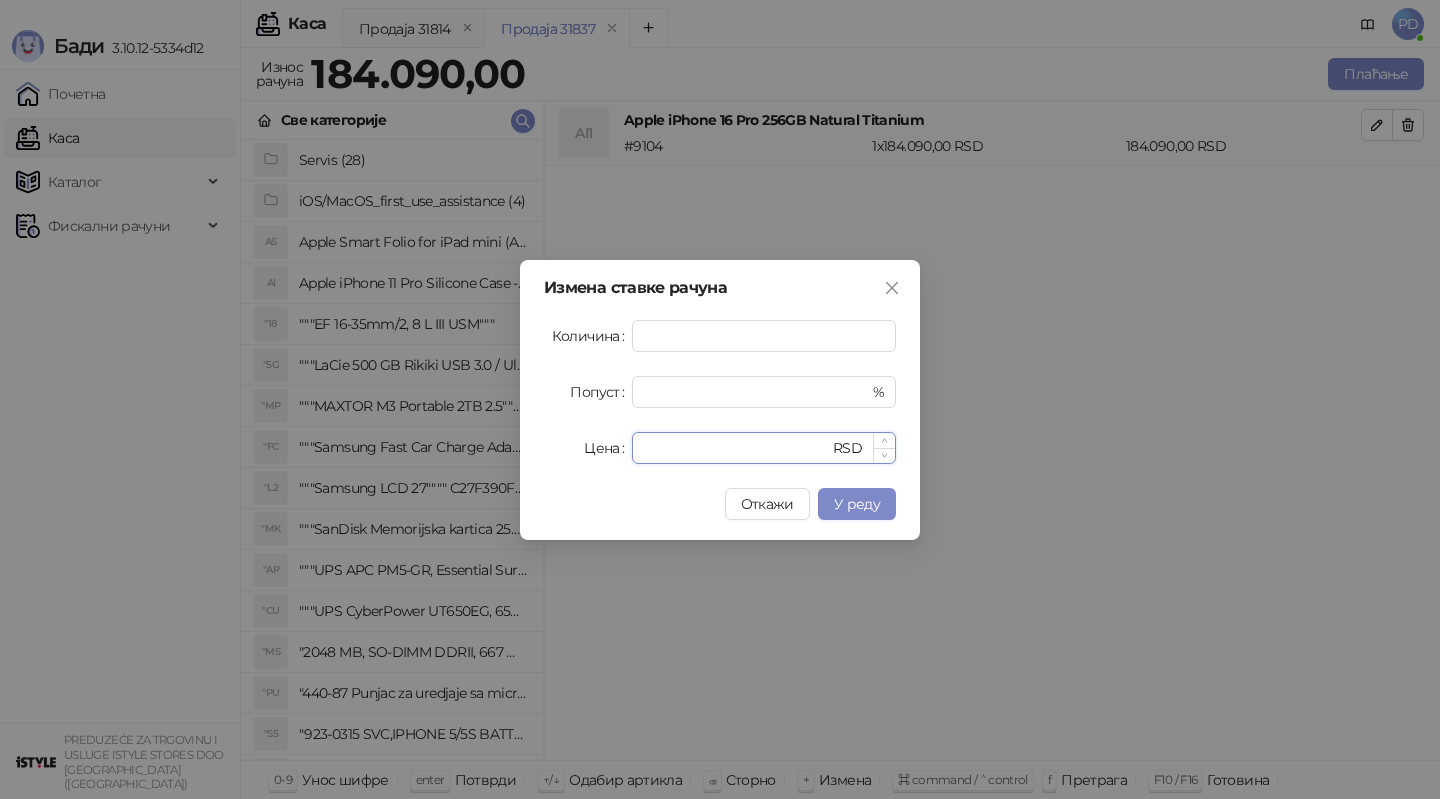 click on "******" at bounding box center (736, 448) 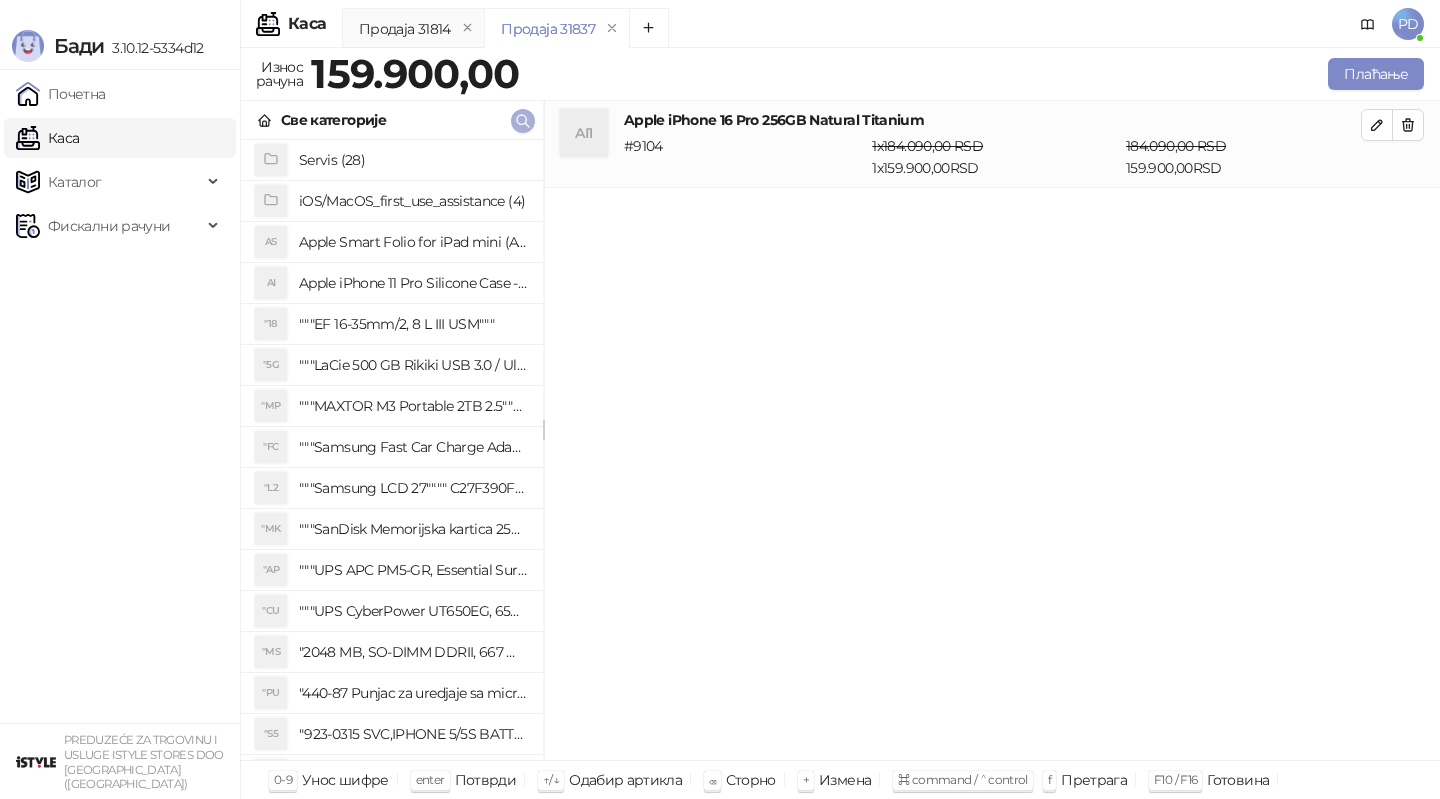 click 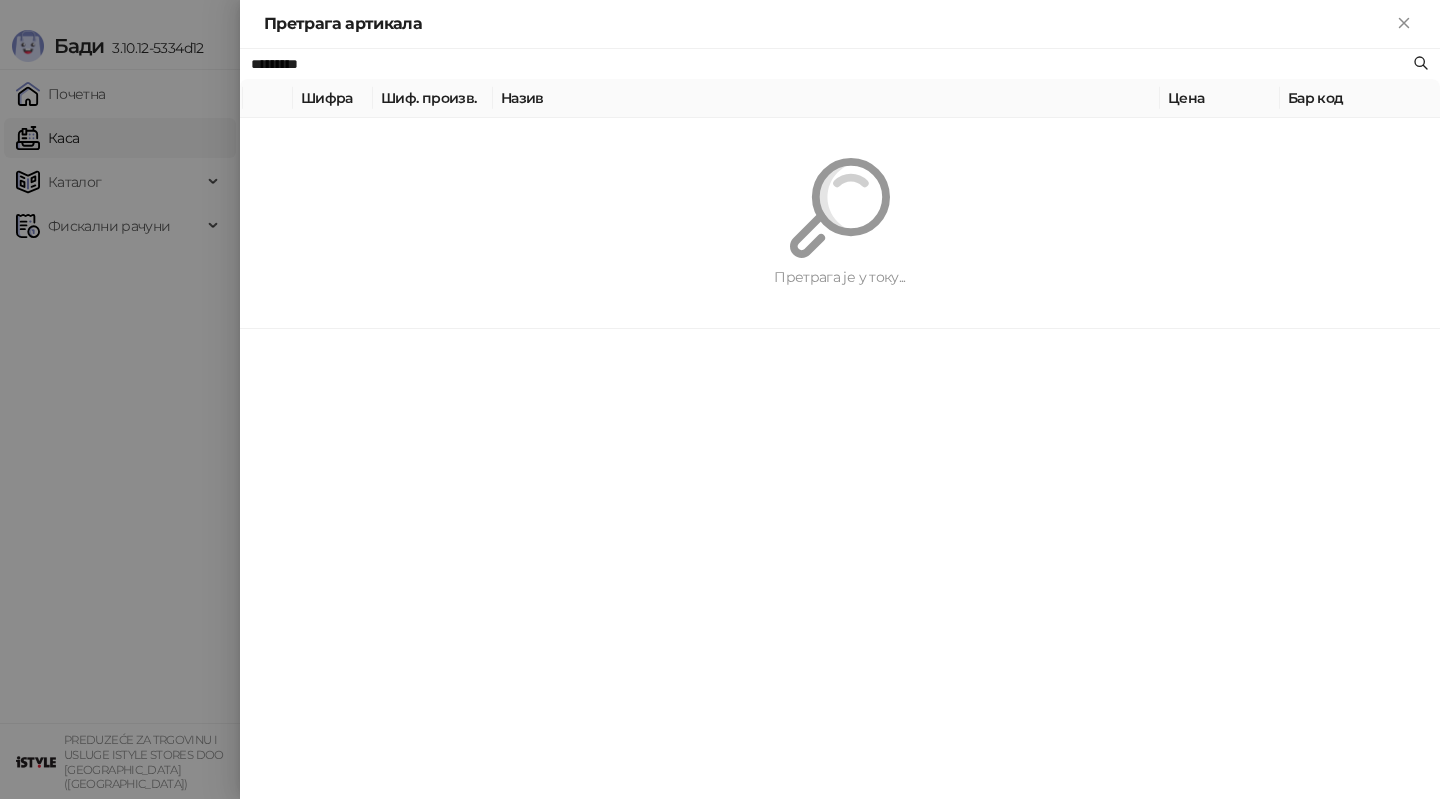 paste on "*******" 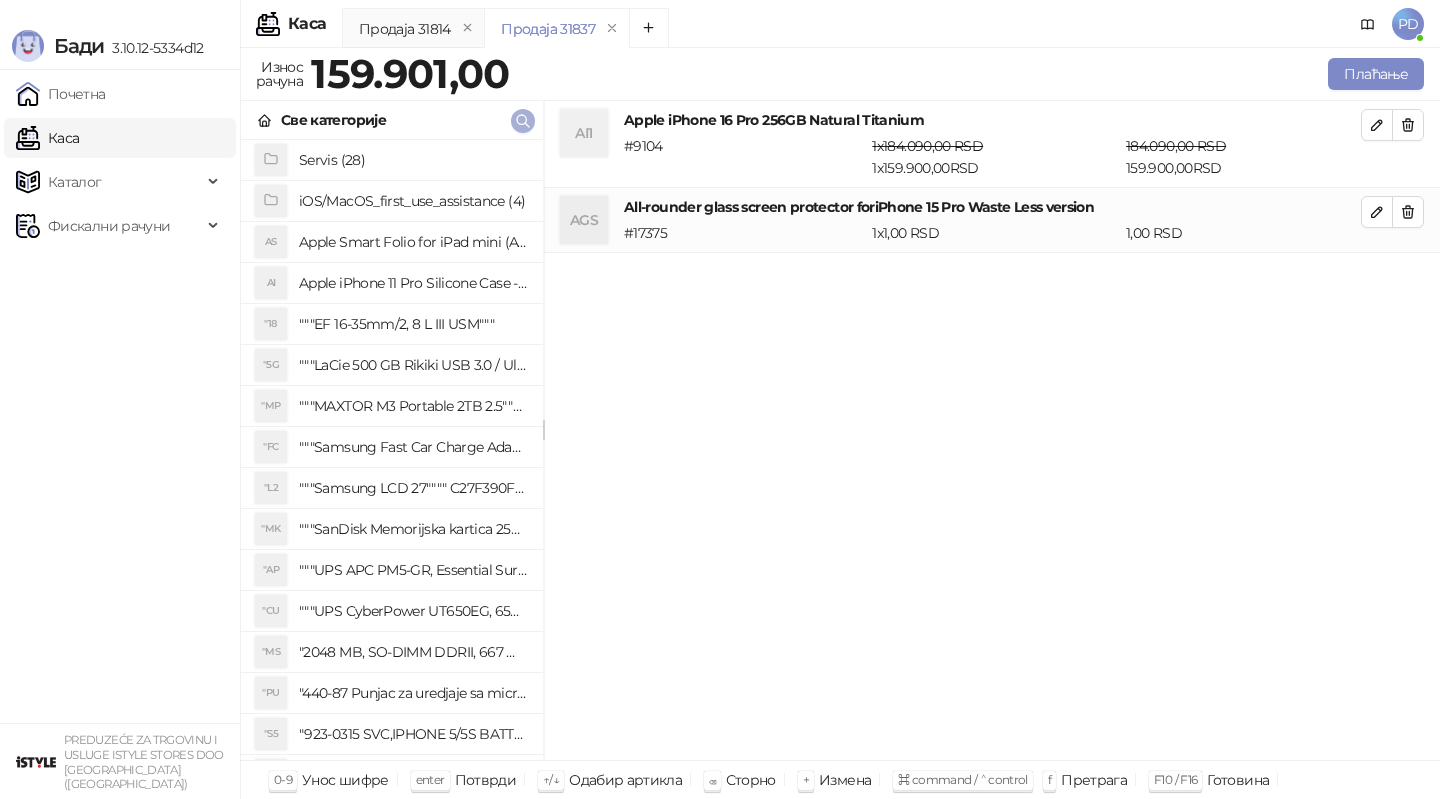 click 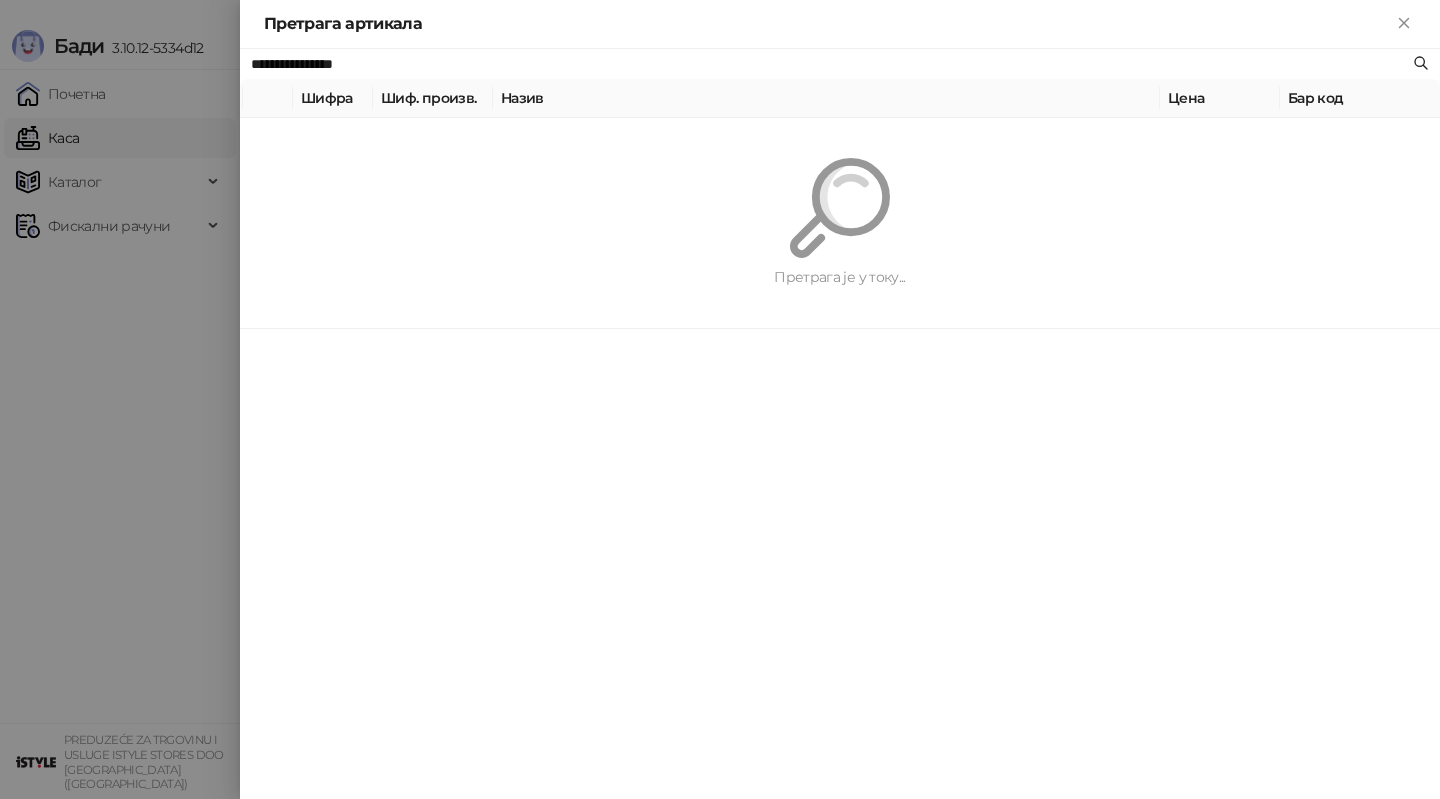 paste on "**********" 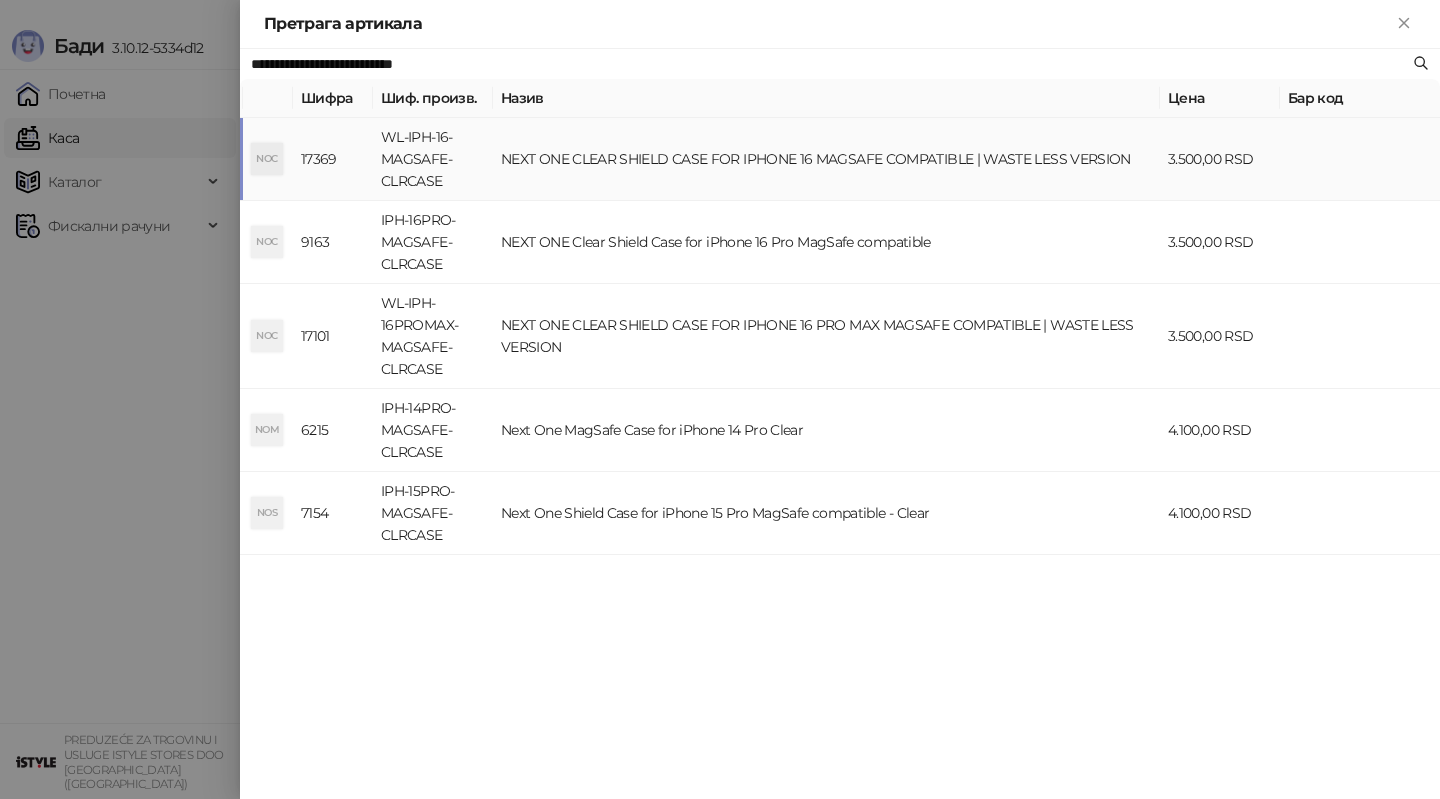 type on "**********" 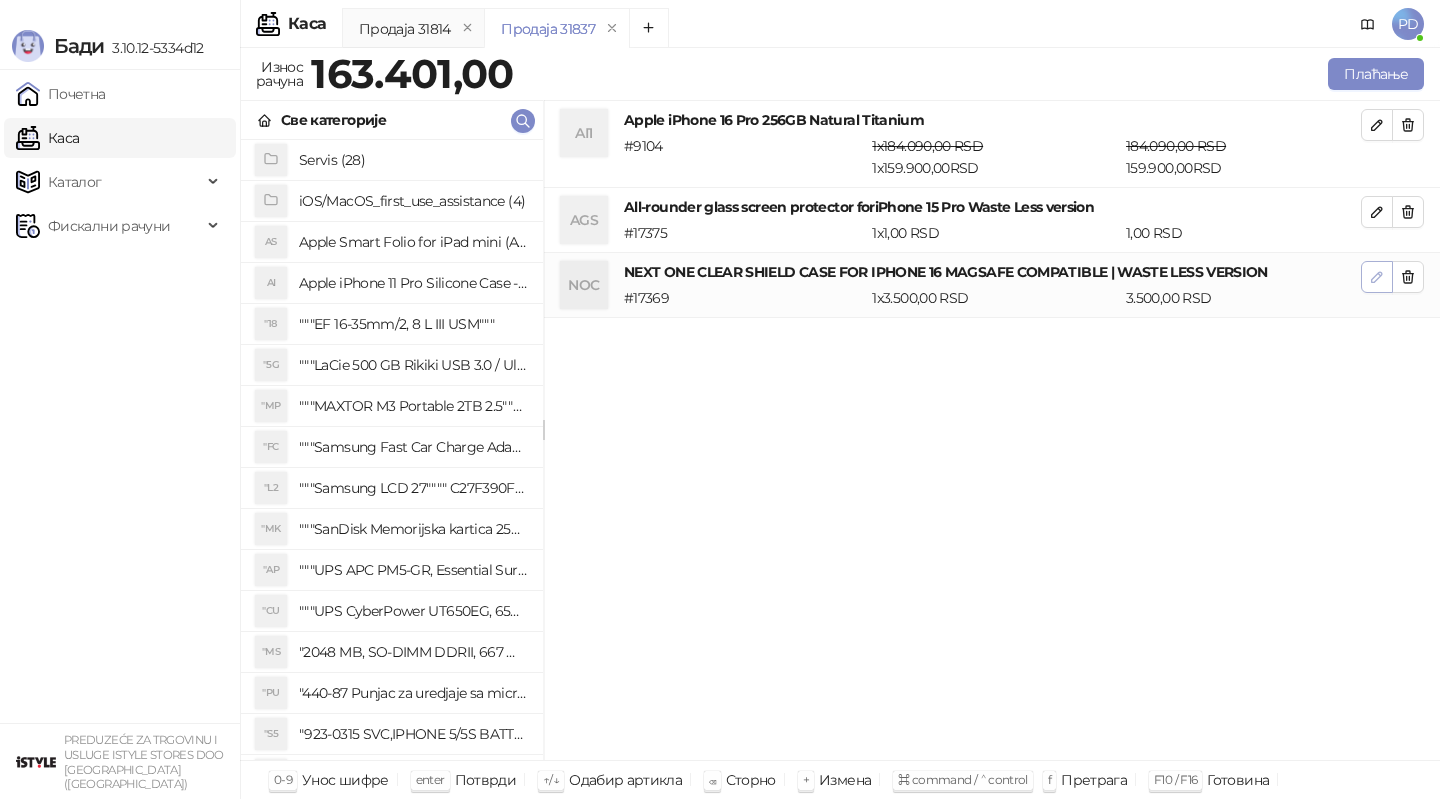 click 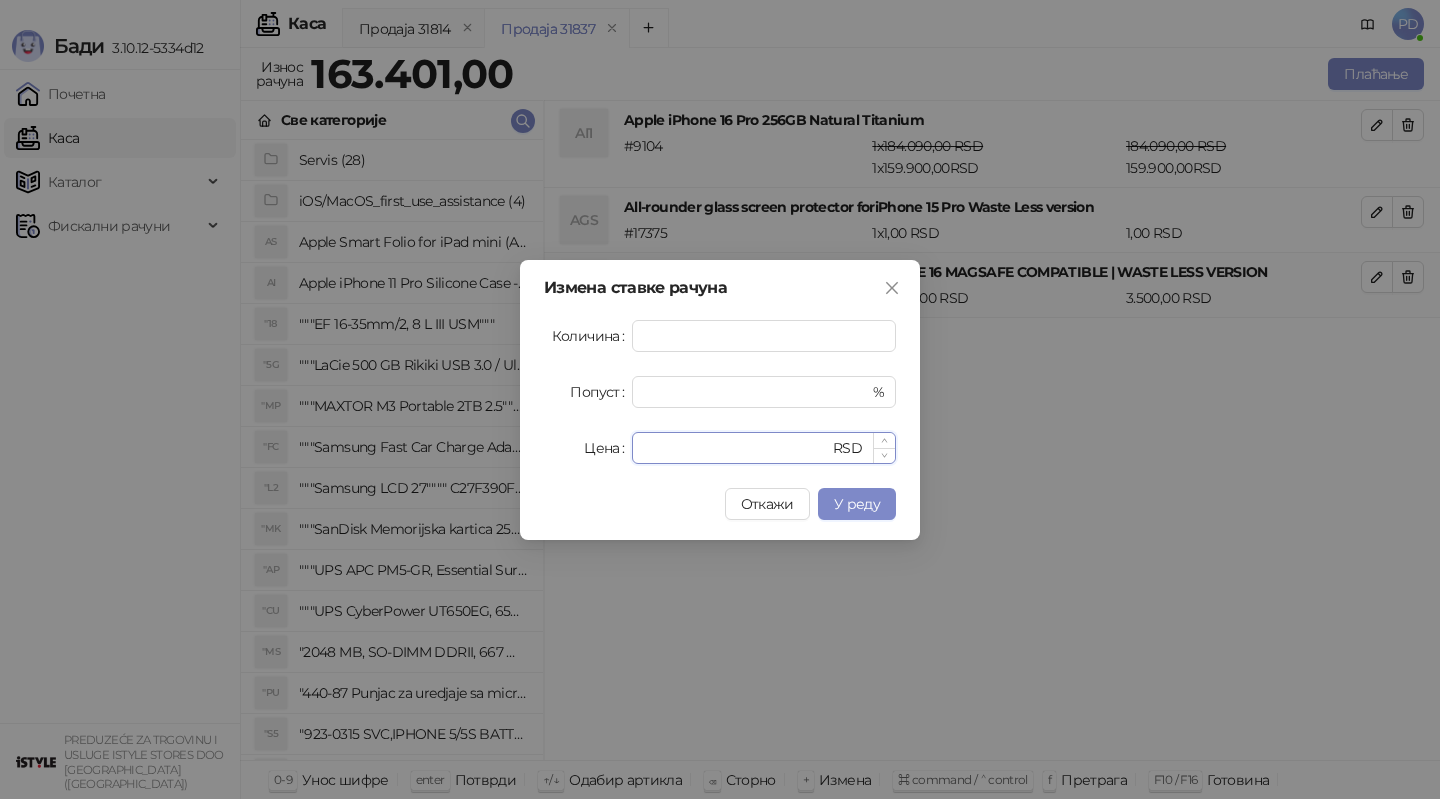click on "****" at bounding box center (736, 448) 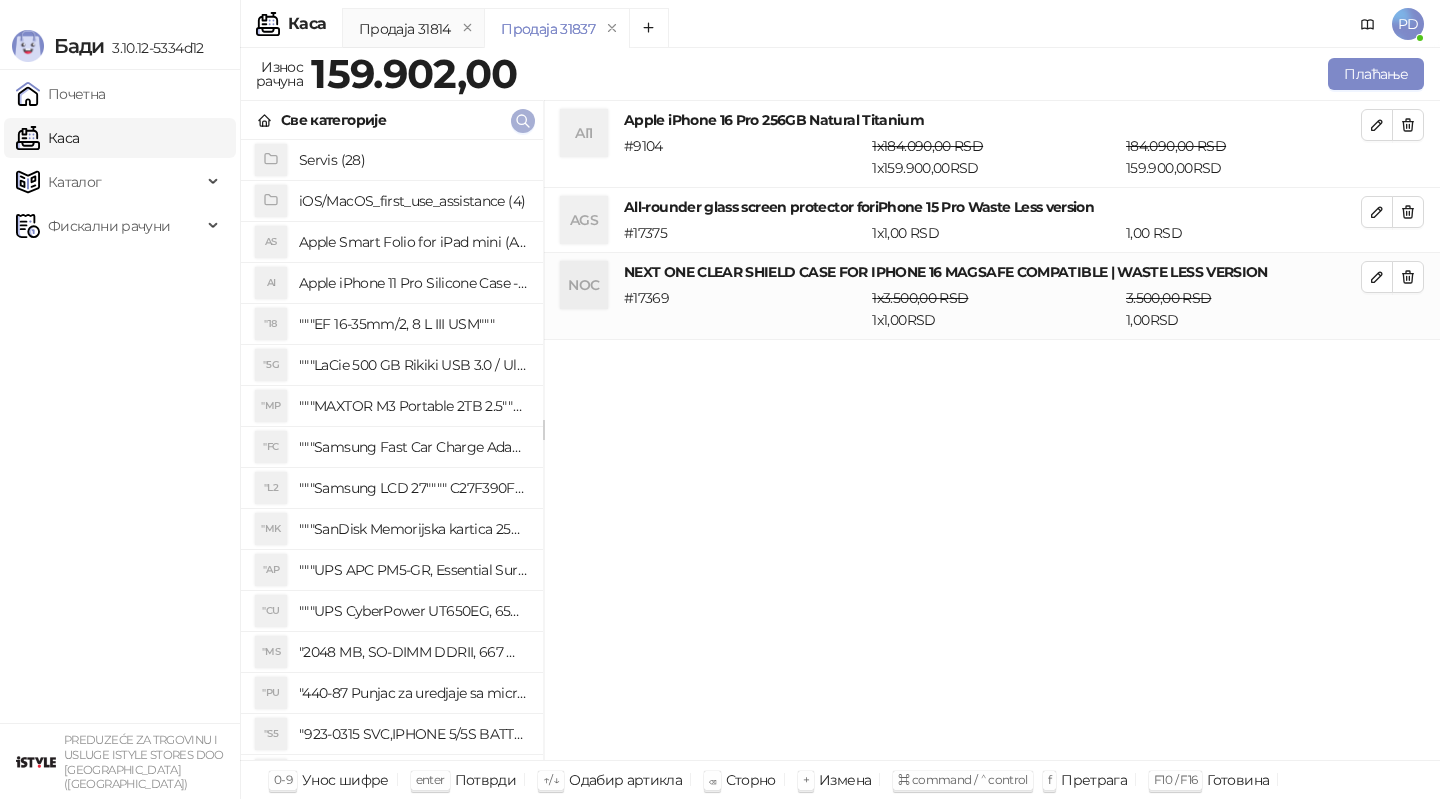 click at bounding box center (523, 120) 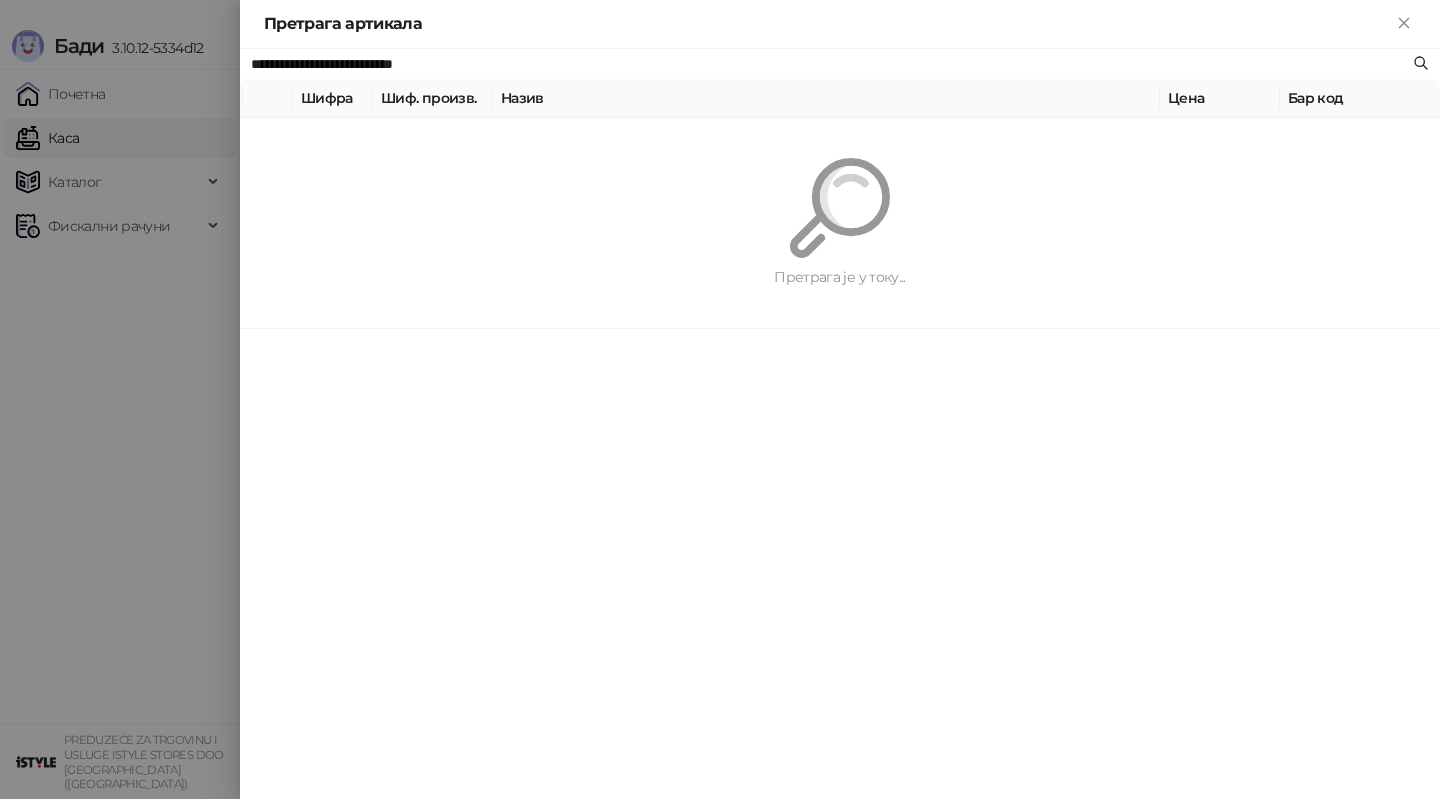 paste 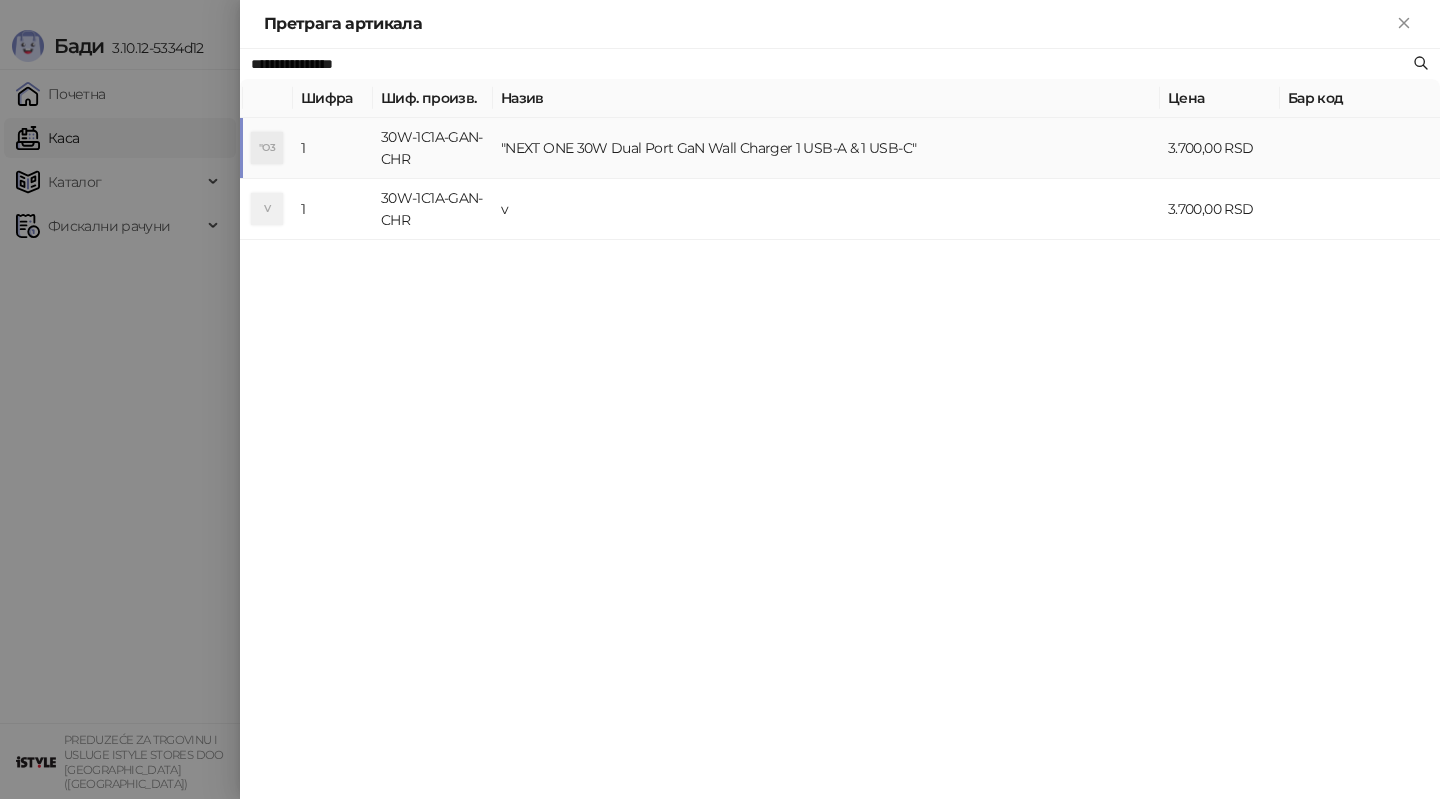 type on "**********" 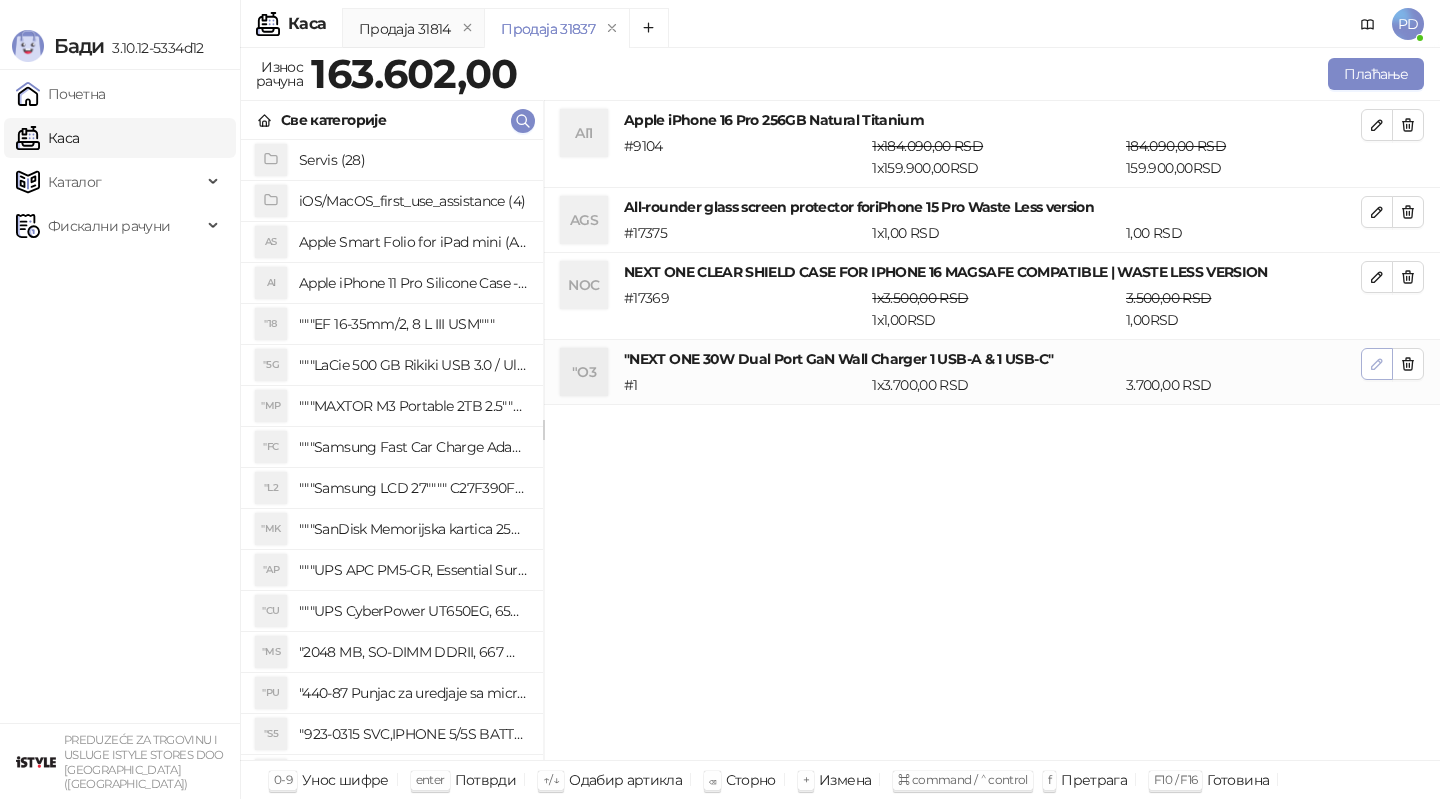 click 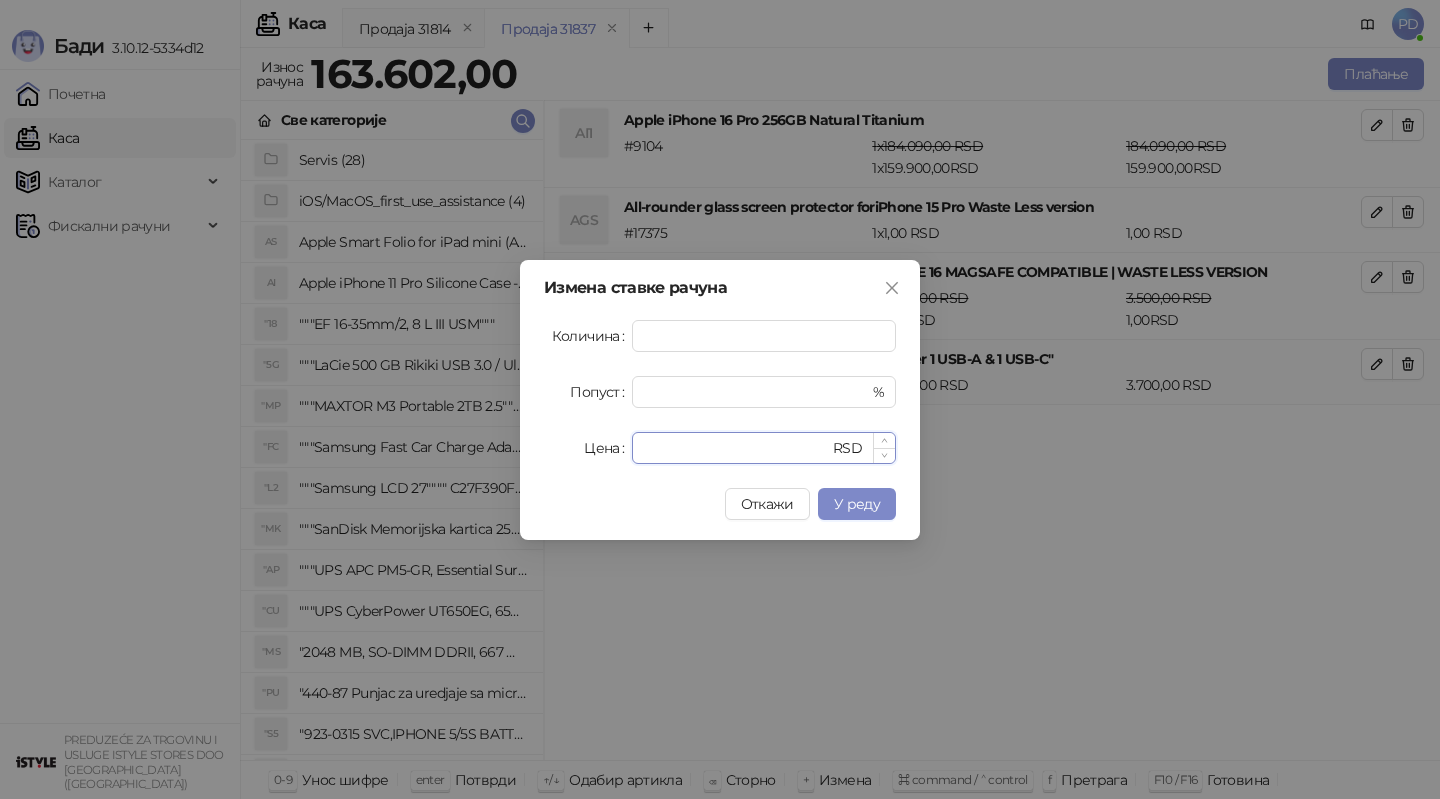 click on "****" at bounding box center (736, 448) 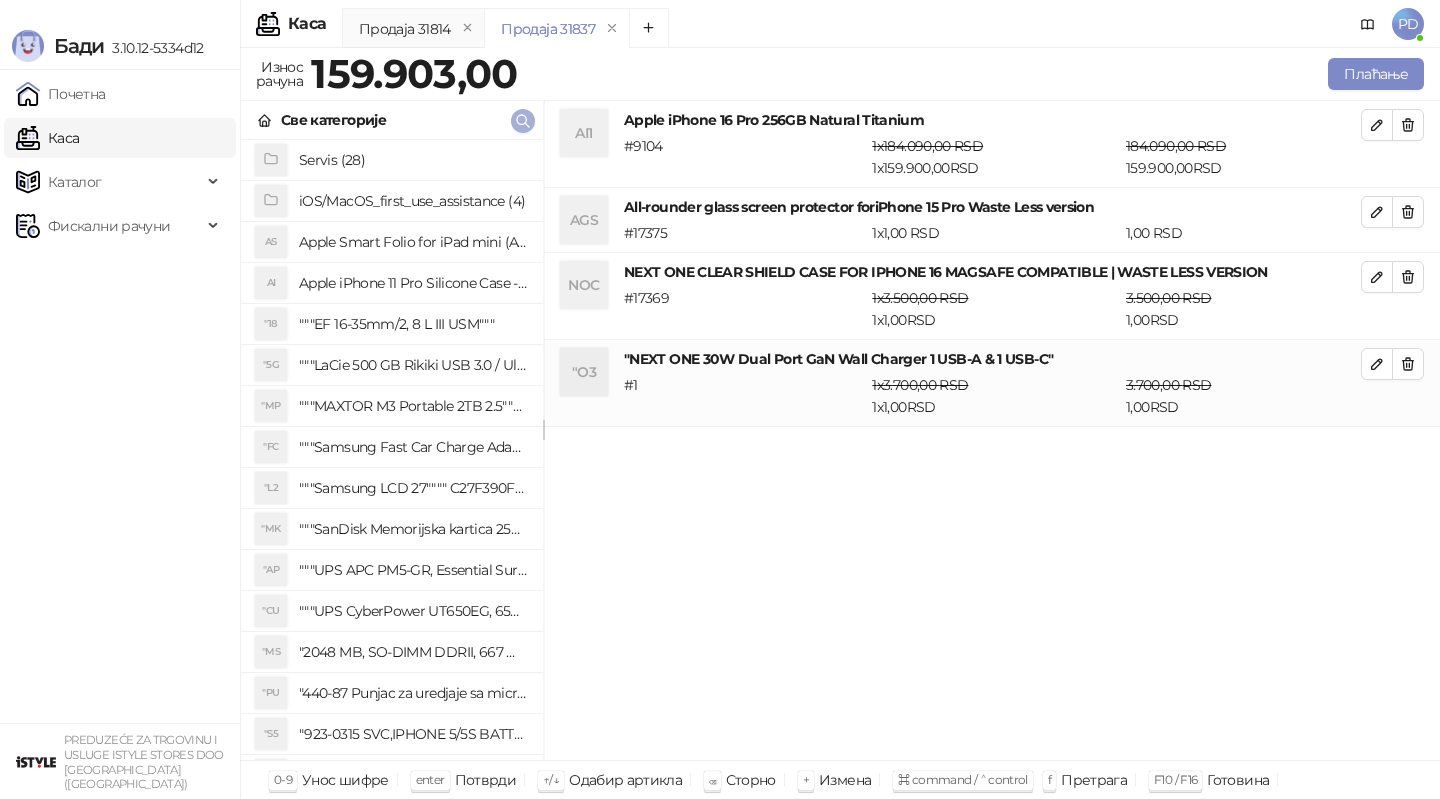 click 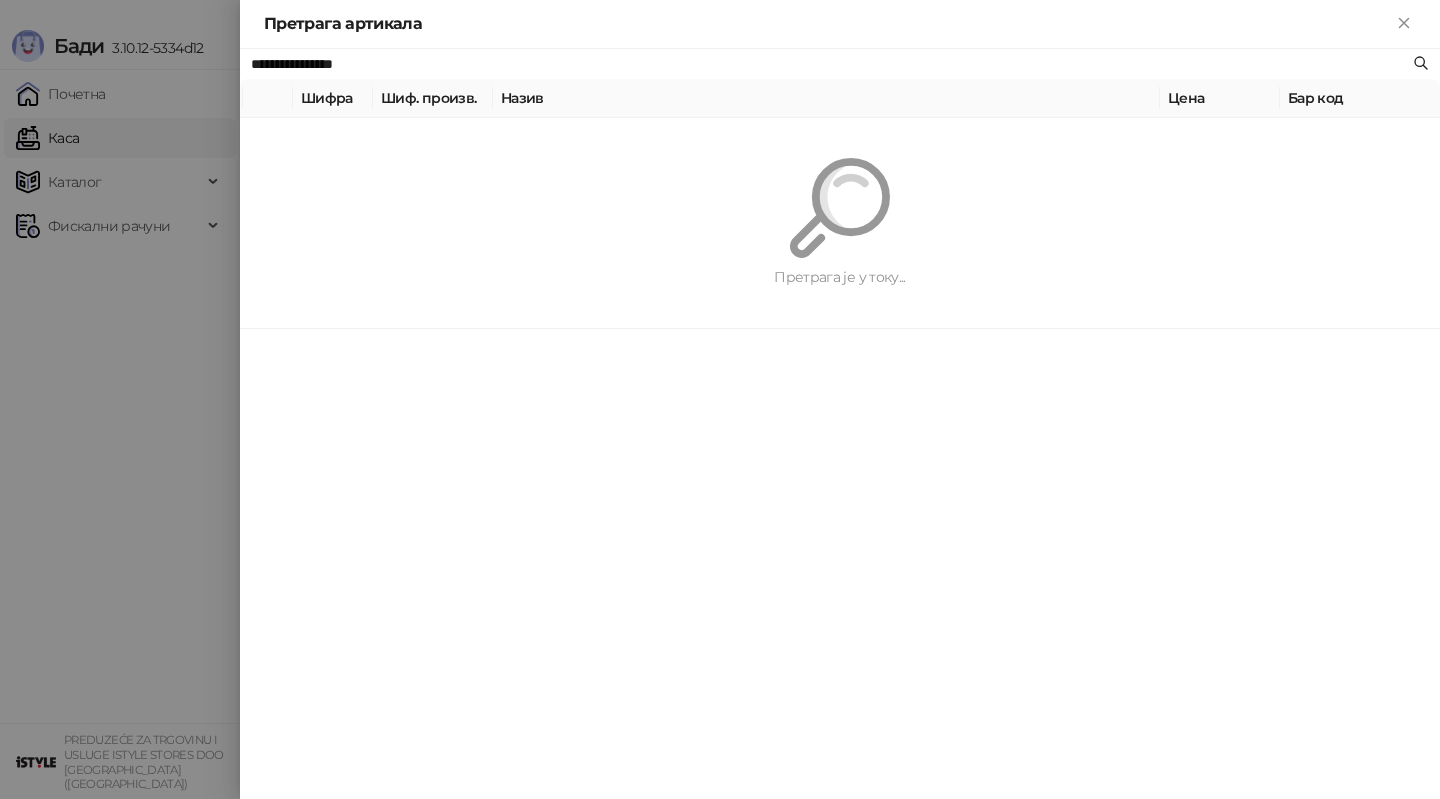 paste on "**********" 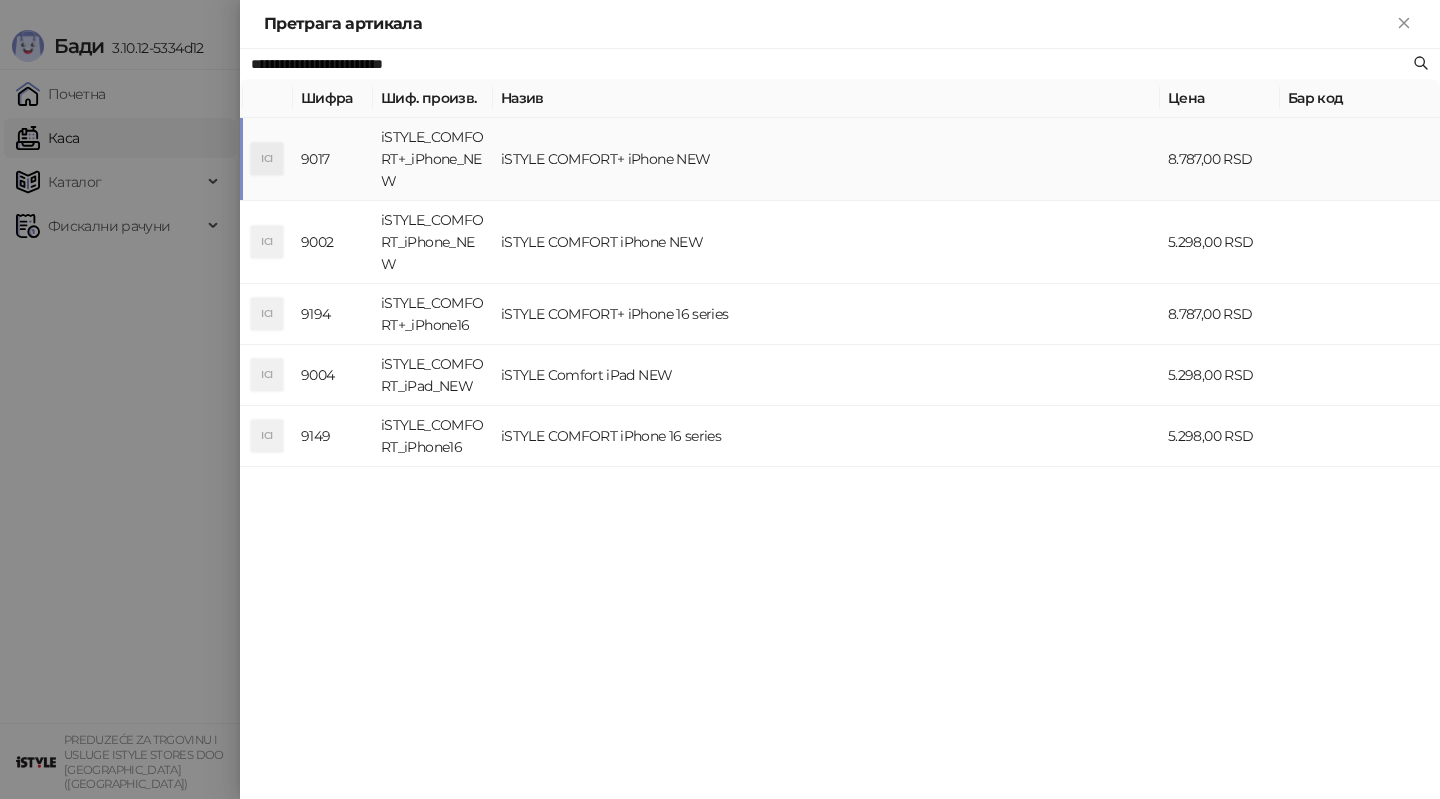 type on "**********" 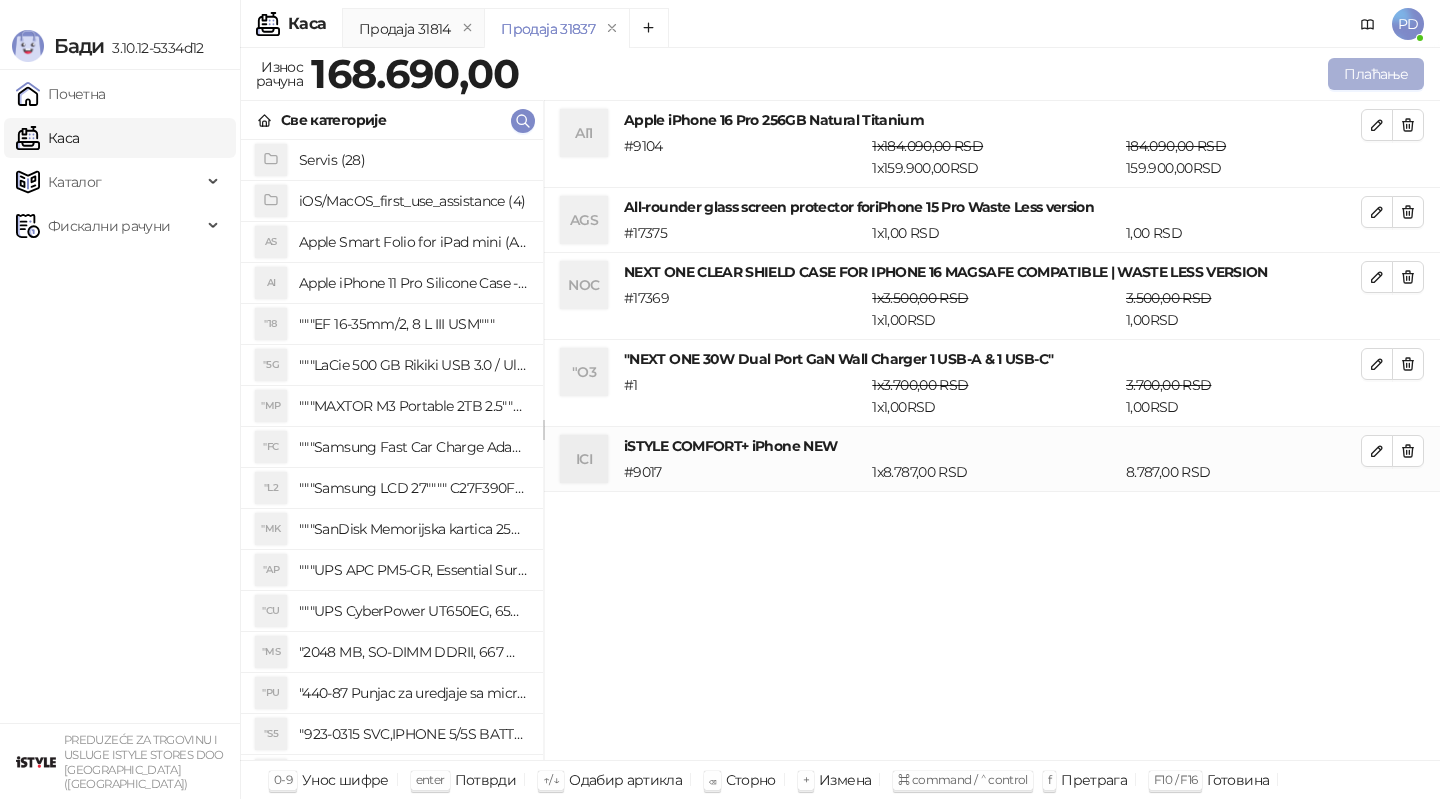 click on "Плаћање" at bounding box center [1376, 74] 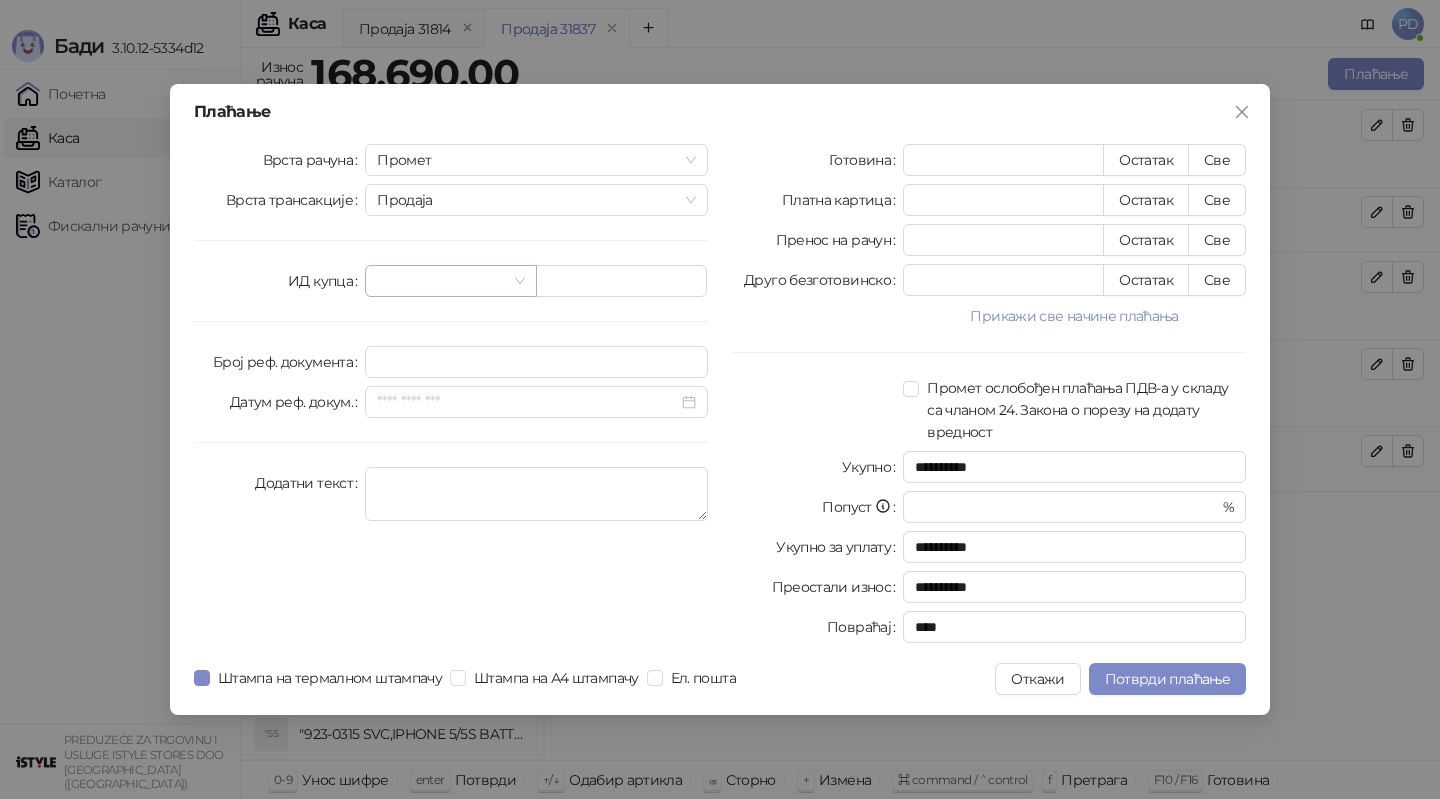 click at bounding box center (450, 281) 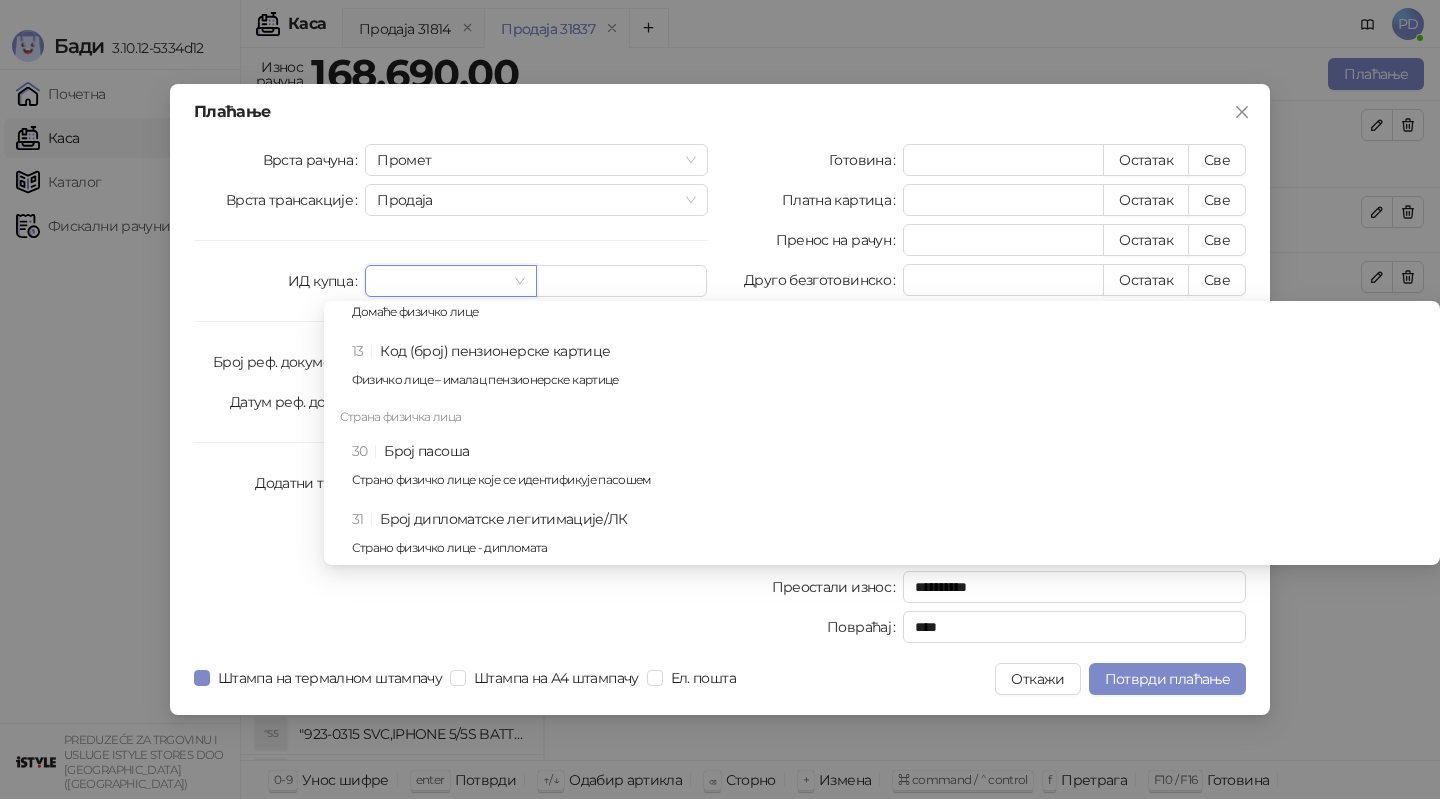 scroll, scrollTop: 805, scrollLeft: 0, axis: vertical 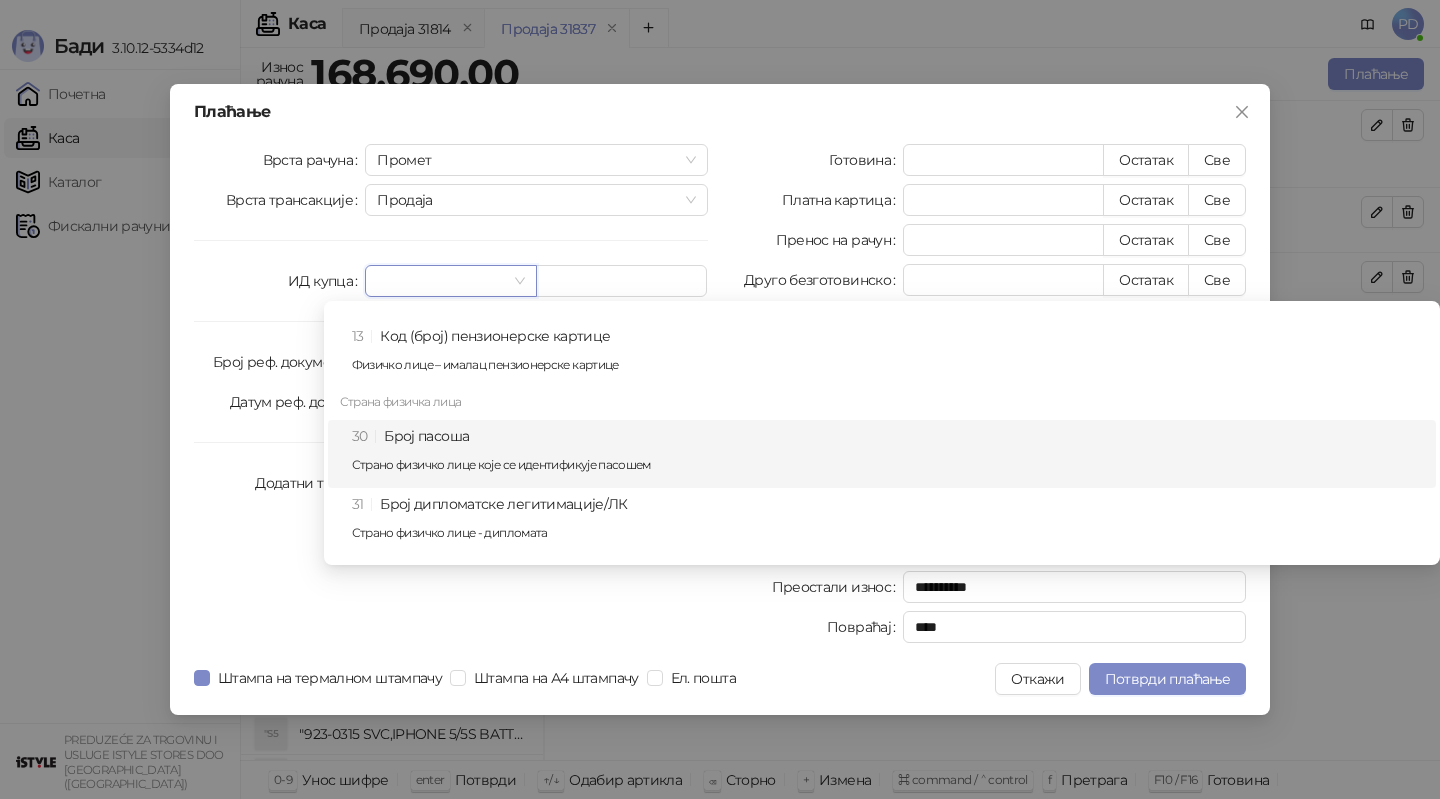 click on "30 Број пасоша Страно физичко лице које се идентификује пасошем" at bounding box center (888, 454) 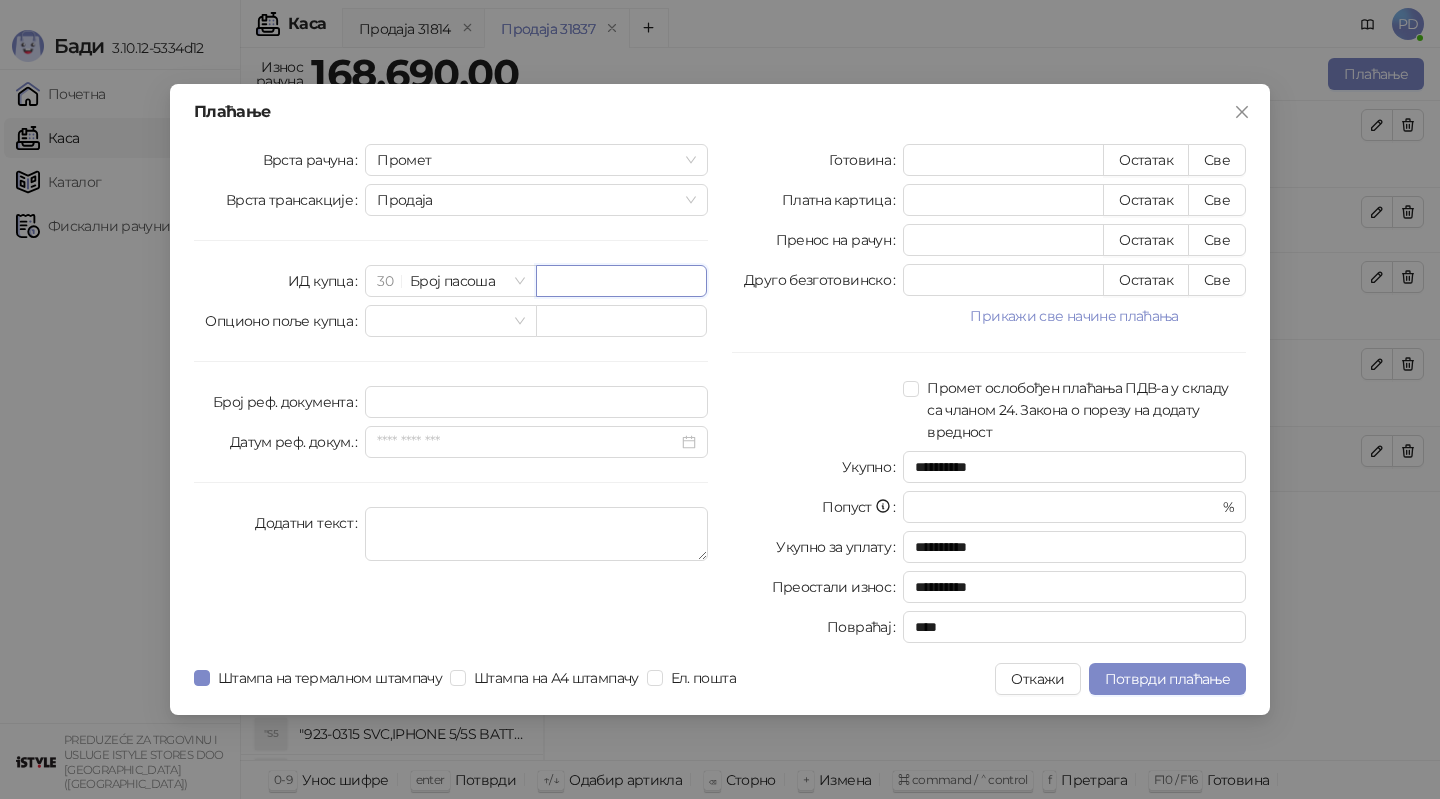 click at bounding box center [621, 281] 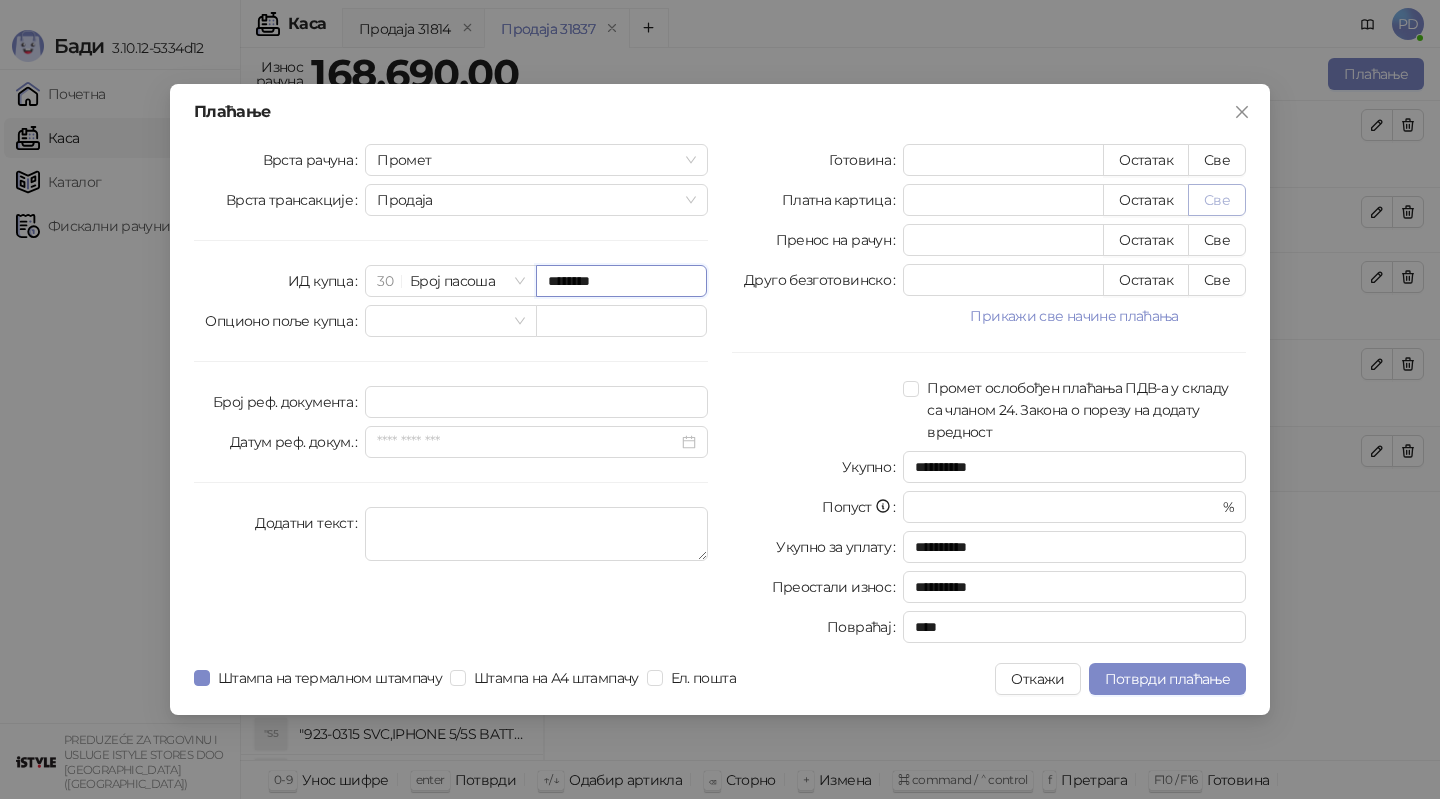 type on "********" 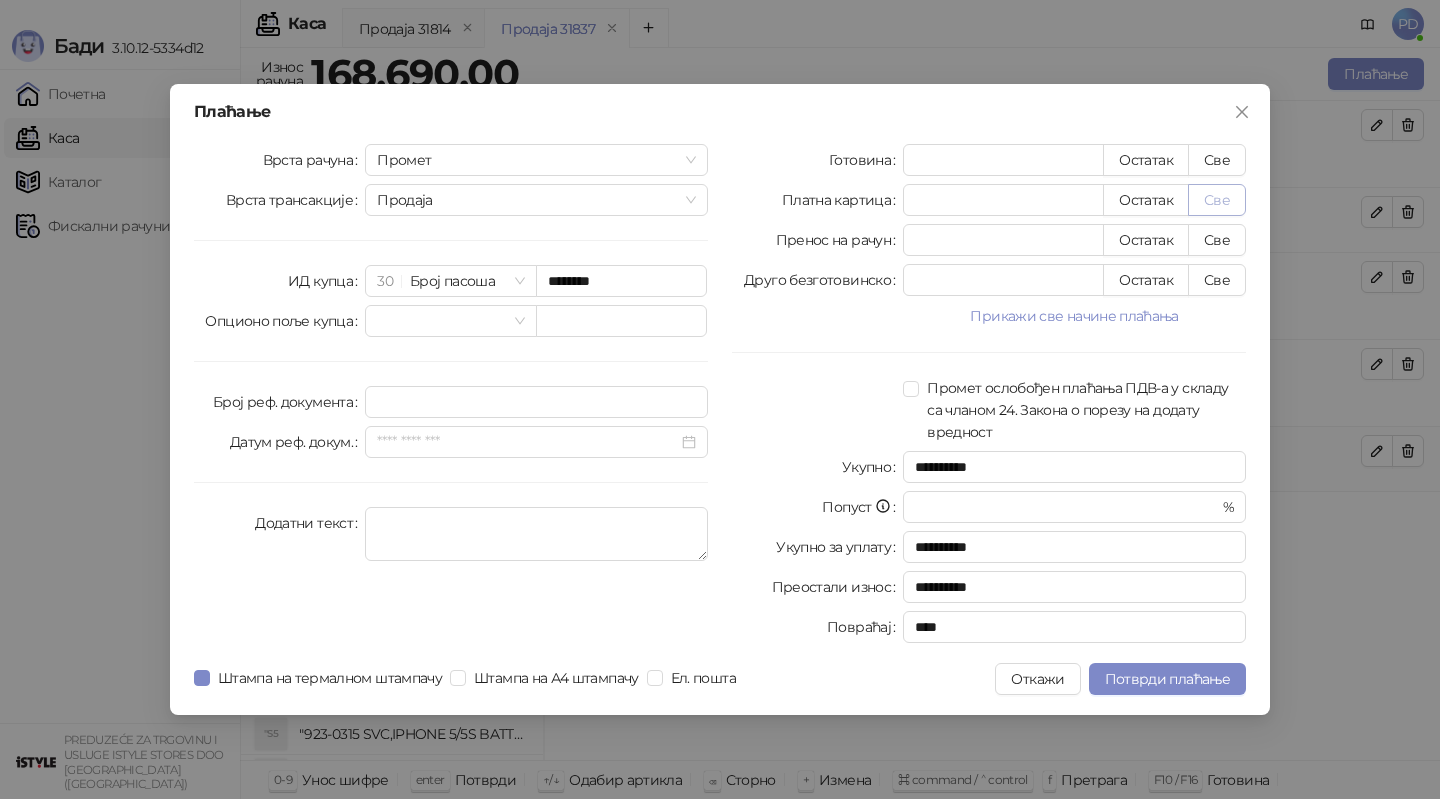 click on "Све" at bounding box center [1217, 200] 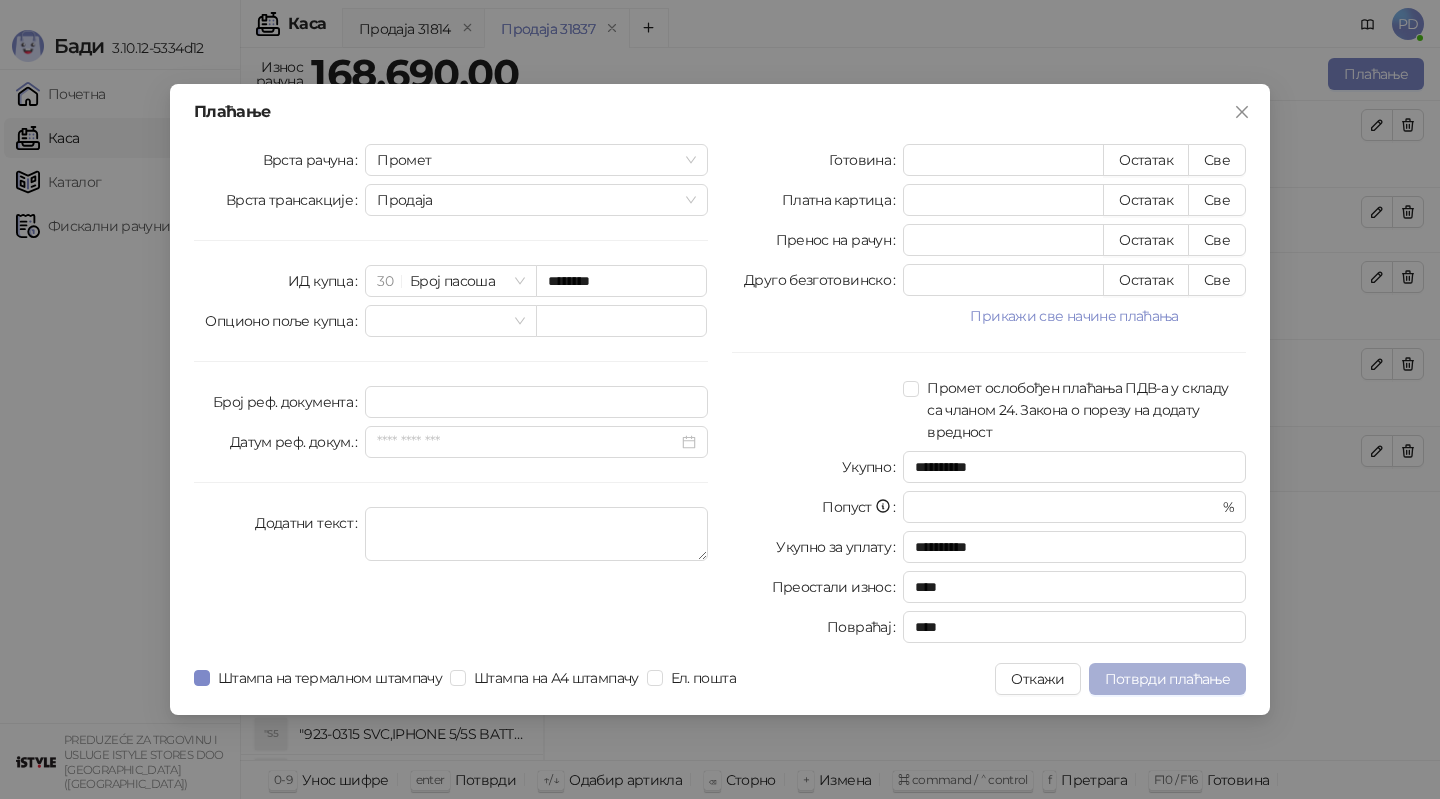 click on "Потврди плаћање" at bounding box center [1167, 679] 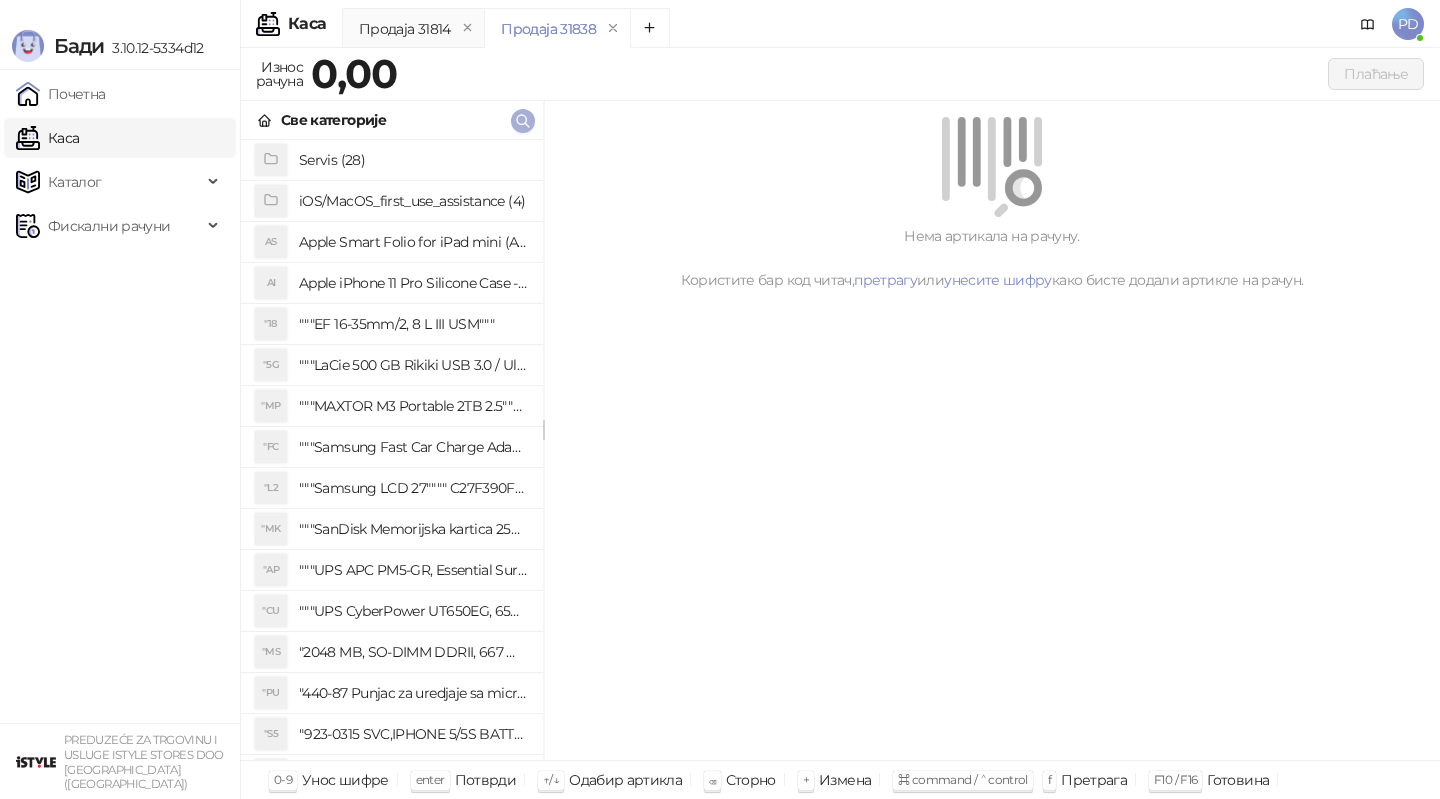 click 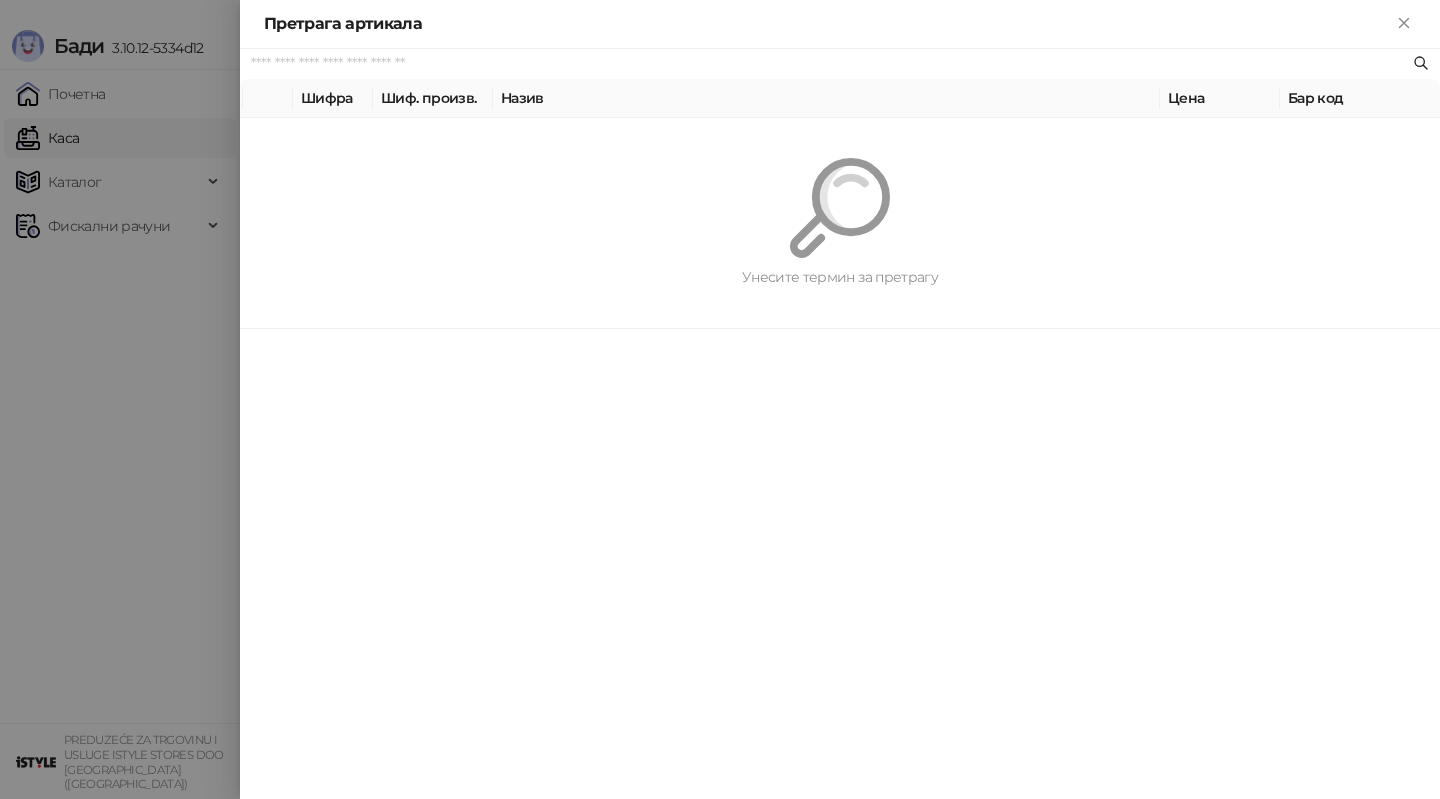 paste on "*********" 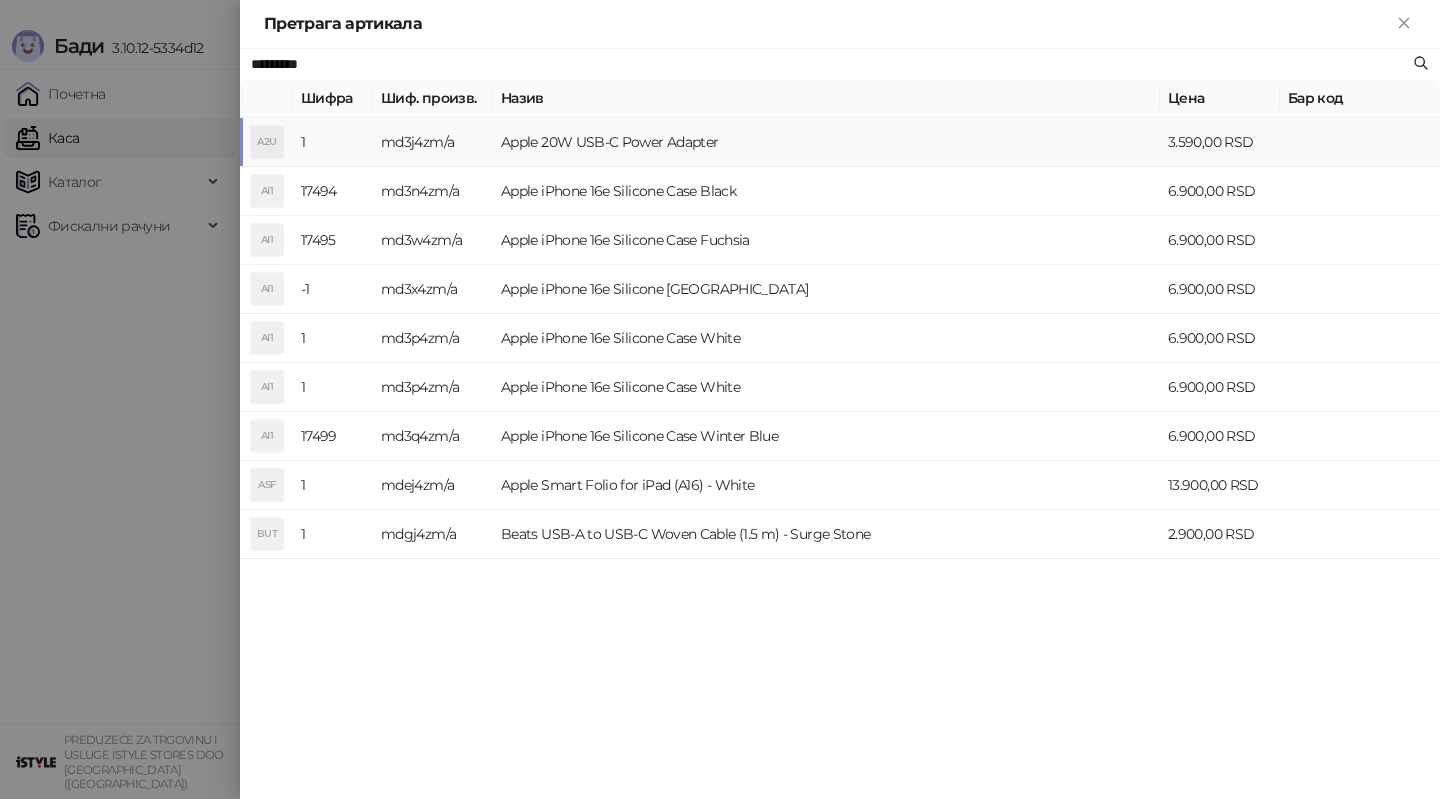 type on "*********" 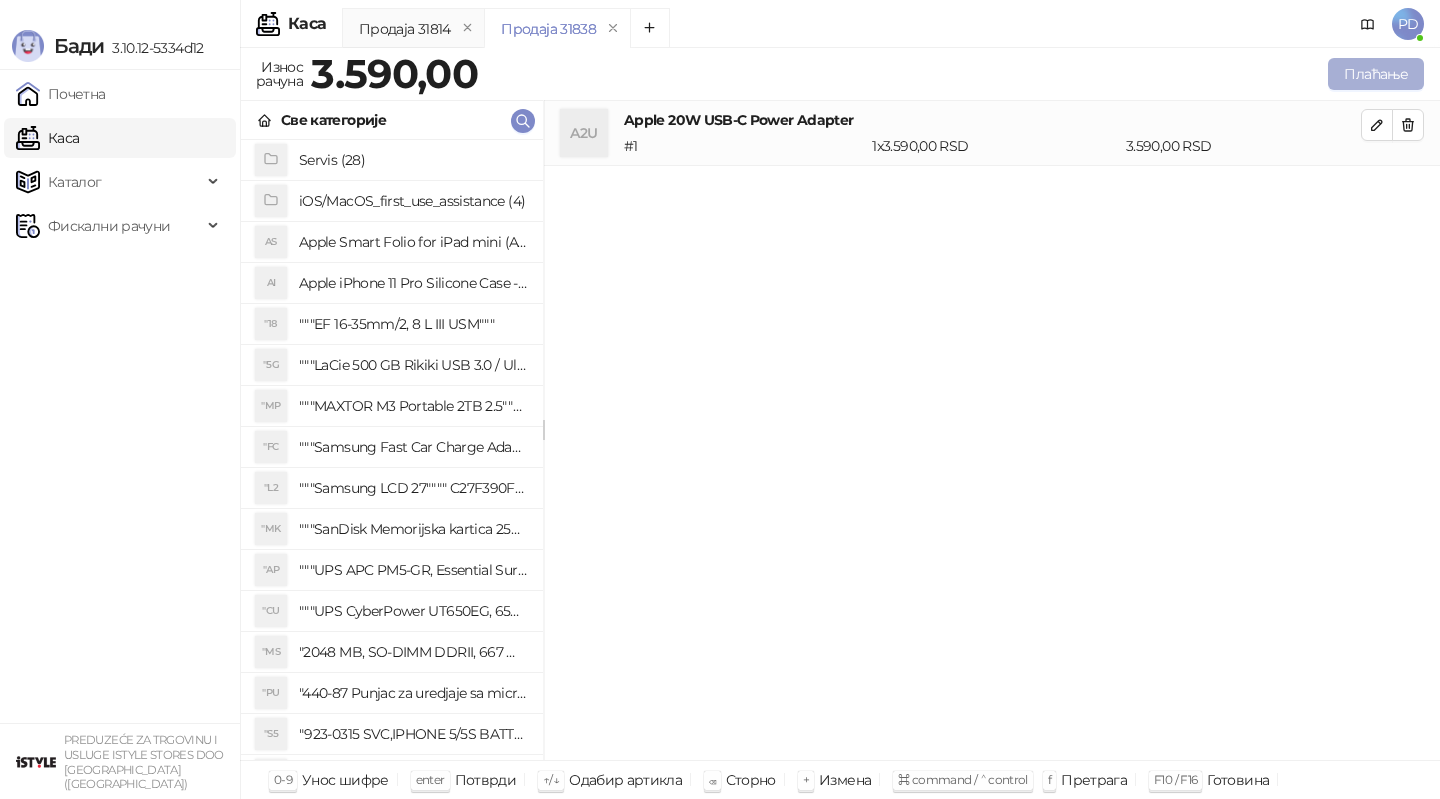 click on "Плаћање" at bounding box center [1376, 74] 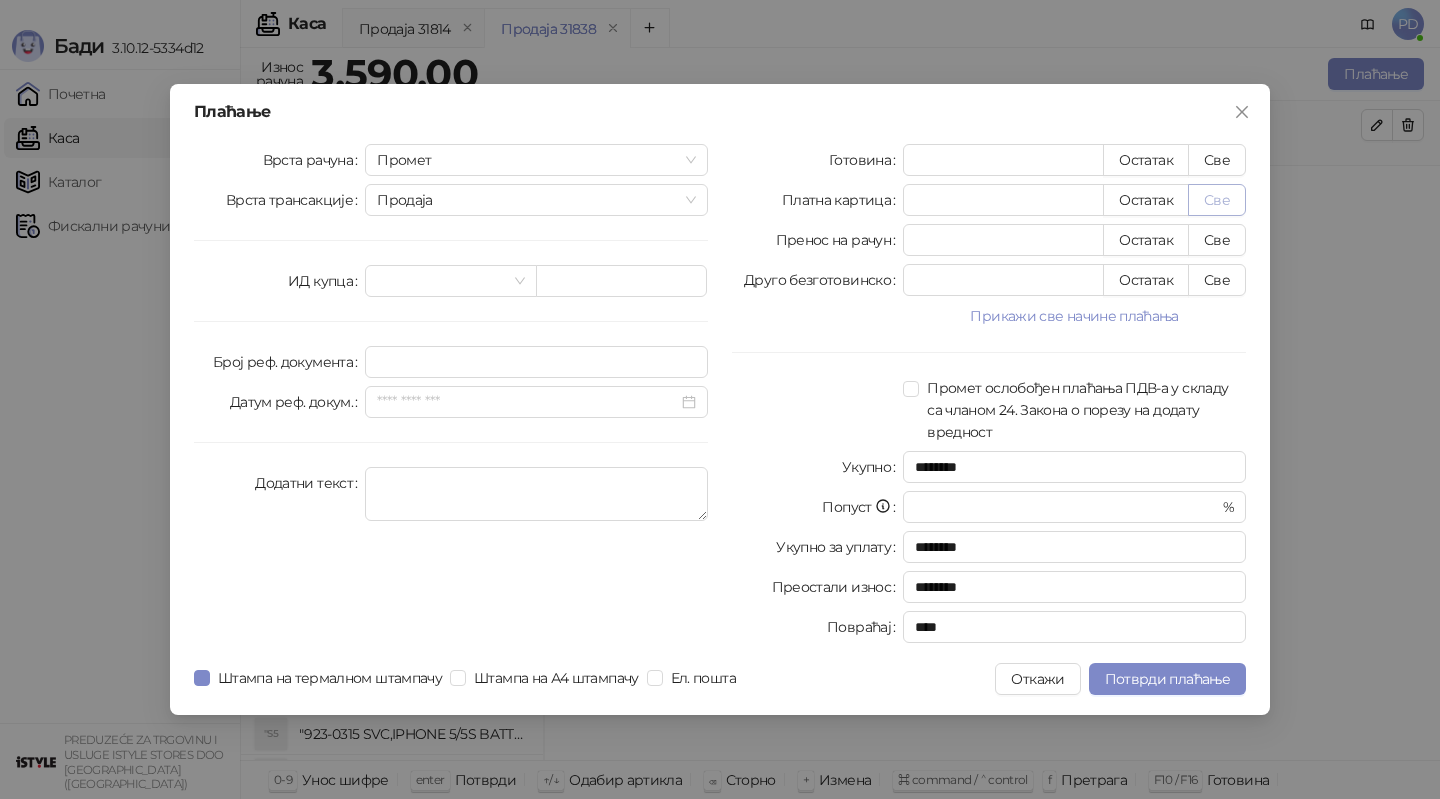 click on "Све" at bounding box center [1217, 200] 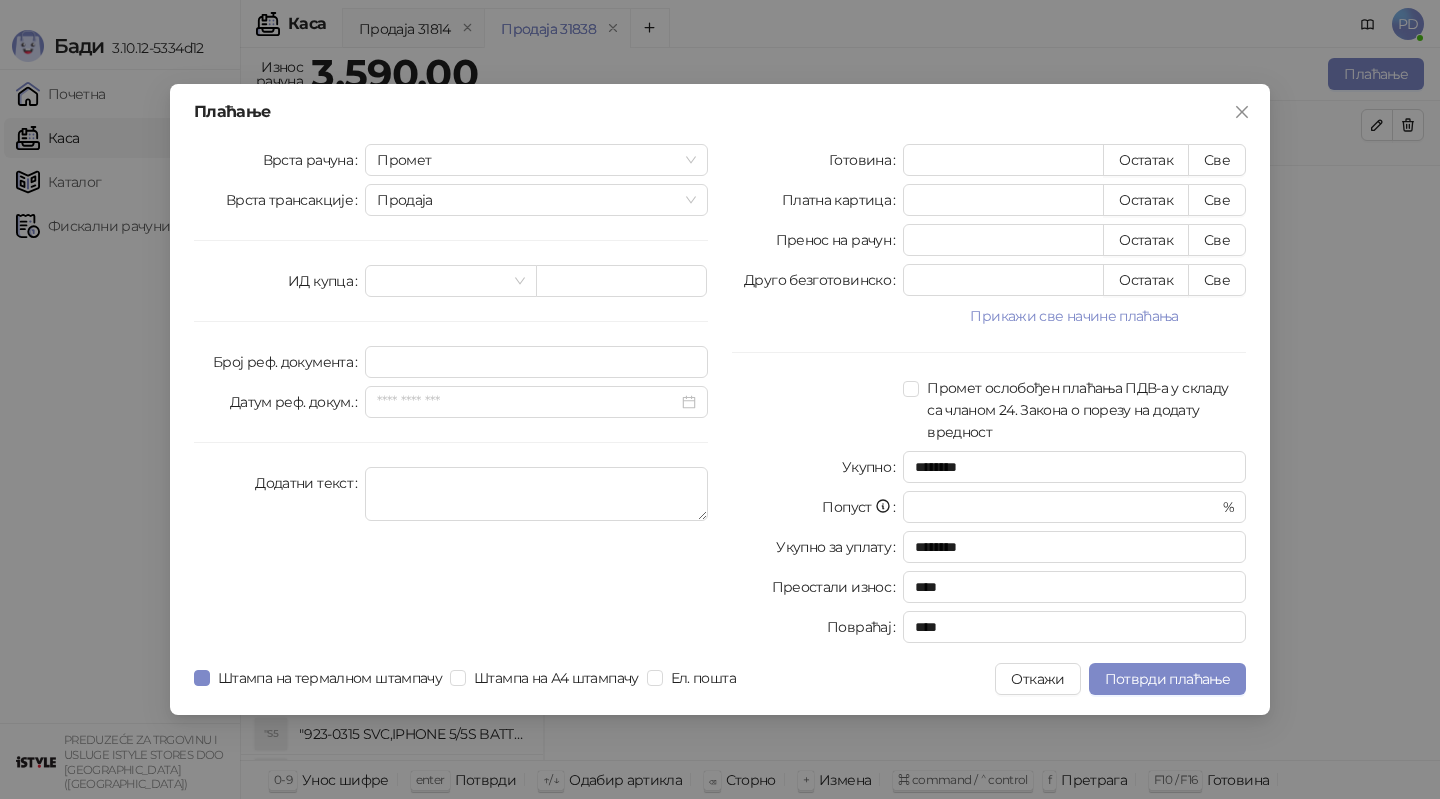 click on "Плаћање Врста рачуна Промет Врста трансакције Продаја ИД купца Број реф. документа Датум реф. докум. Додатни текст Готовина * Остатак Све Платна картица **** Остатак Све Пренос на рачун * Остатак Све Друго безготовинско * Остатак Све Прикажи све начине плаћања Ваучер * Остатак Све Чек * Остатак Све Инстант плаћање * Остатак Све   Промет ослобођен плаћања ПДВ-а у складу са чланом 24. Закона о порезу на додату вредност Укупно ******** Попуст   * % Укупно за уплату ******** Преостали износ **** Повраћај **** Штампа на термалном штампачу Штампа на А4 штампачу Ел. пошта Откажи" at bounding box center [720, 399] 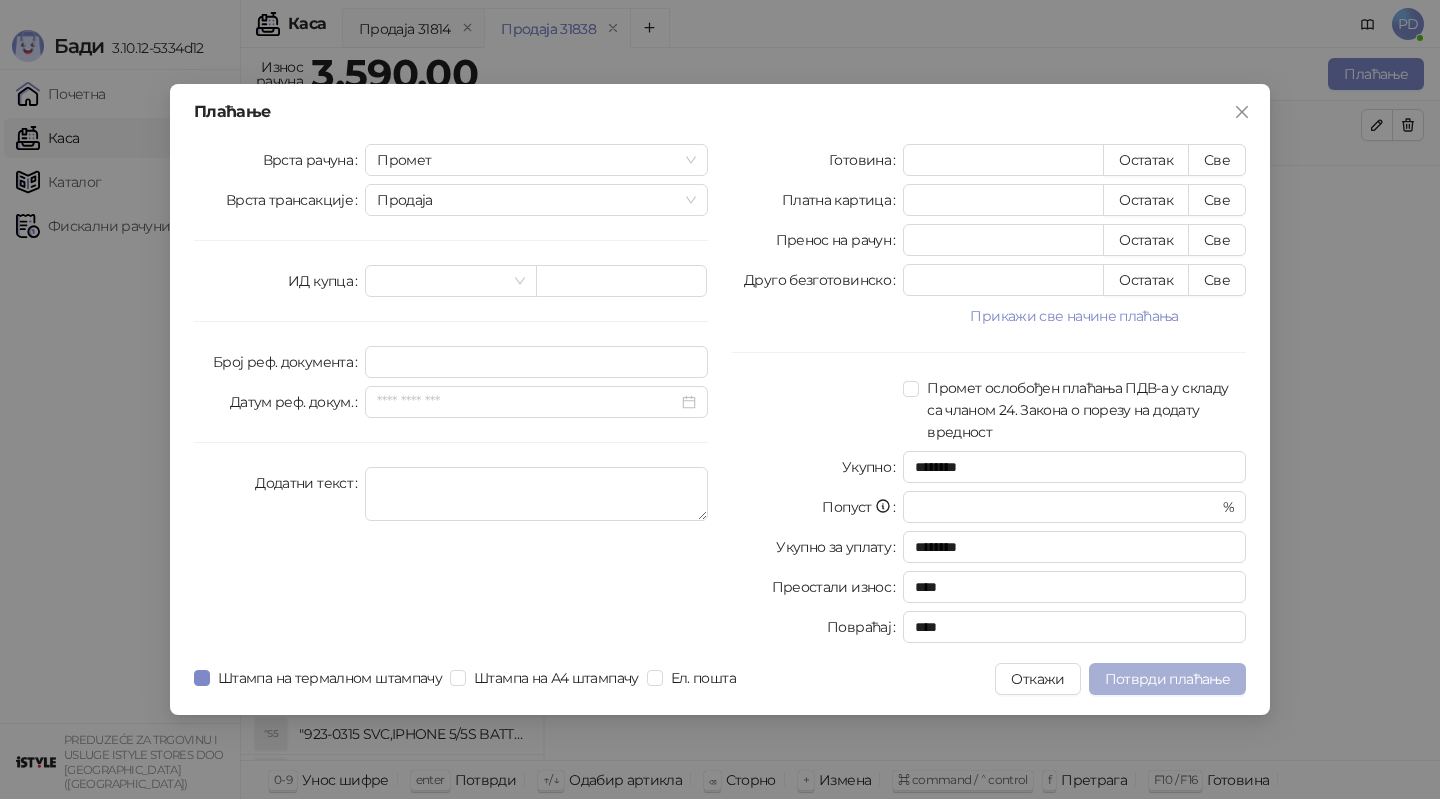 click on "Потврди плаћање" at bounding box center [1167, 679] 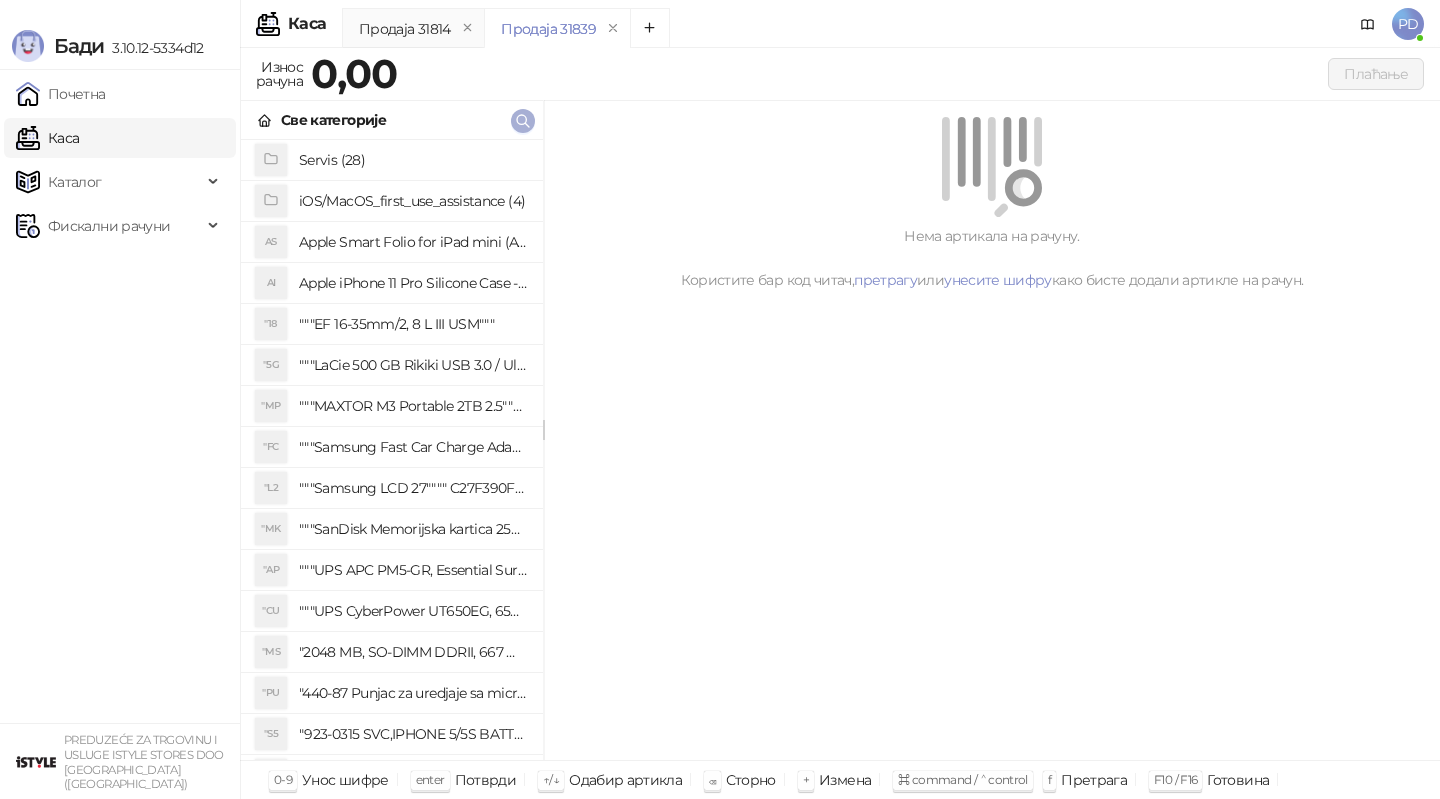 click 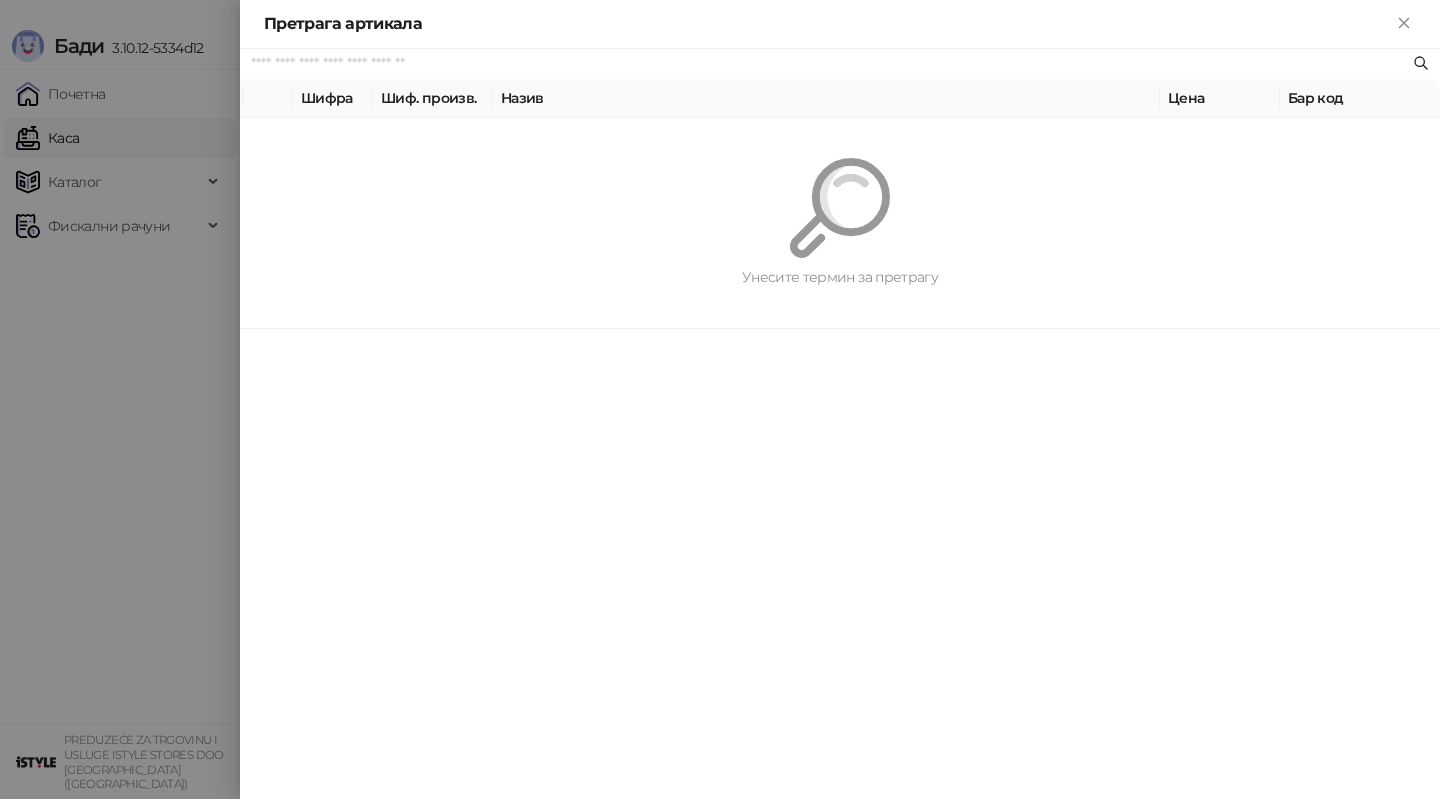 paste on "*********" 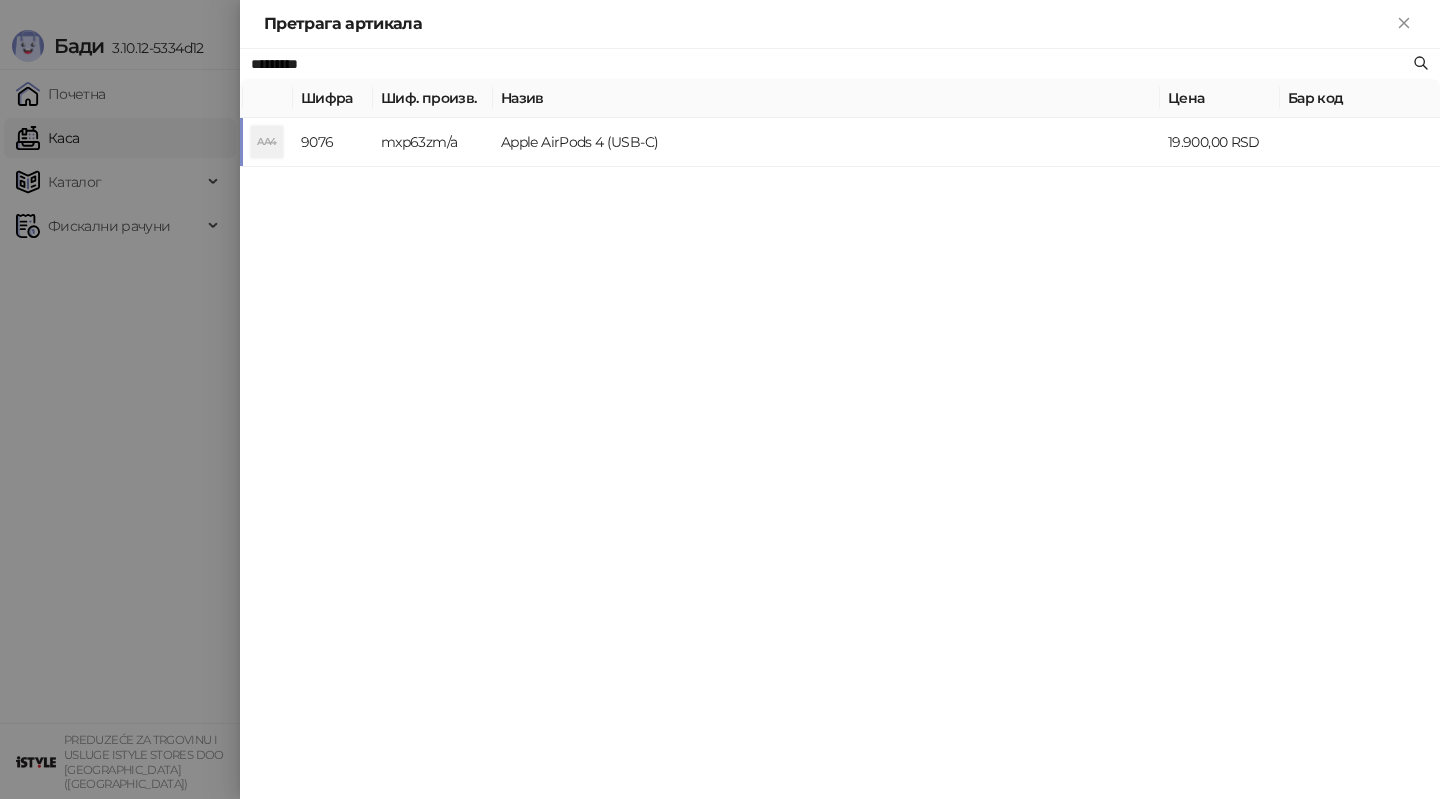 type on "*********" 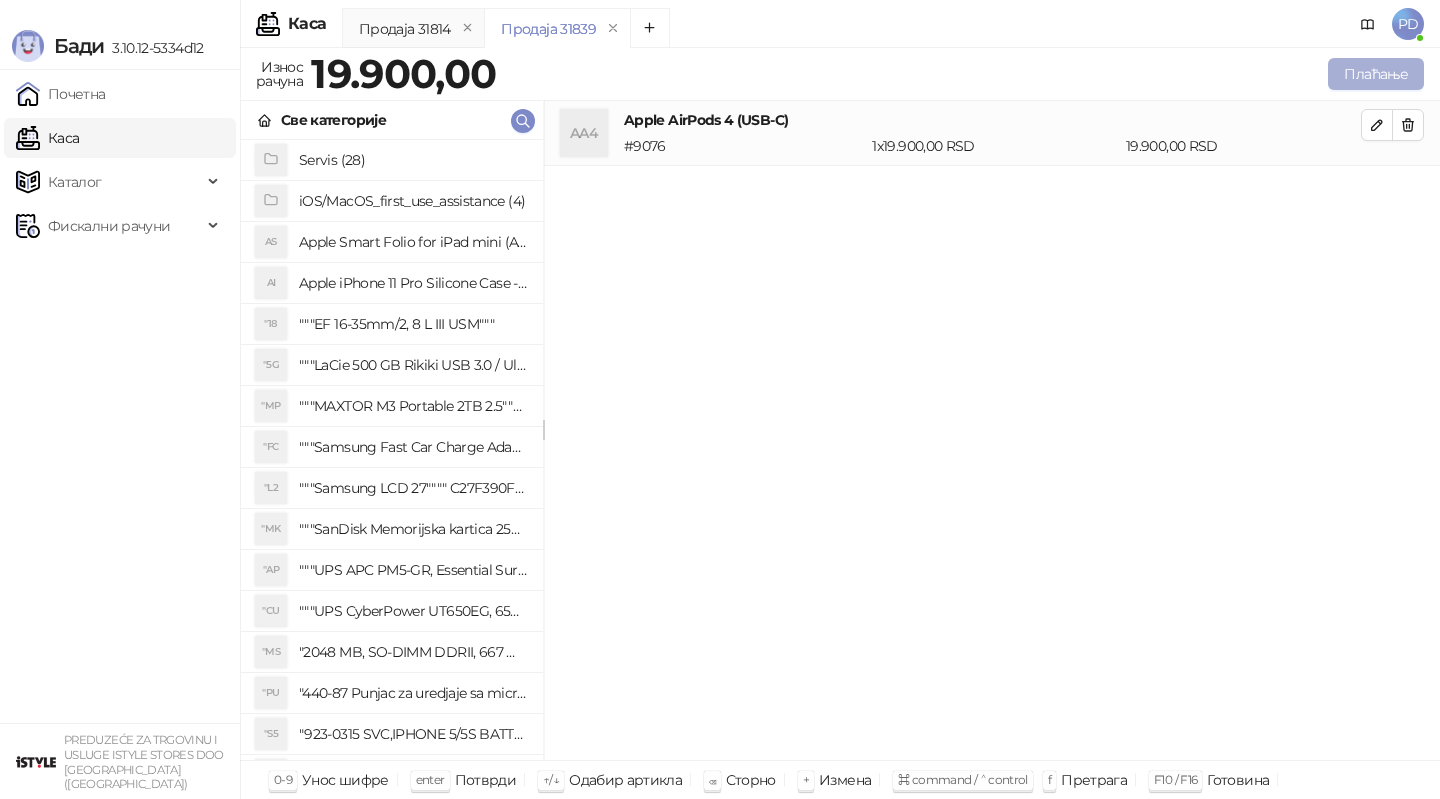 click on "Плаћање" at bounding box center [1376, 74] 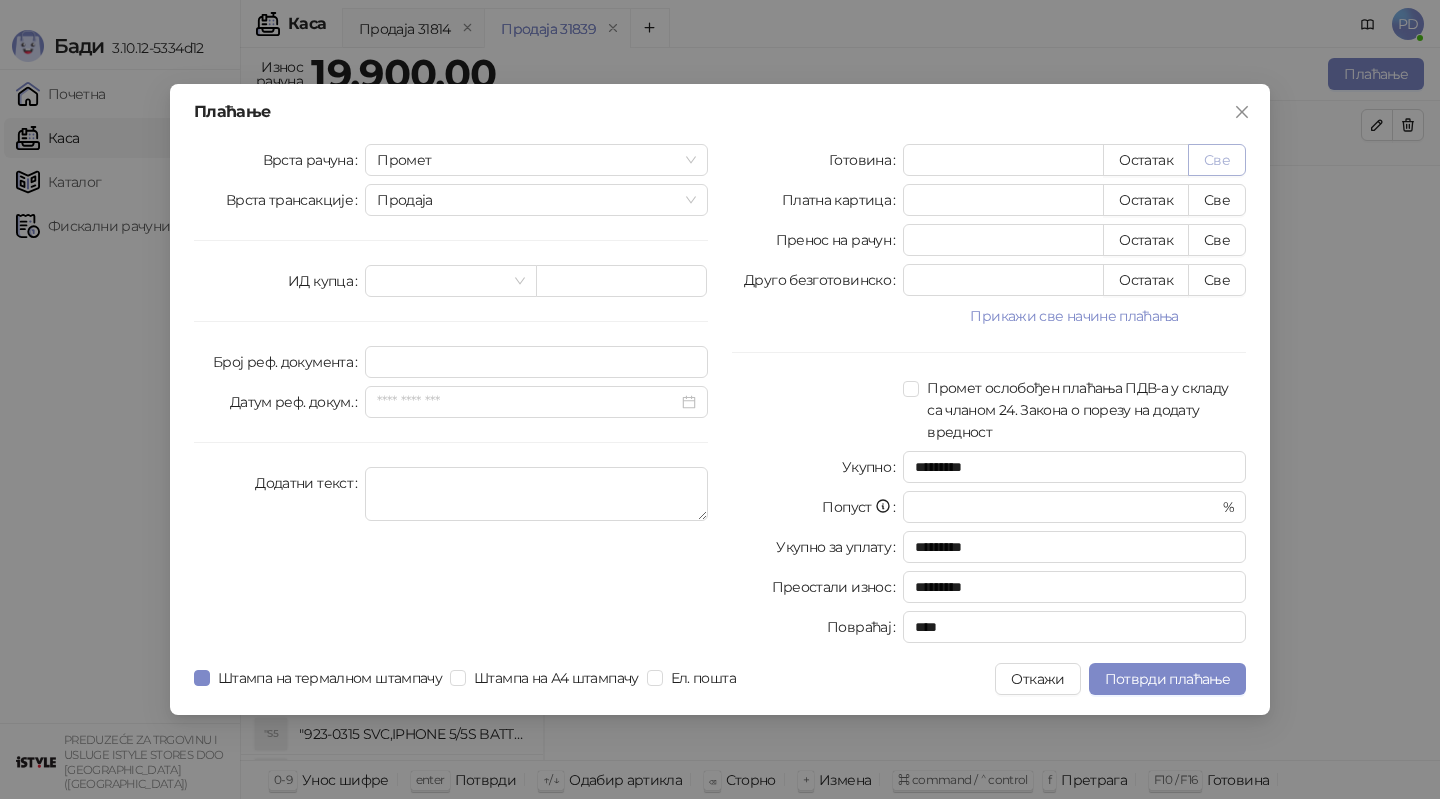 click on "Све" at bounding box center (1217, 160) 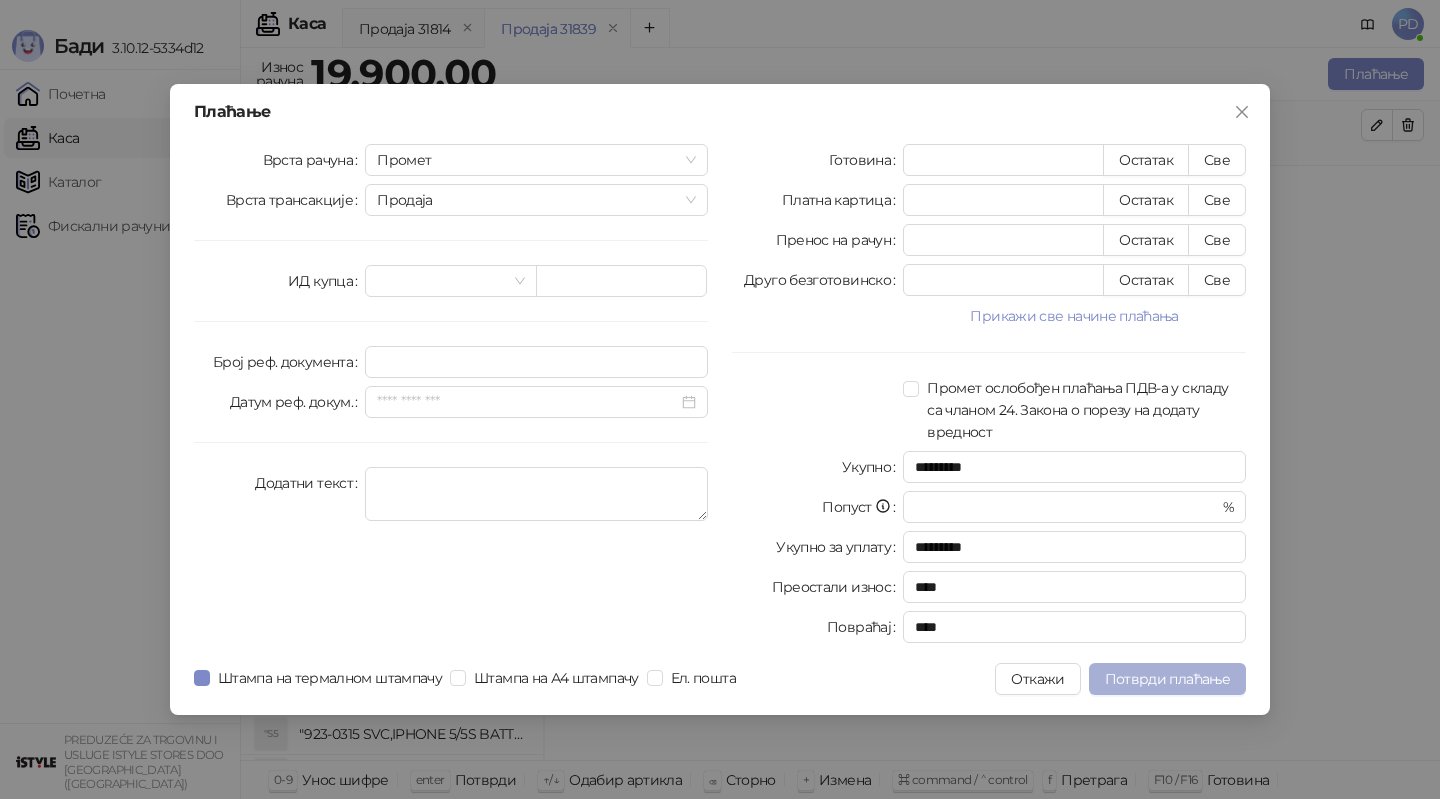 click on "Потврди плаћање" at bounding box center (1167, 679) 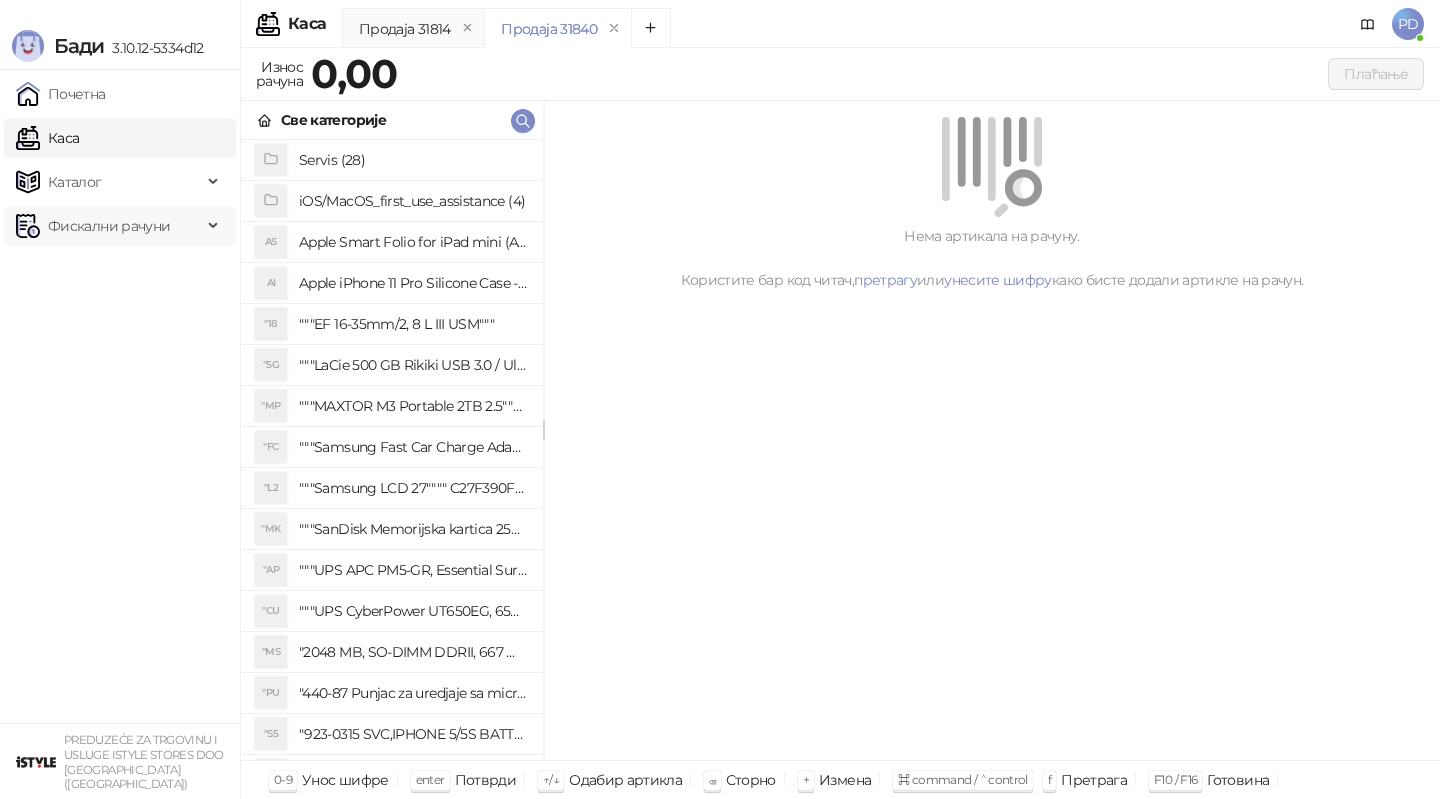 click on "Фискални рачуни" at bounding box center (109, 226) 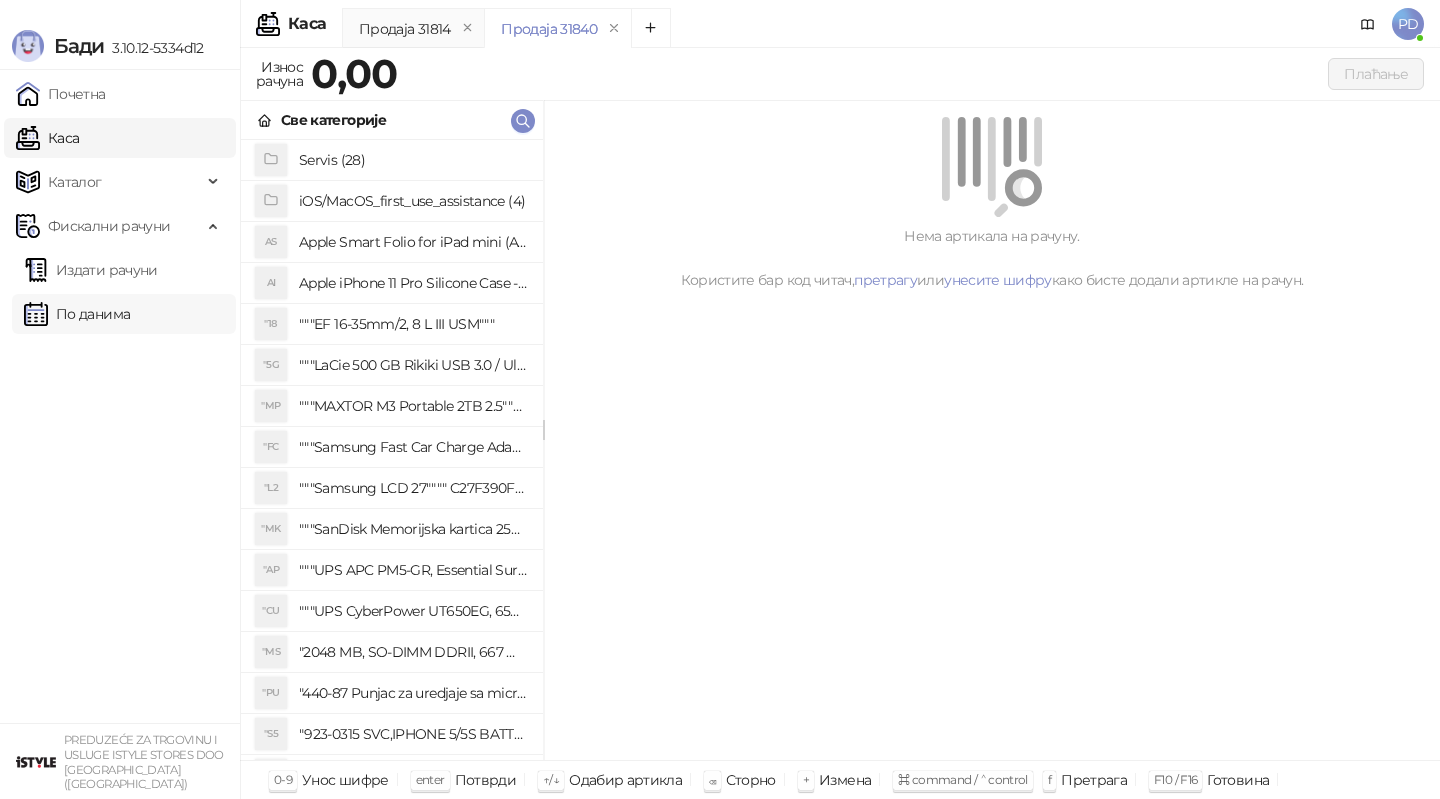 click on "По данима" at bounding box center [77, 314] 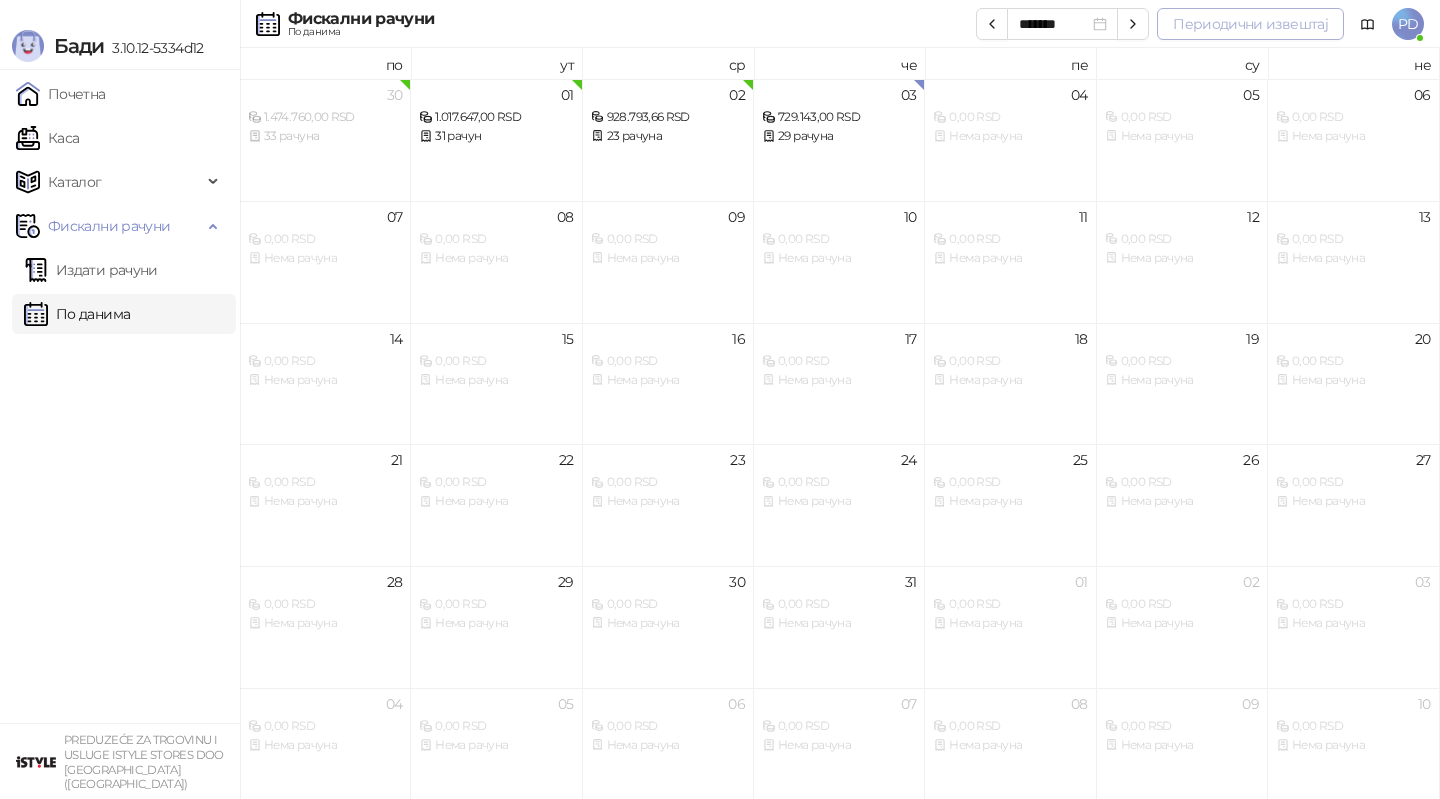 click on "Периодични извештај" at bounding box center (1250, 24) 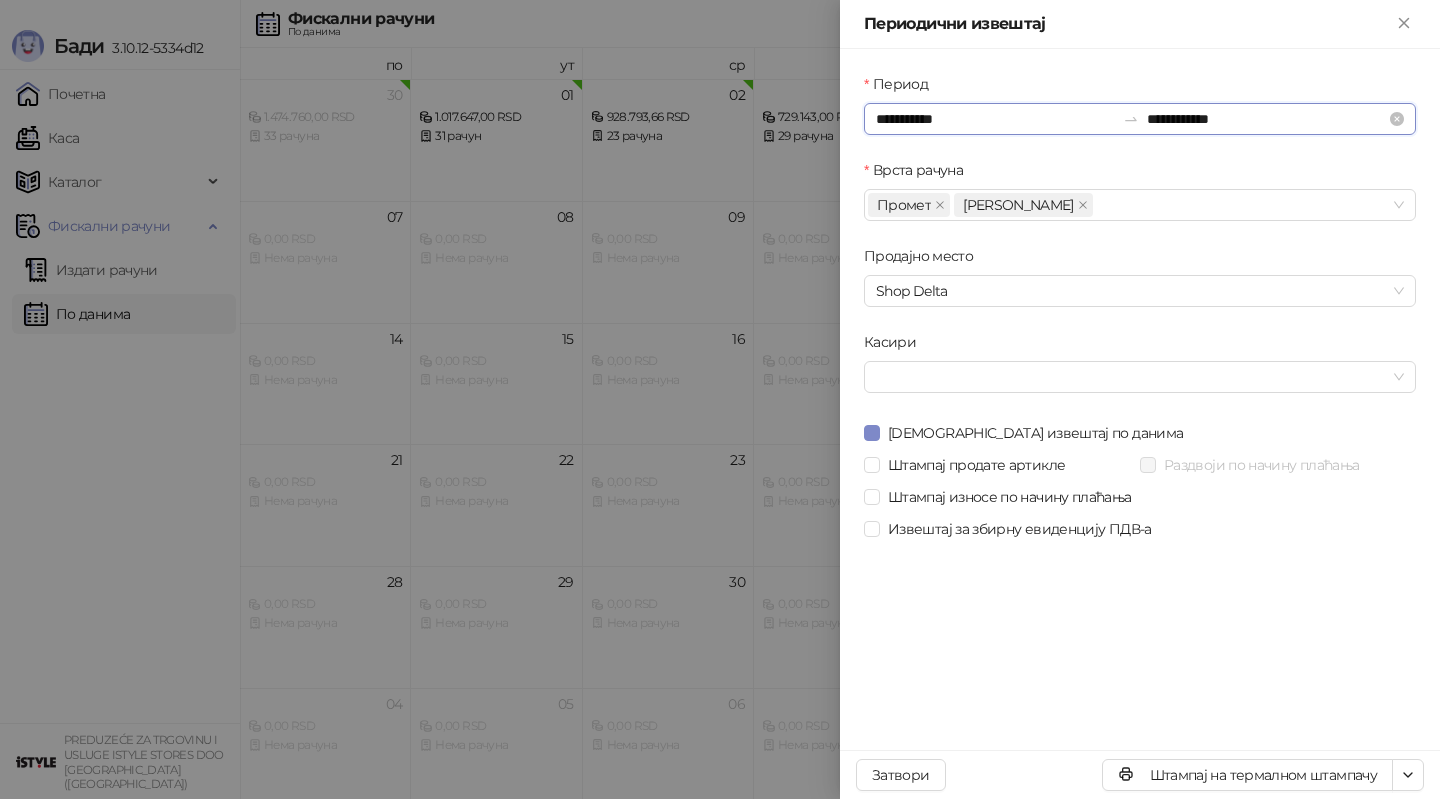 click on "**********" at bounding box center (995, 119) 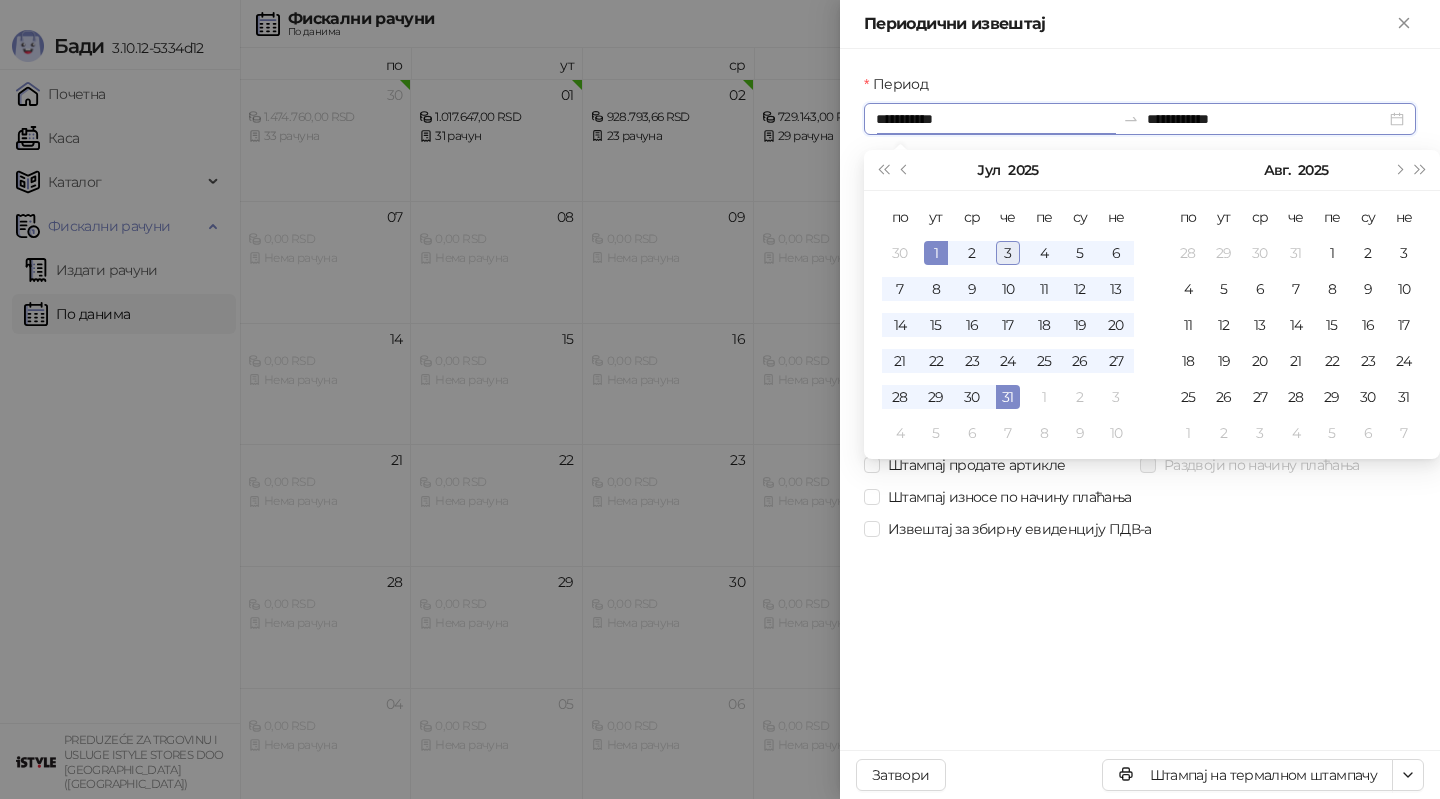 type on "**********" 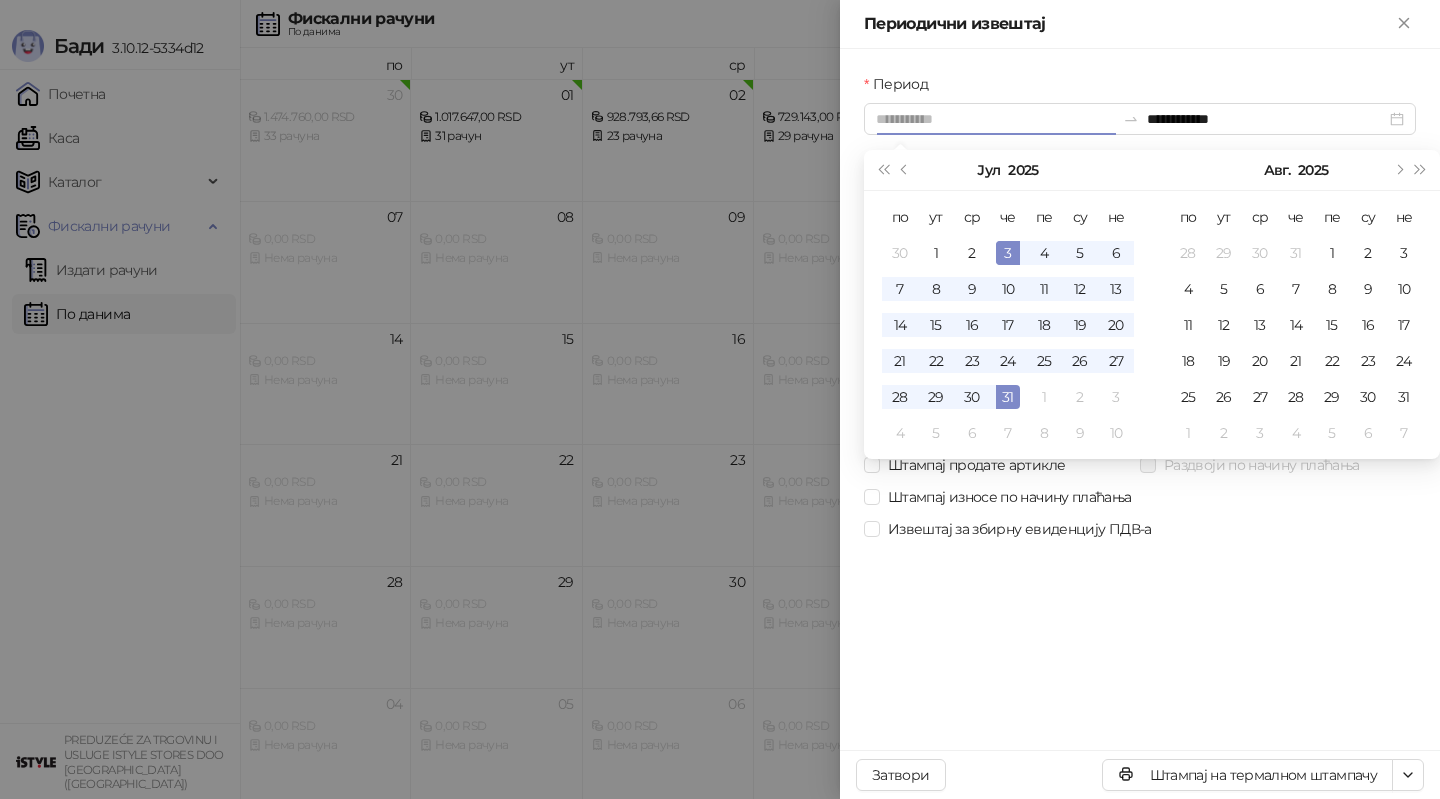 click on "3" at bounding box center (1008, 253) 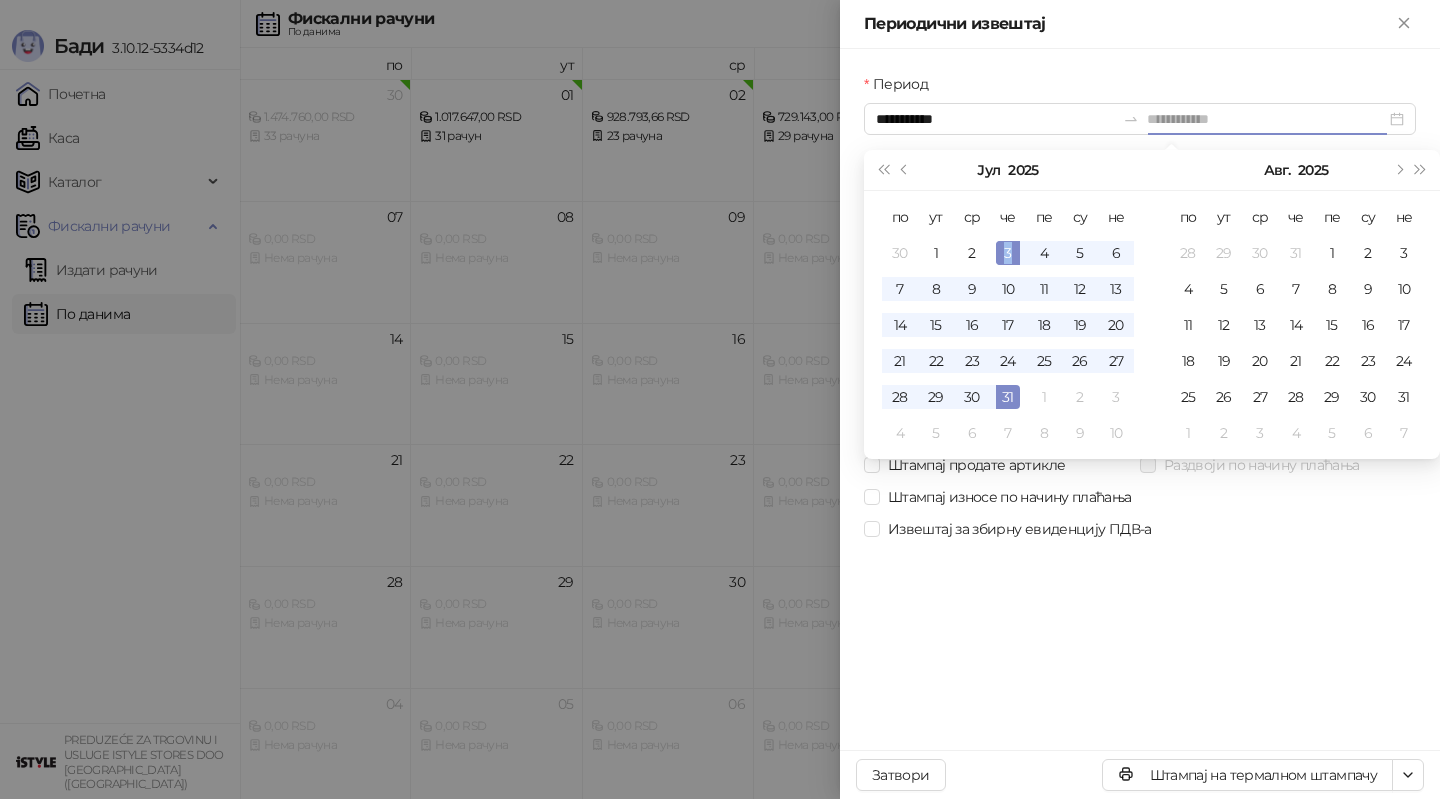 click on "3" at bounding box center [1008, 253] 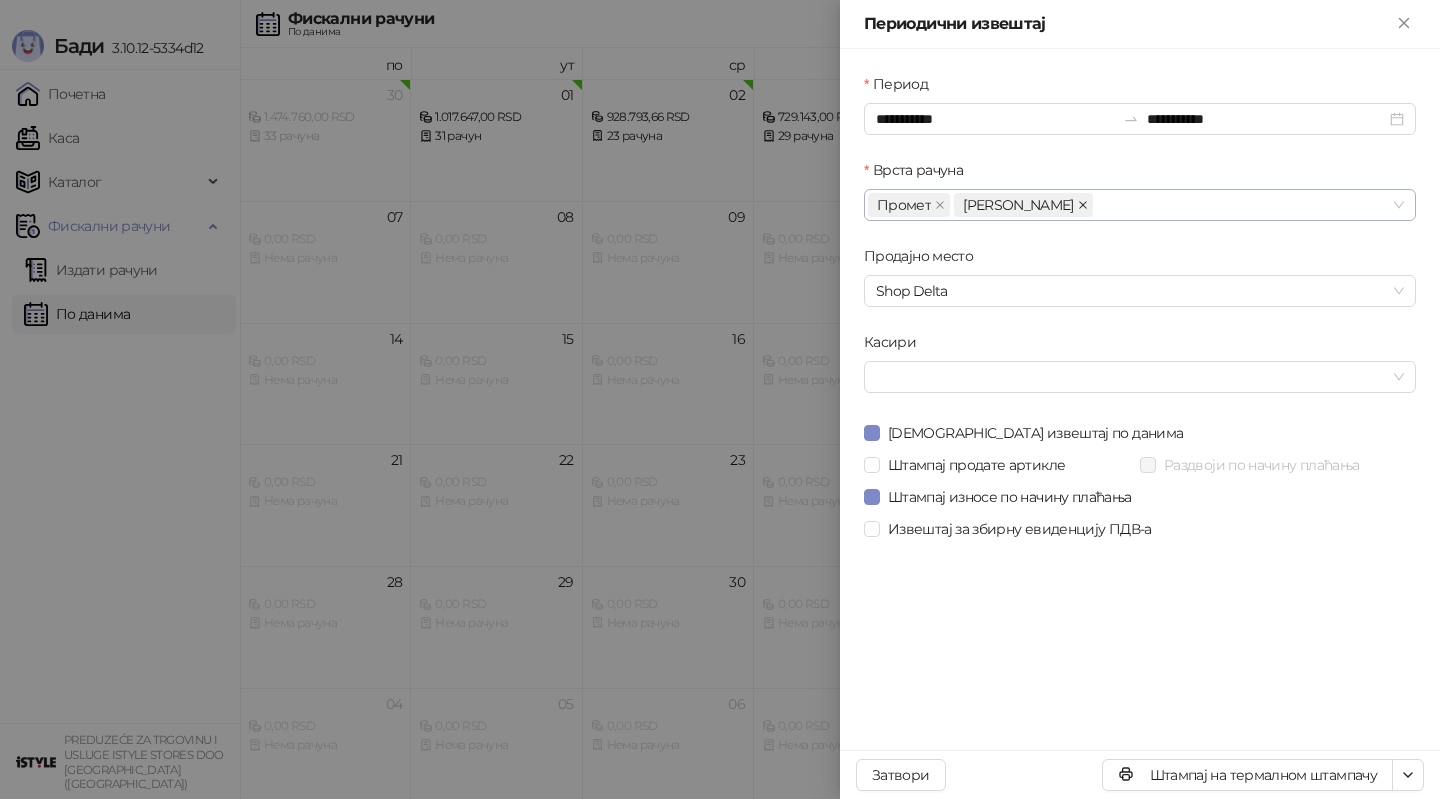 click 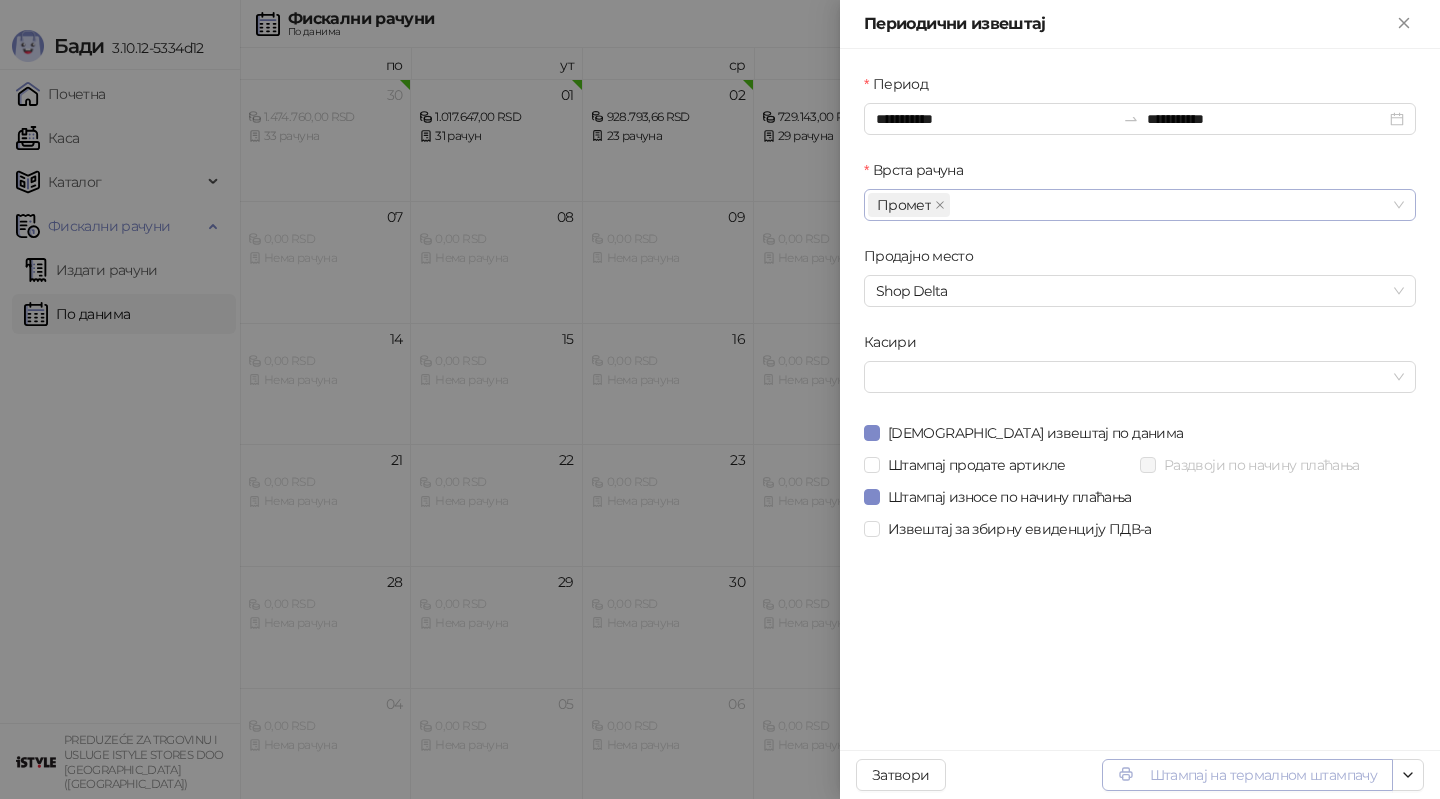 click on "Штампај на термалном штампачу" at bounding box center [1247, 775] 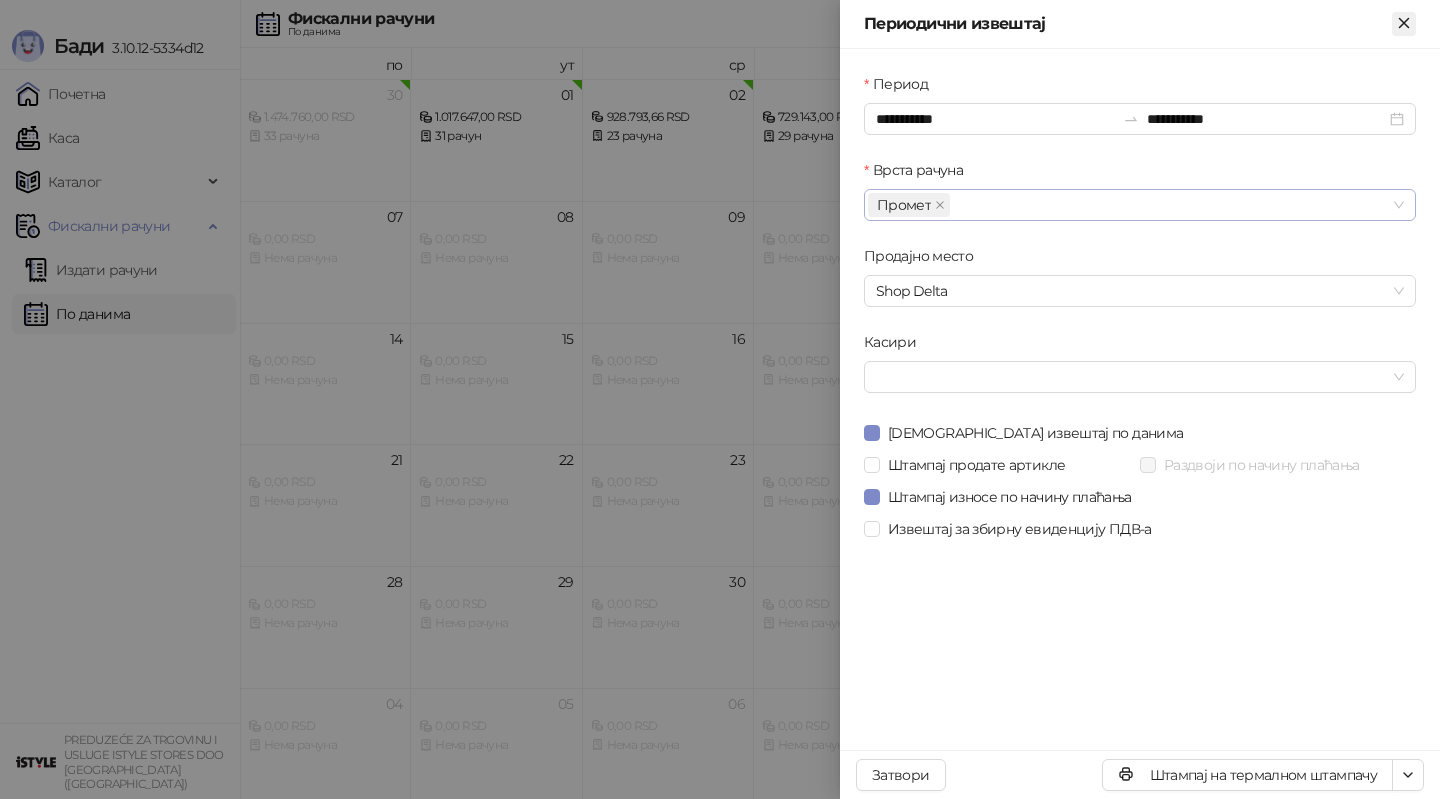 click 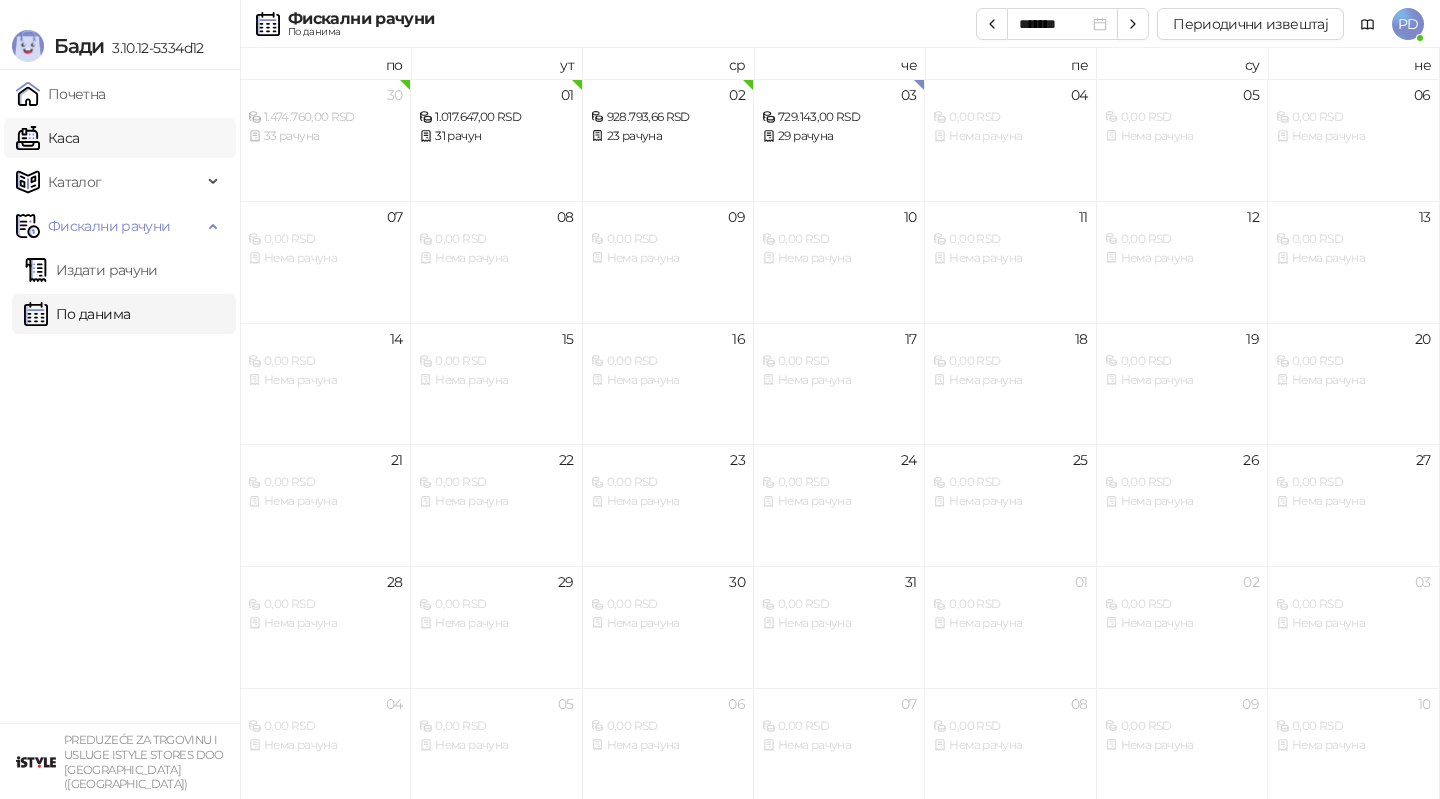 click on "Каса" at bounding box center [47, 138] 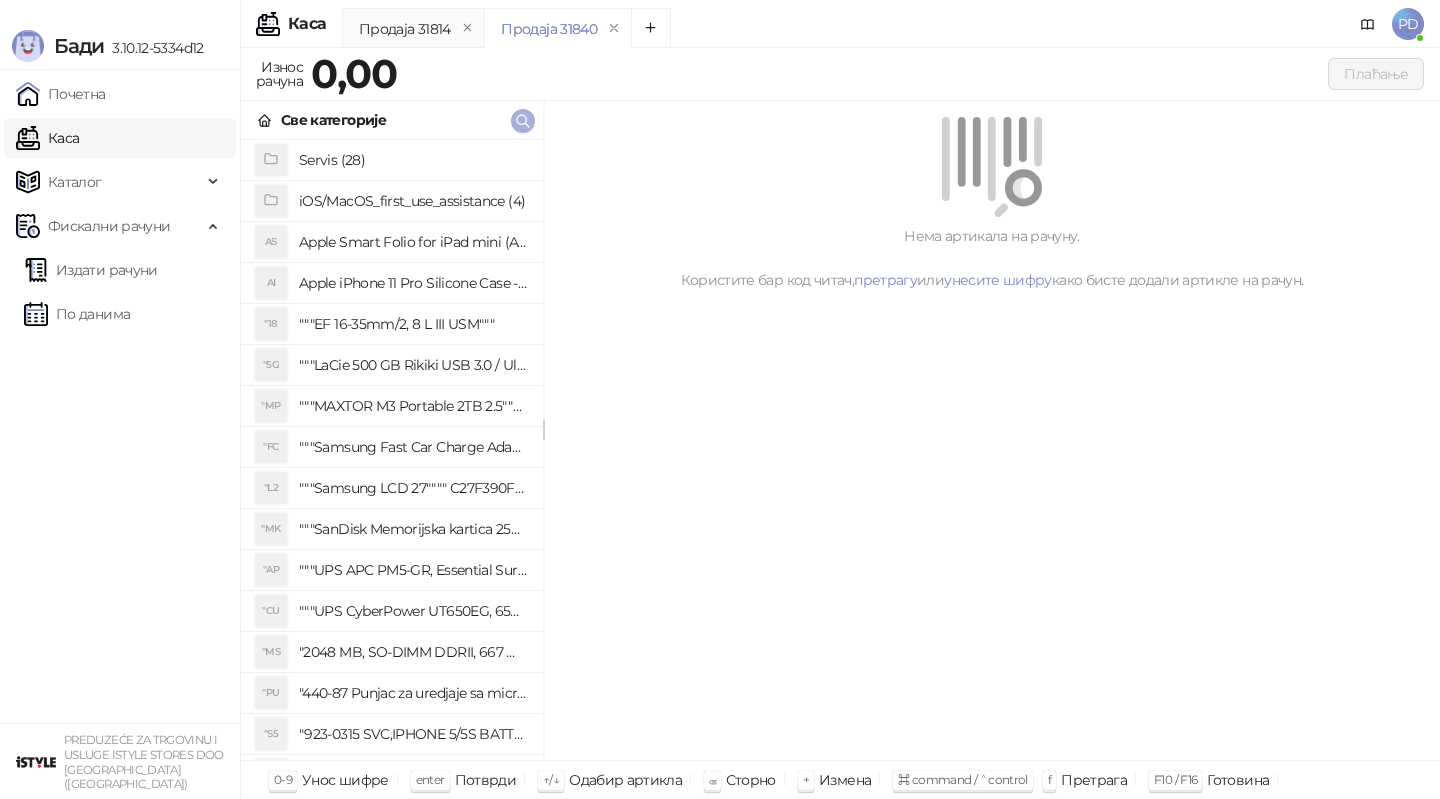 click 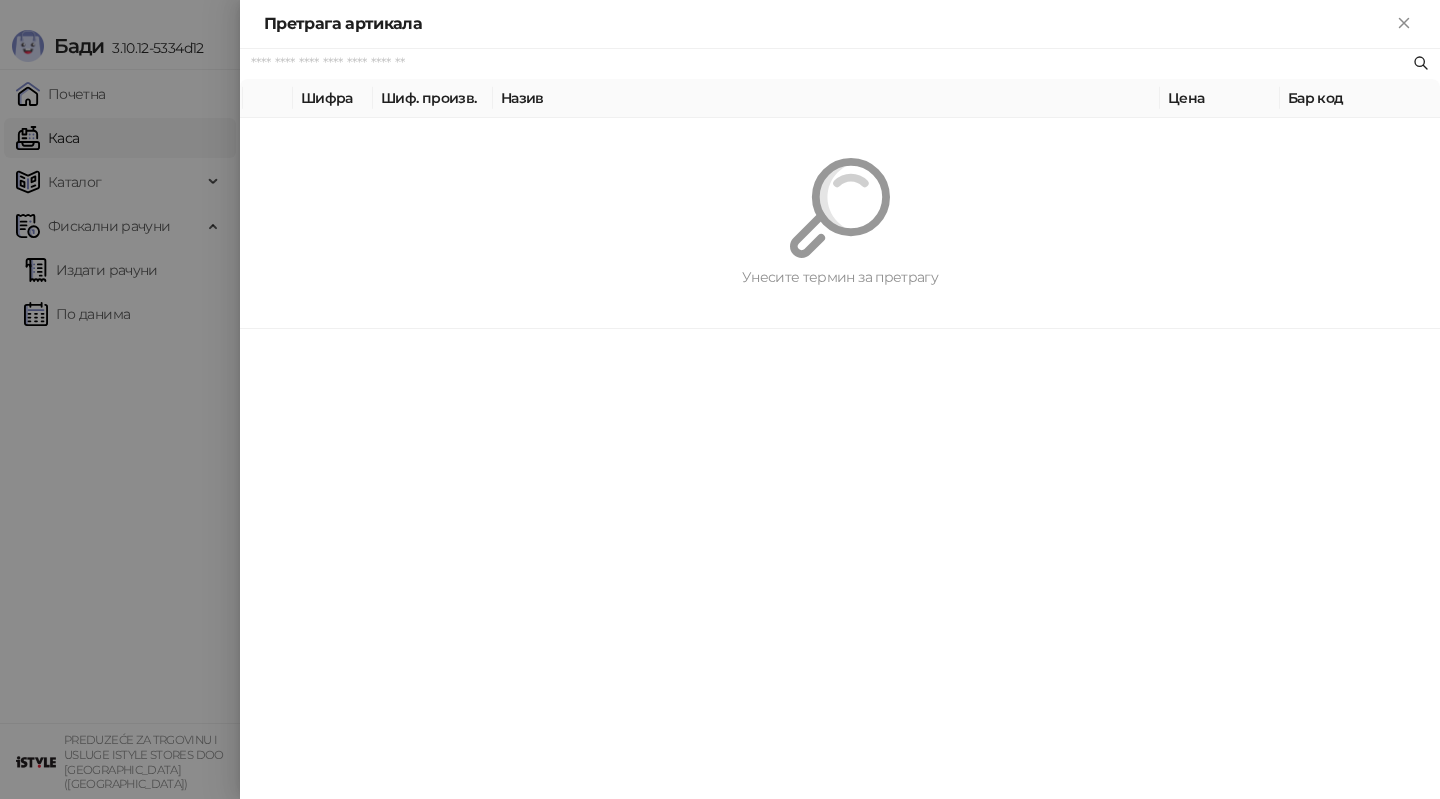 paste on "*********" 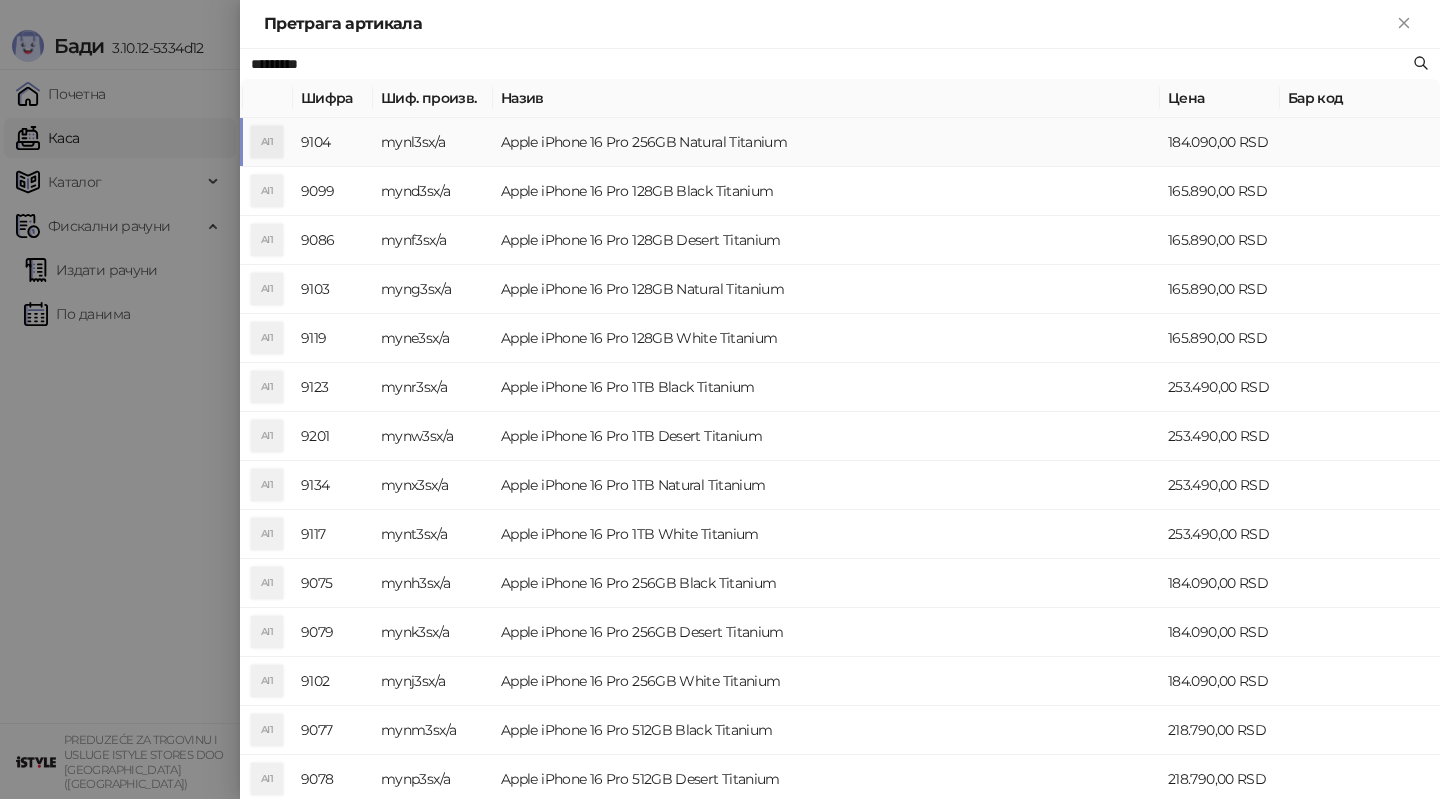 type on "*********" 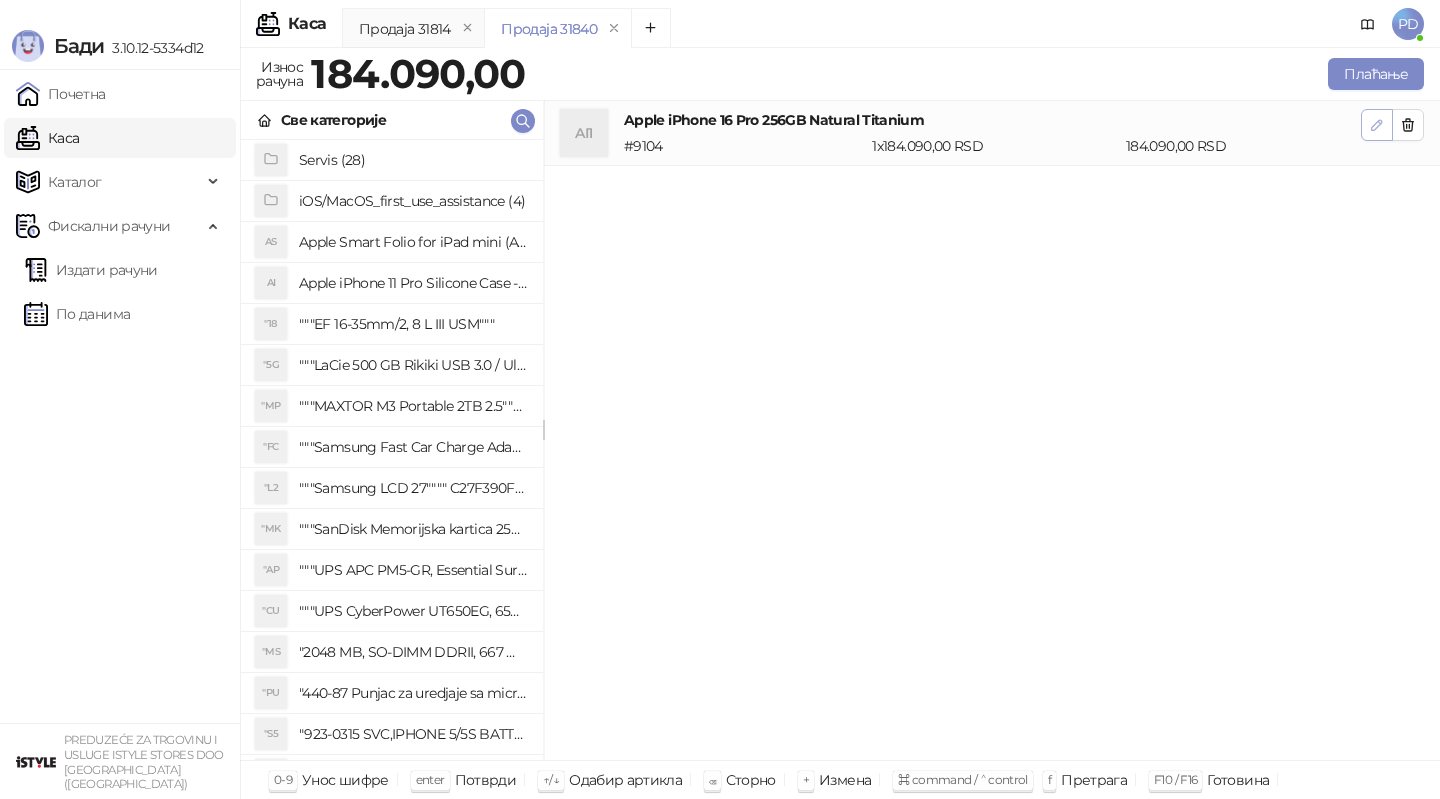 click 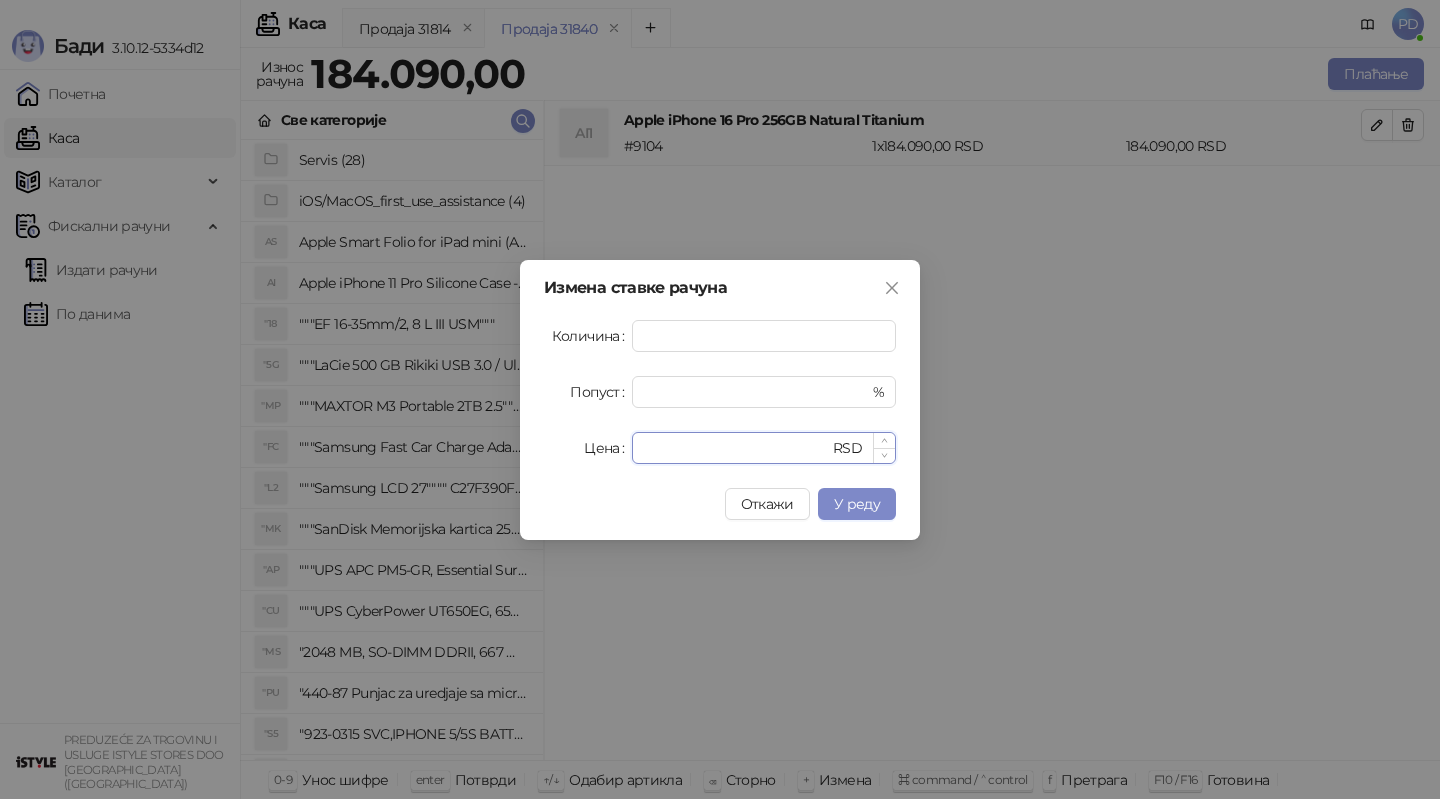 click on "******" at bounding box center [736, 448] 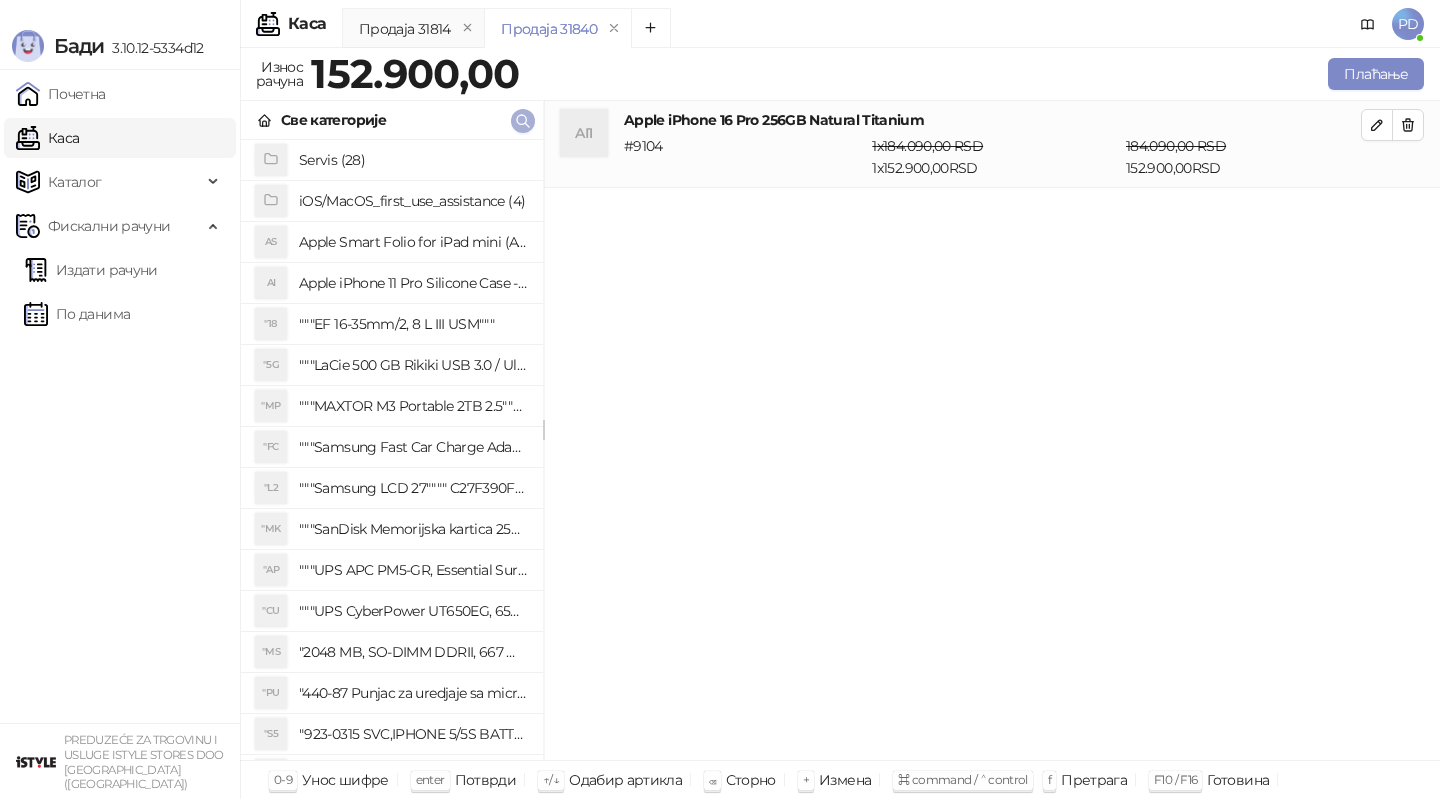 click 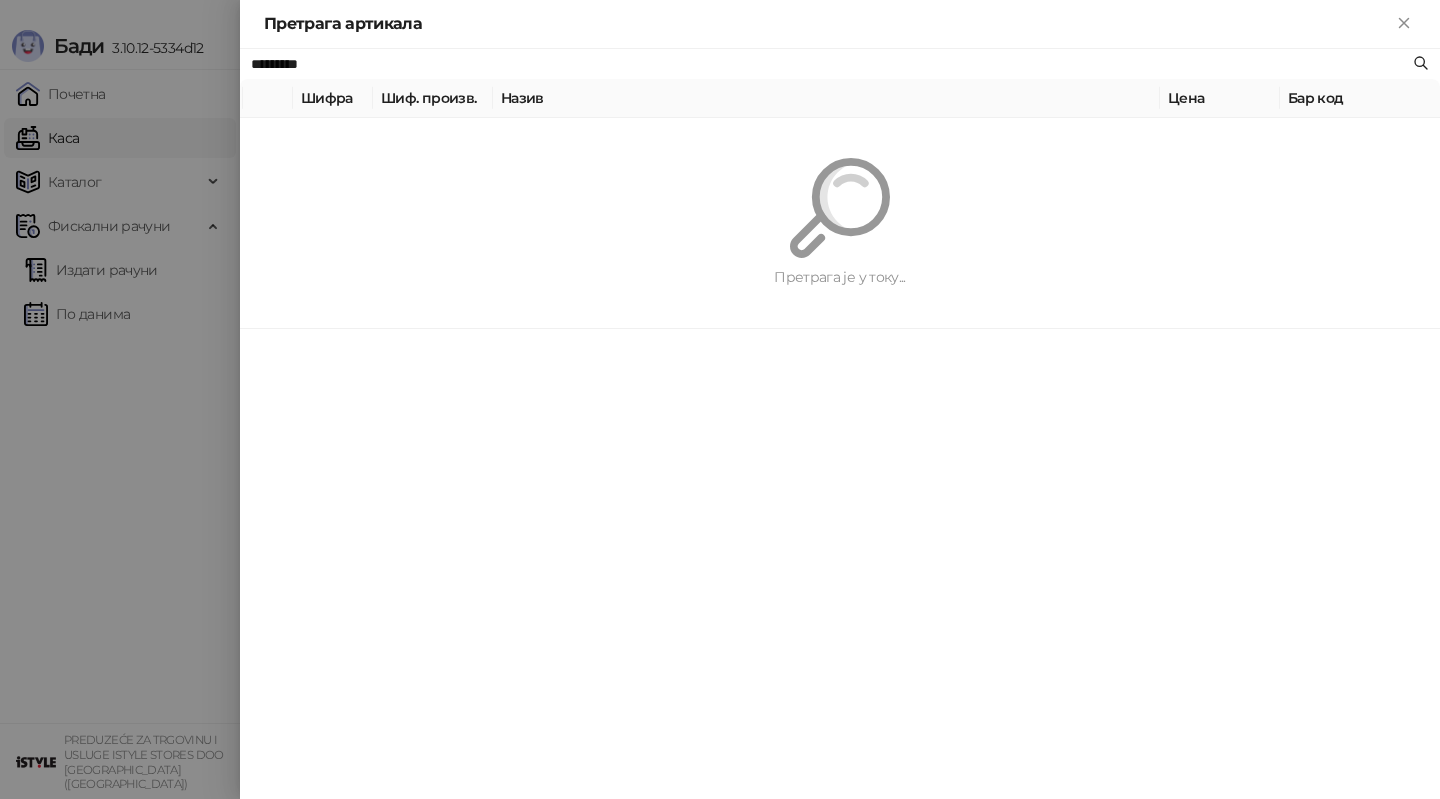 paste 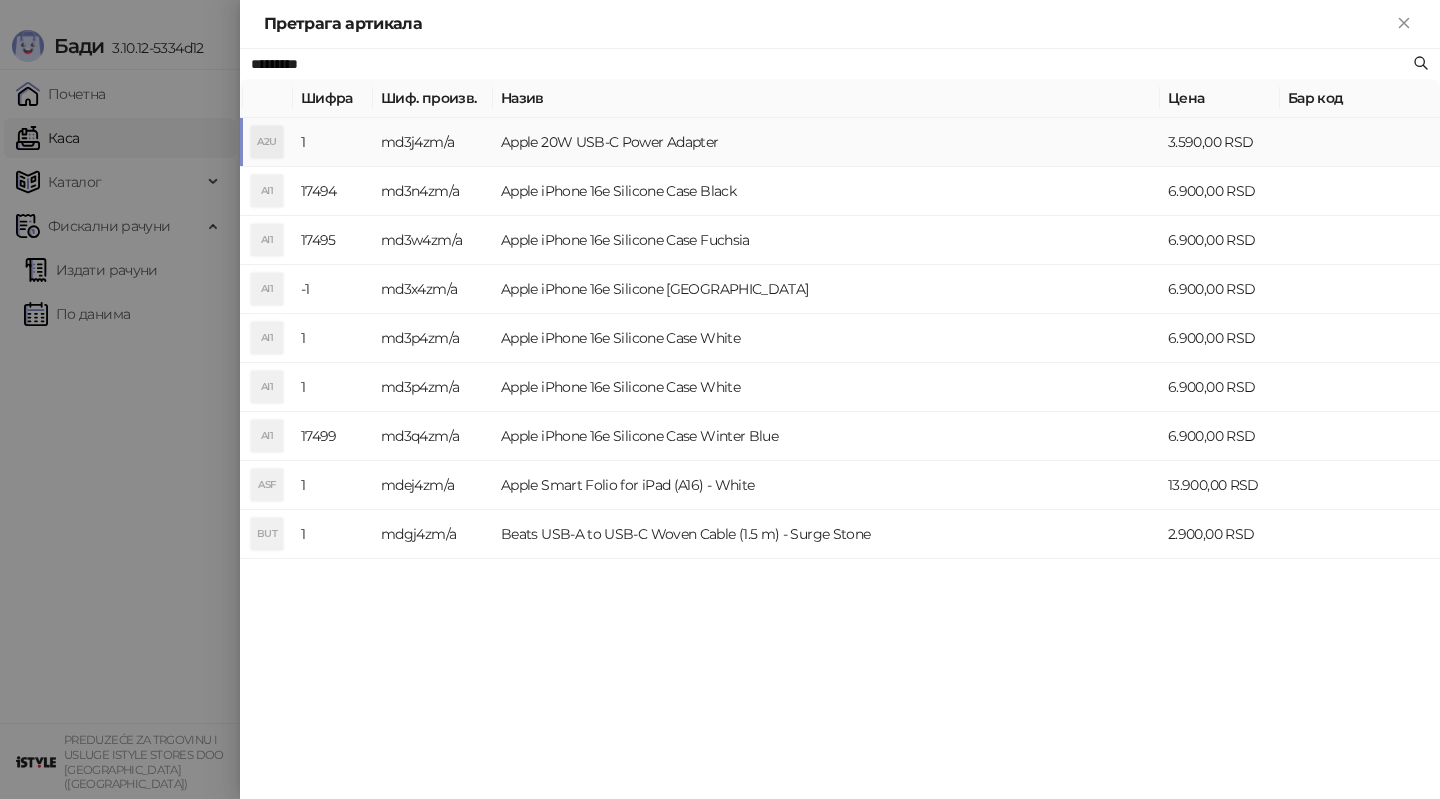 type on "*********" 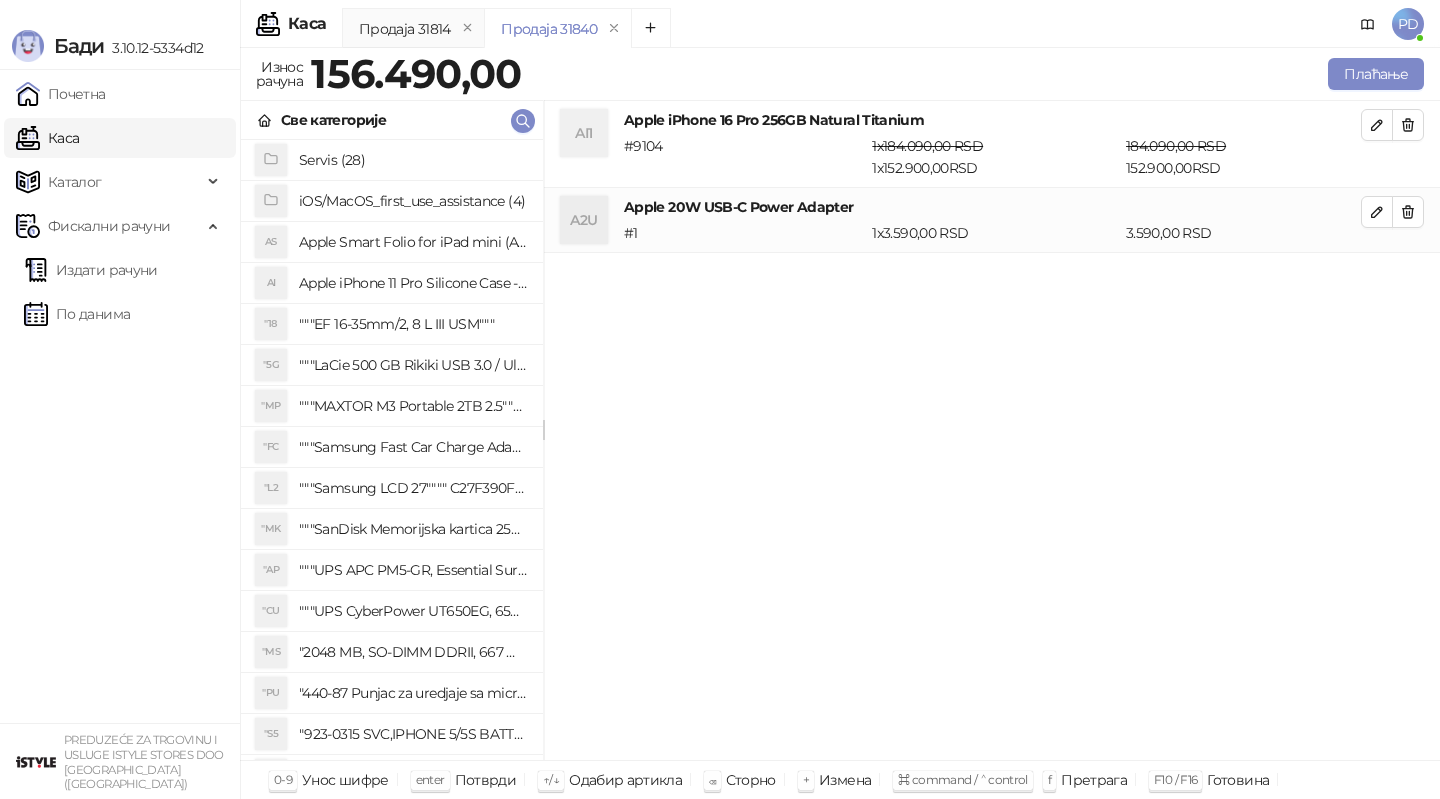 click on "A2U Apple 20W USB-C Power Adapter    # 1 1  x  3.590,00 RSD 3.590,00 RSD" at bounding box center (992, 220) 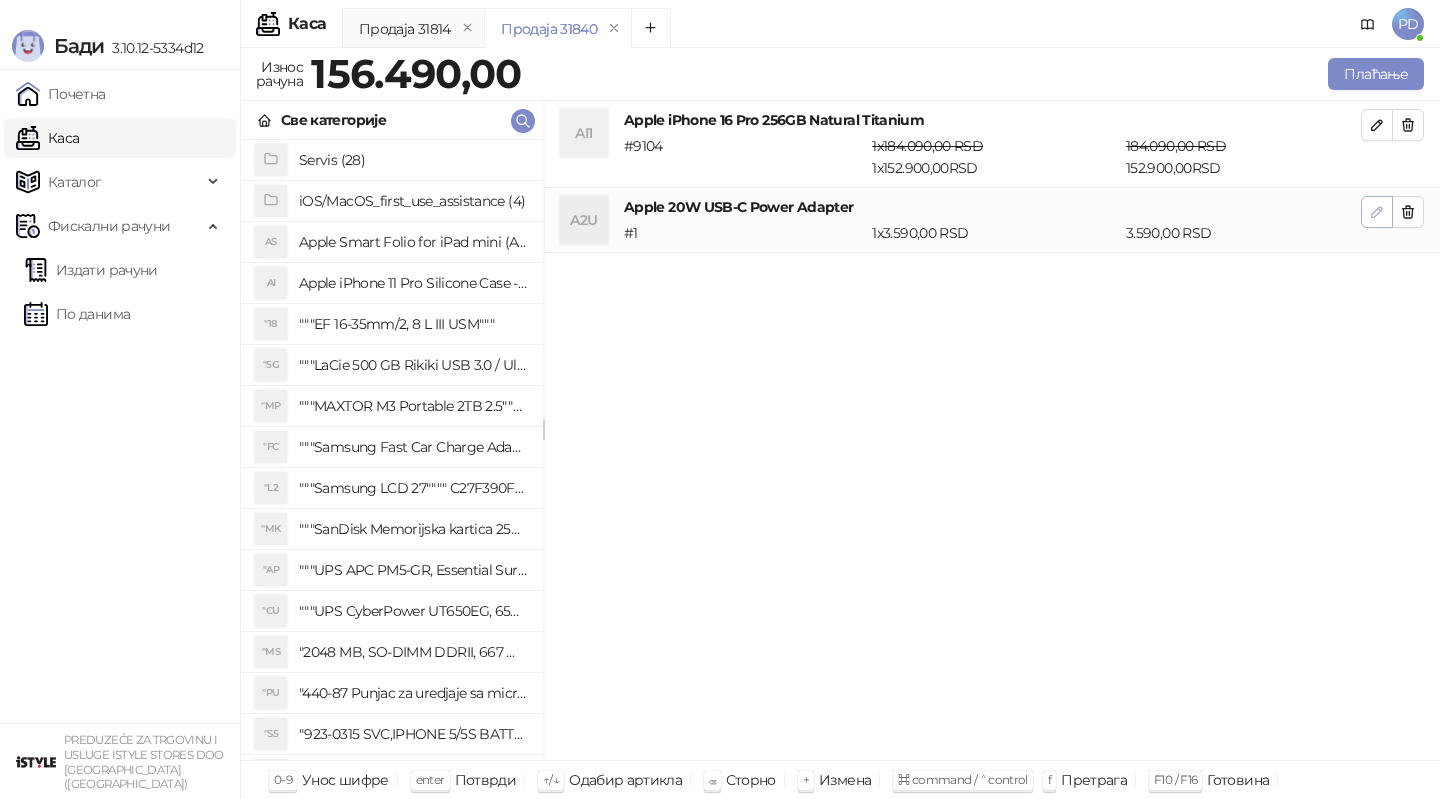 click 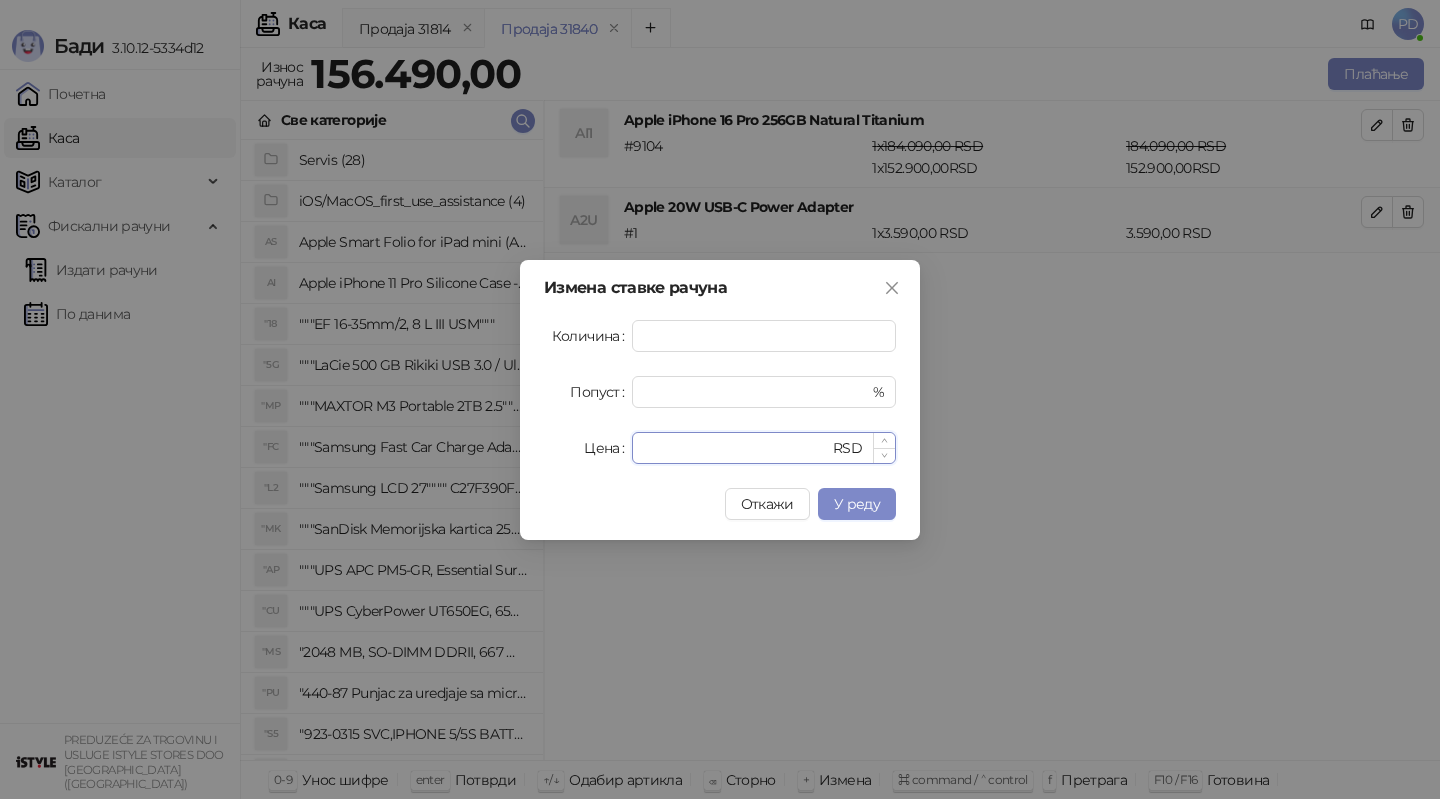 click on "****" at bounding box center (736, 448) 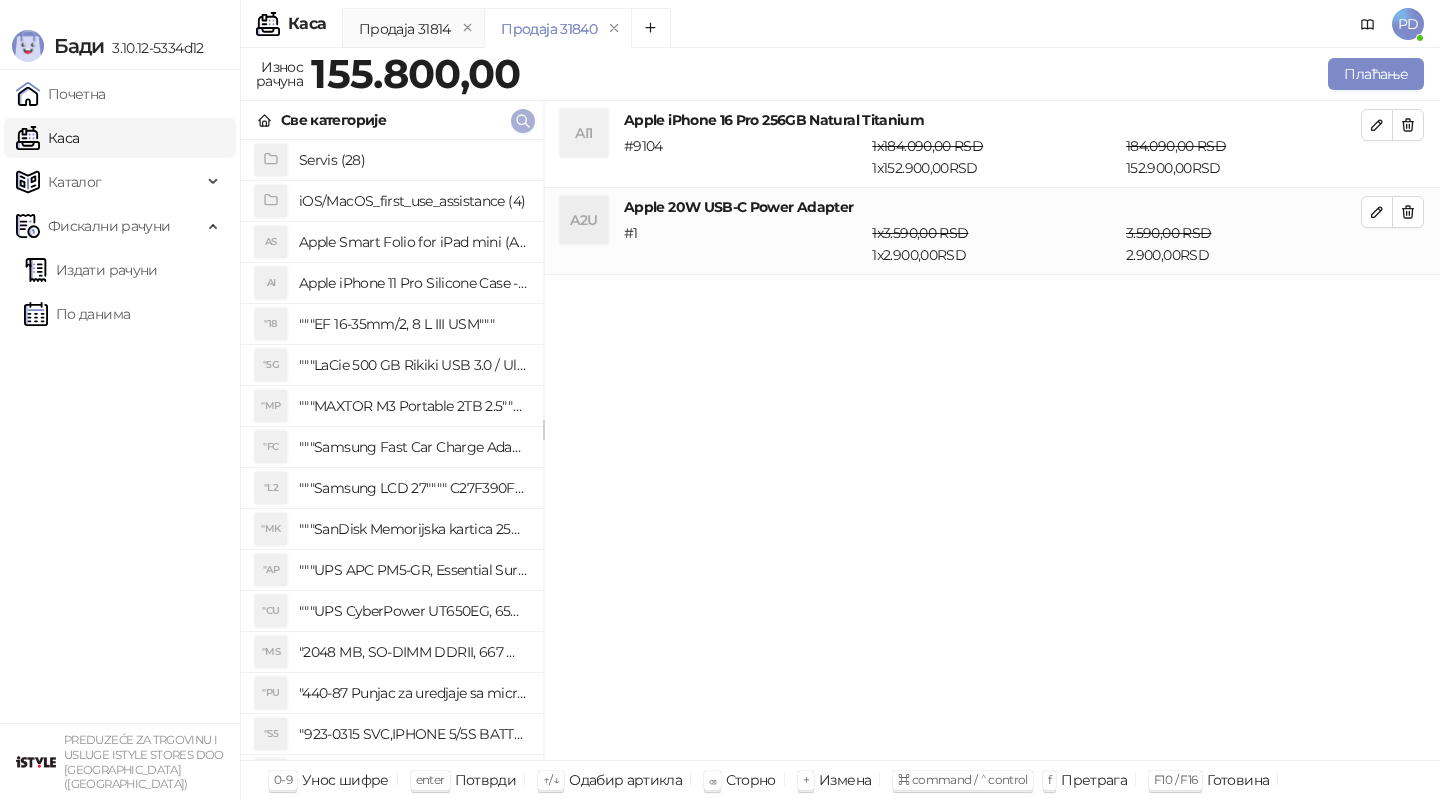click at bounding box center (523, 121) 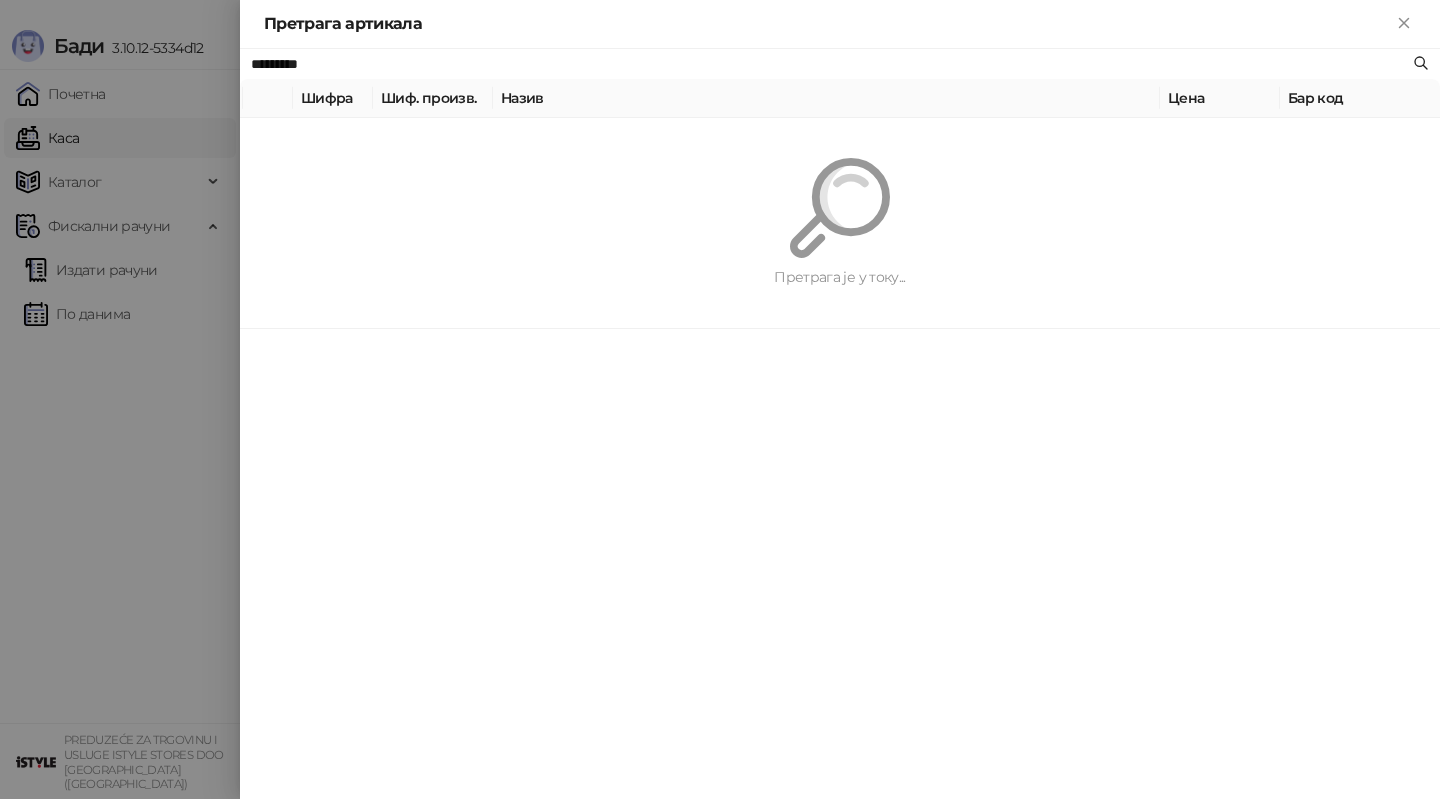 paste 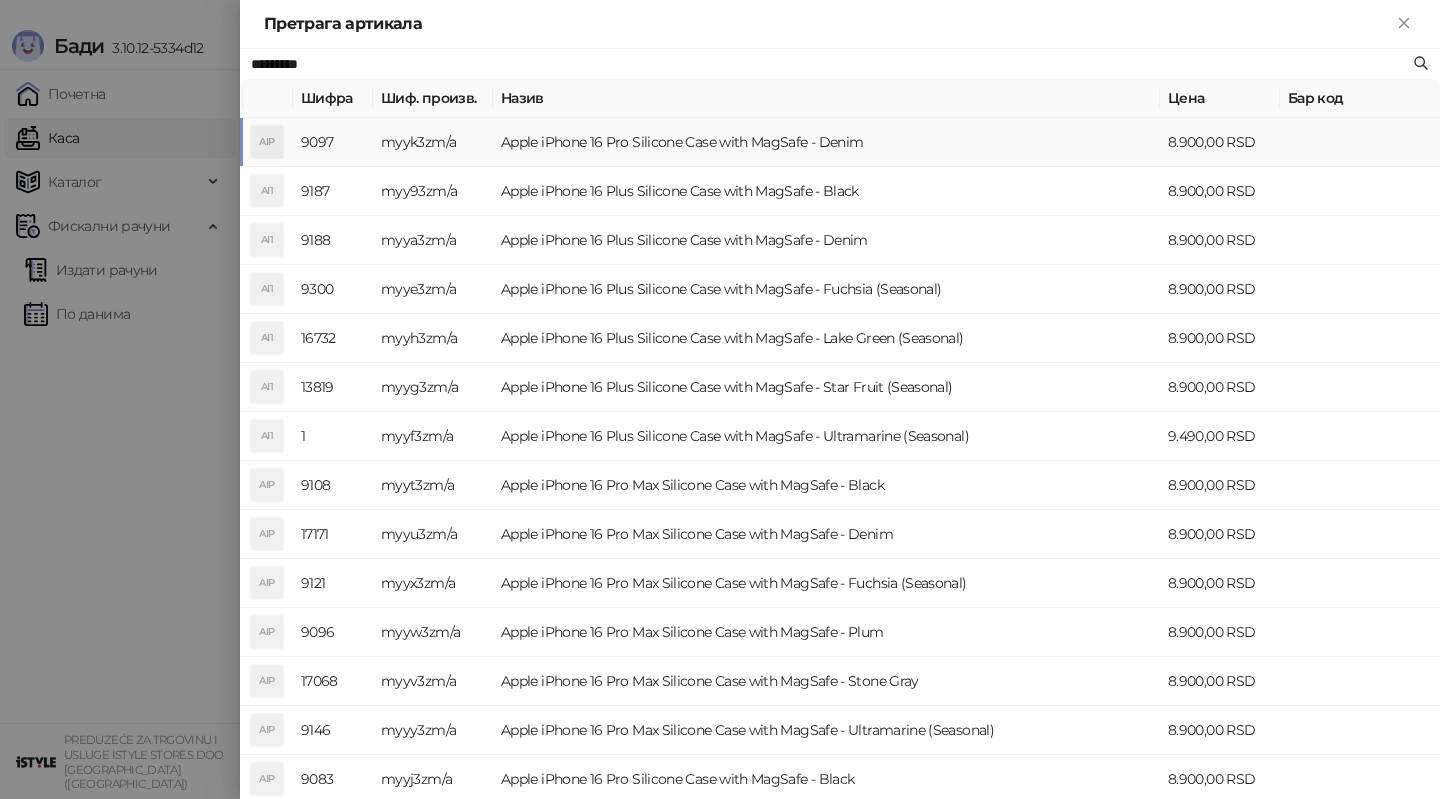 type on "*********" 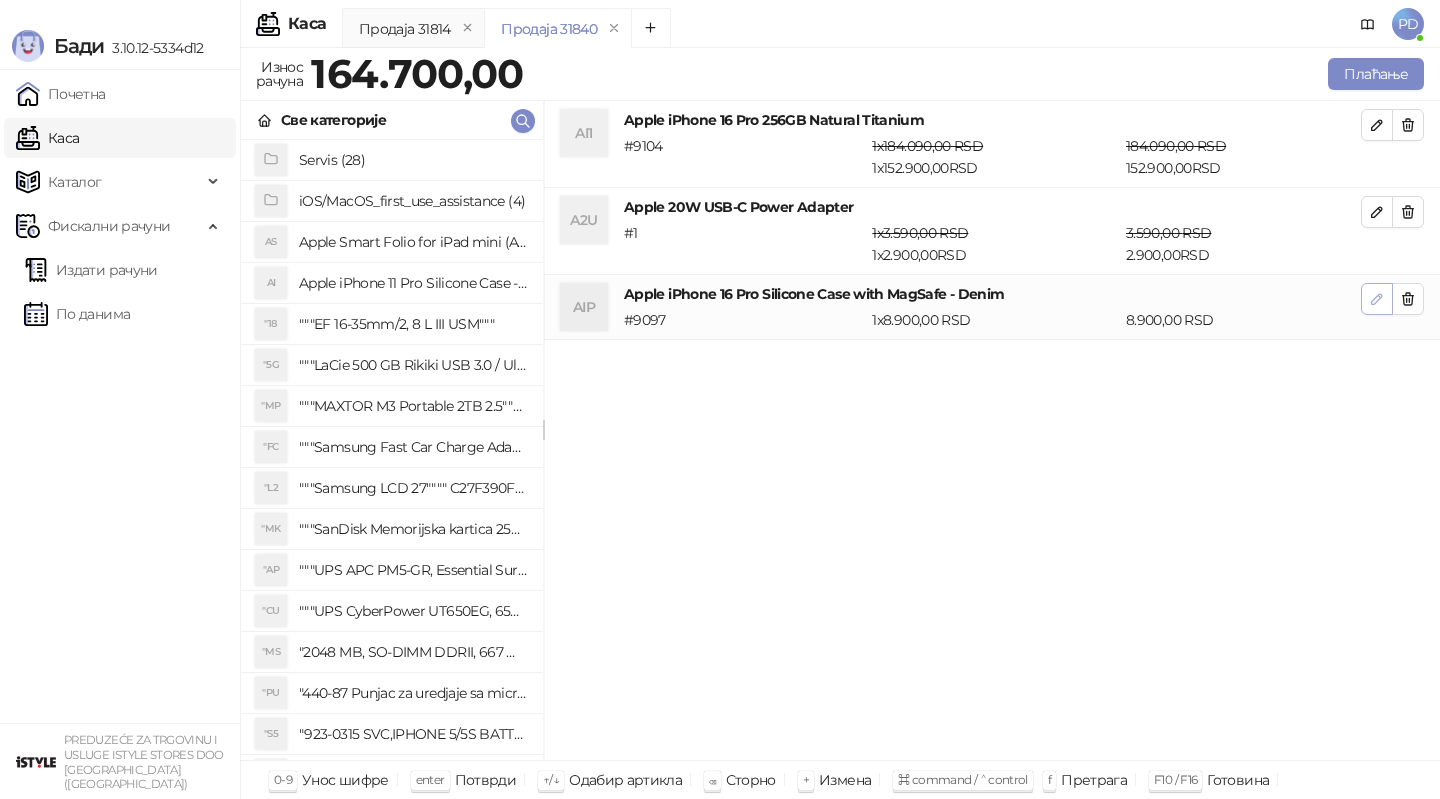 click at bounding box center (1377, 299) 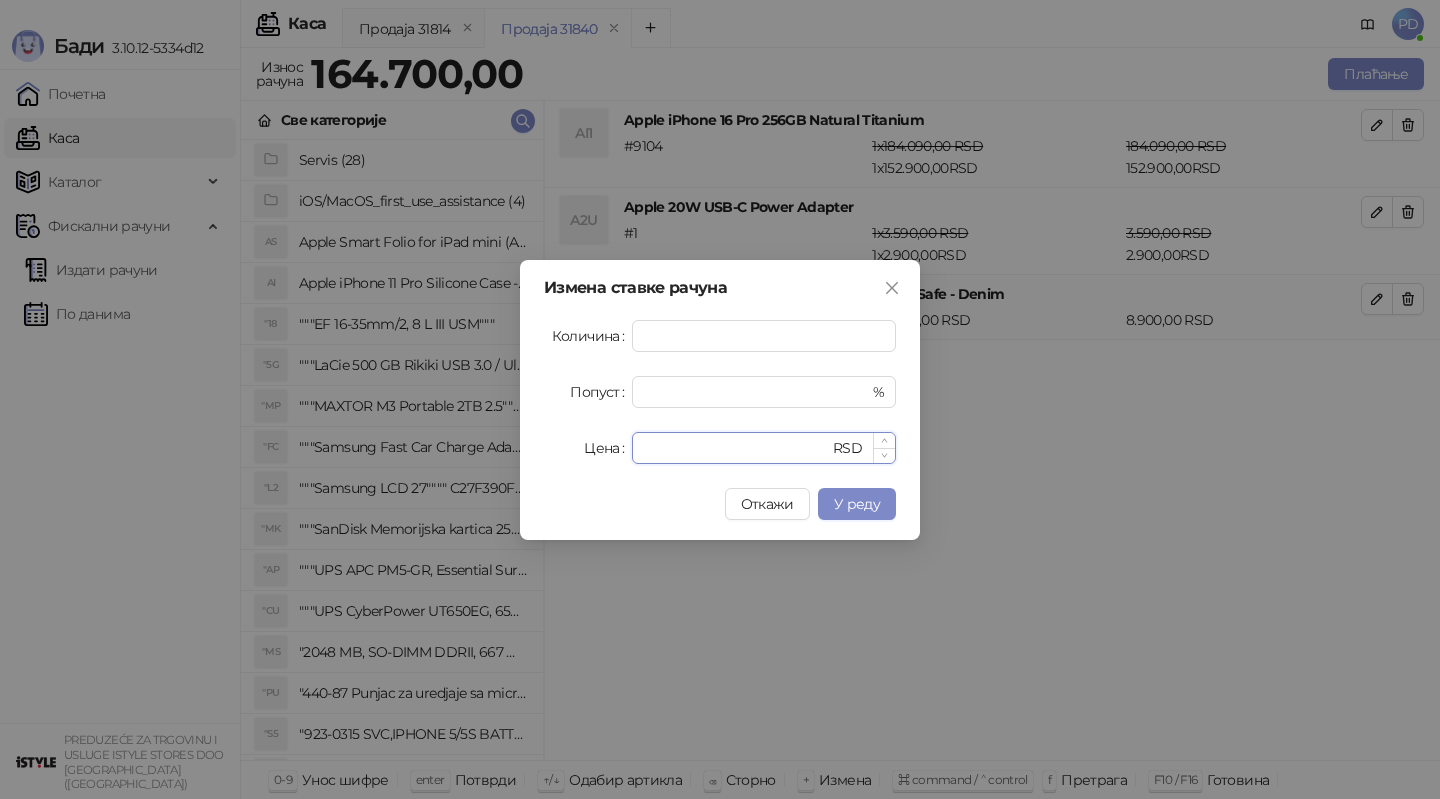 click on "****" at bounding box center (736, 448) 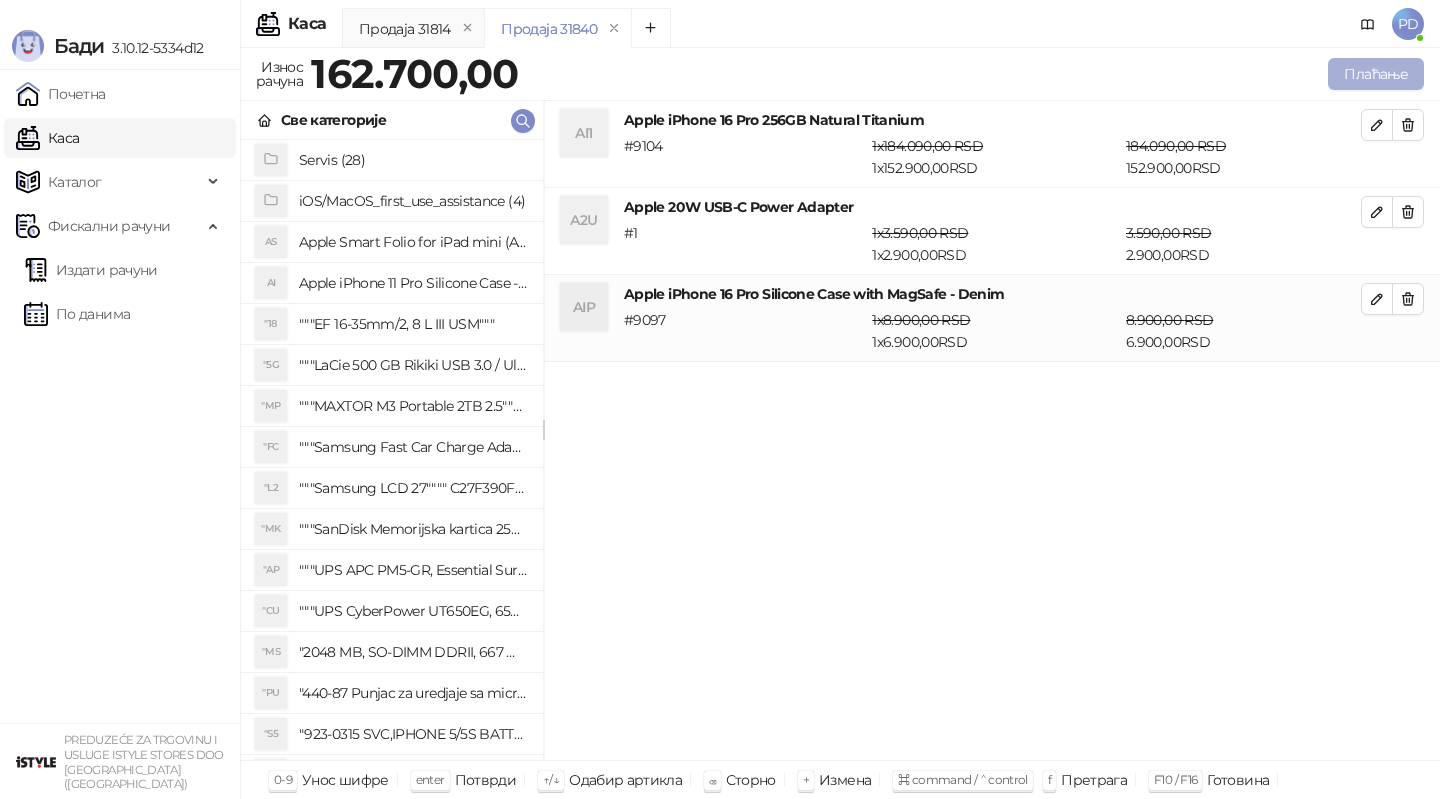 click on "Плаћање" at bounding box center [1376, 74] 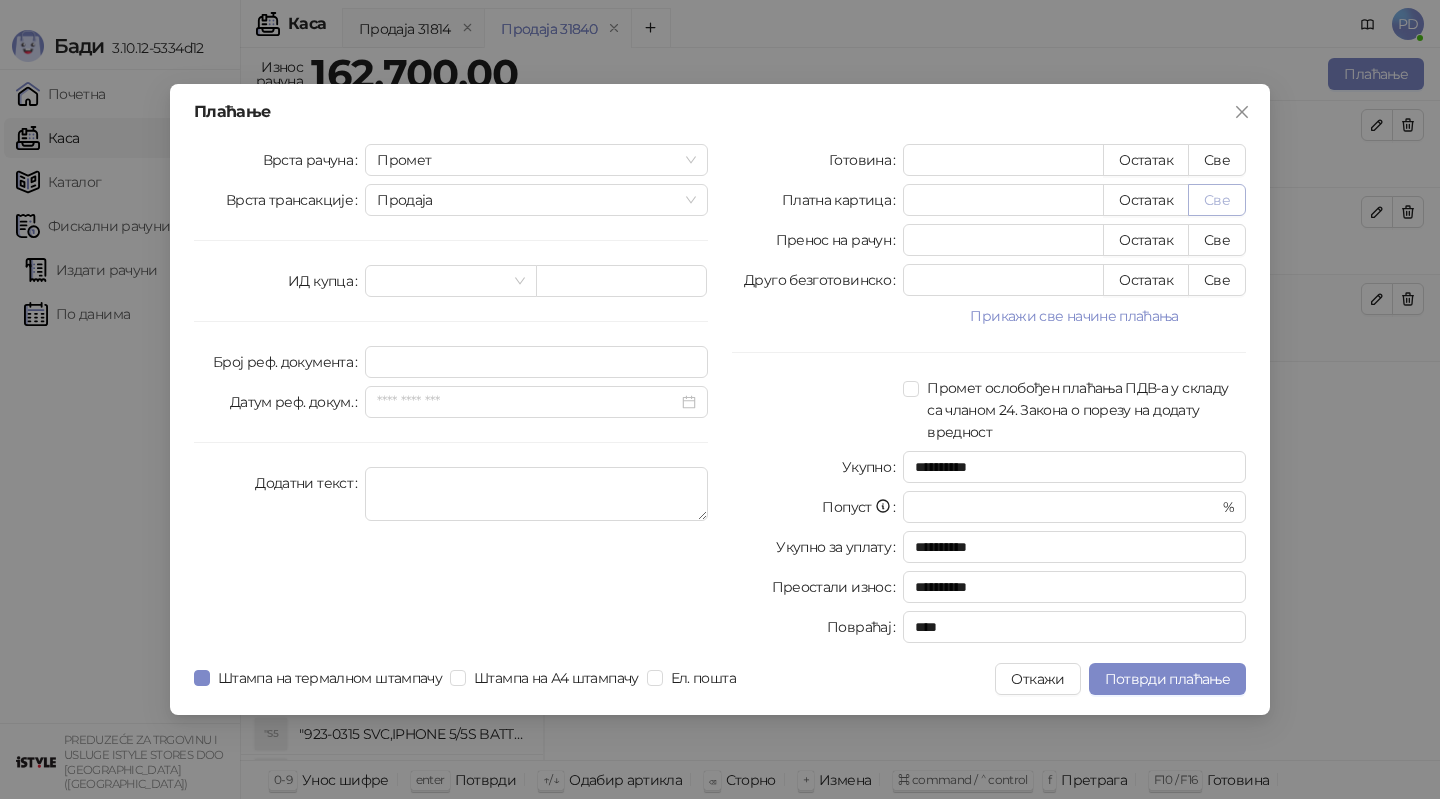 click on "Све" at bounding box center [1217, 200] 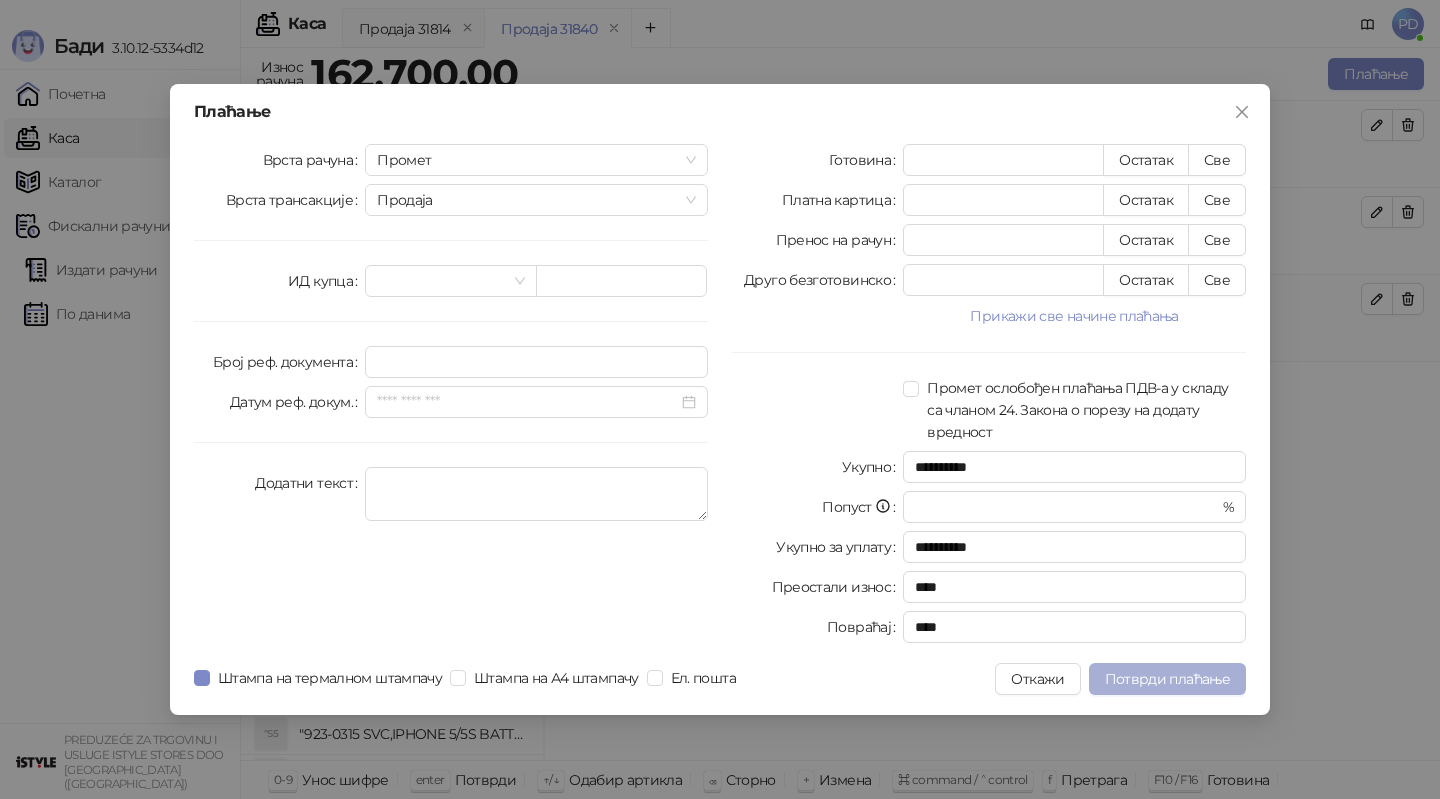 click on "Потврди плаћање" at bounding box center [1167, 679] 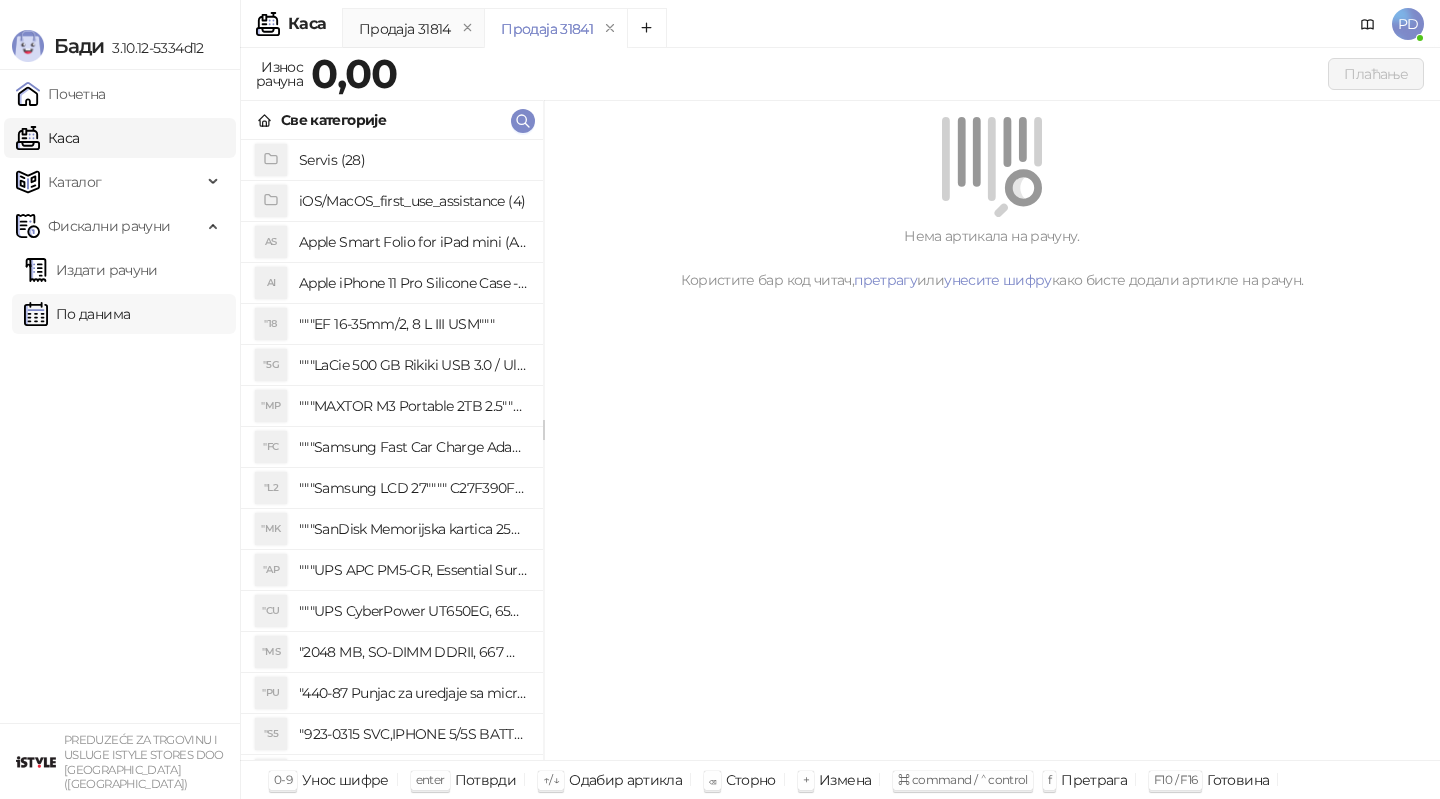 click on "По данима" at bounding box center [77, 314] 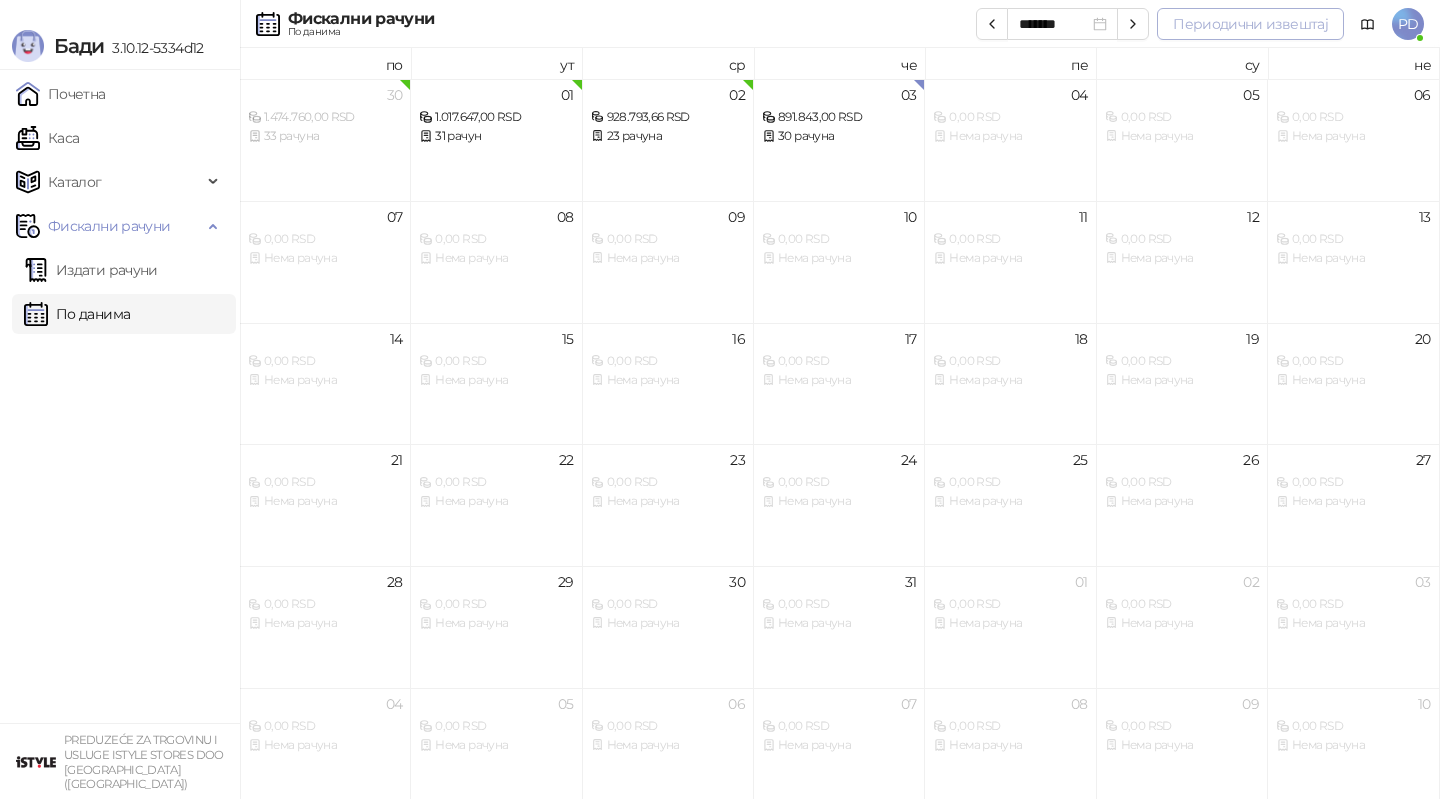 click on "Периодични извештај" at bounding box center [1250, 24] 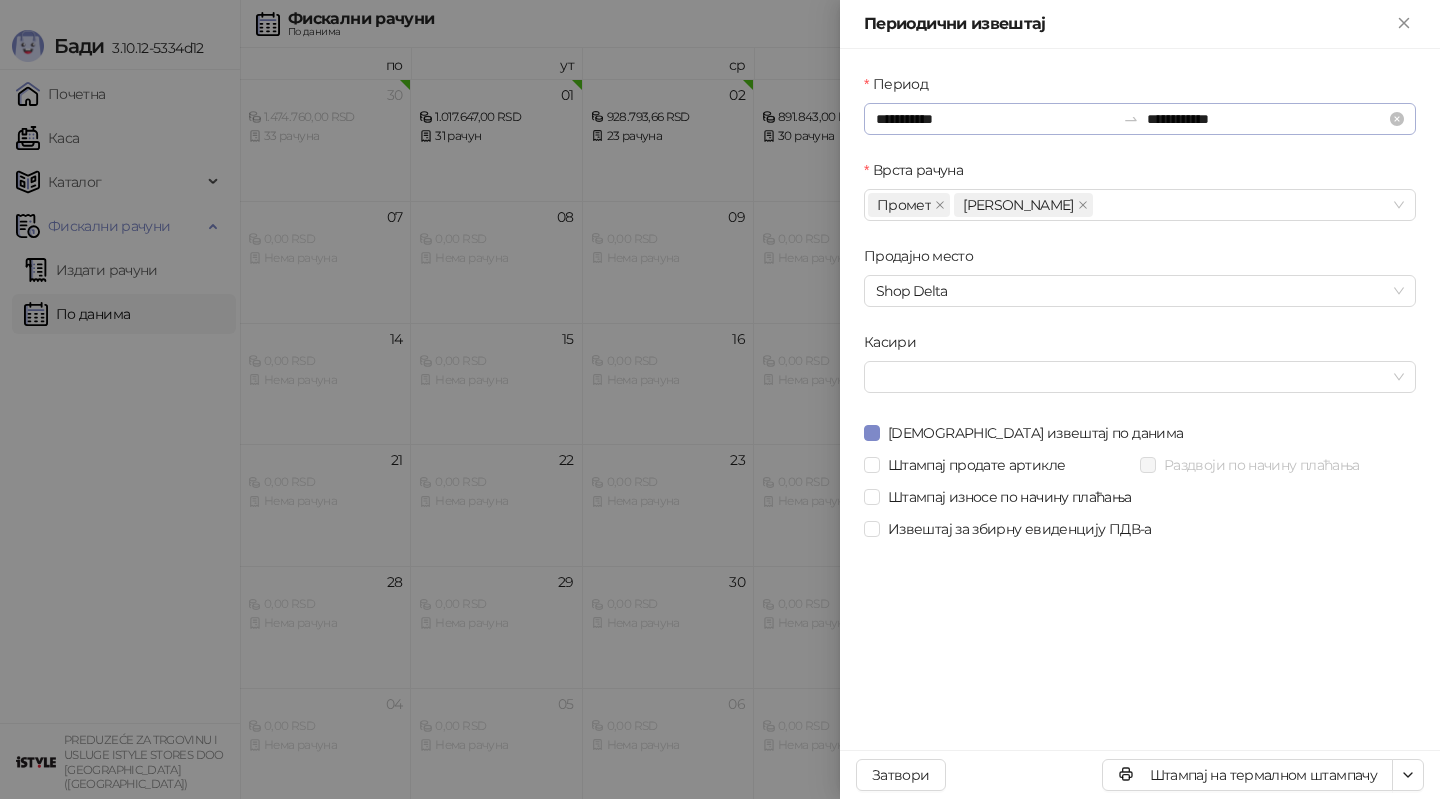 click on "**********" at bounding box center [1140, 119] 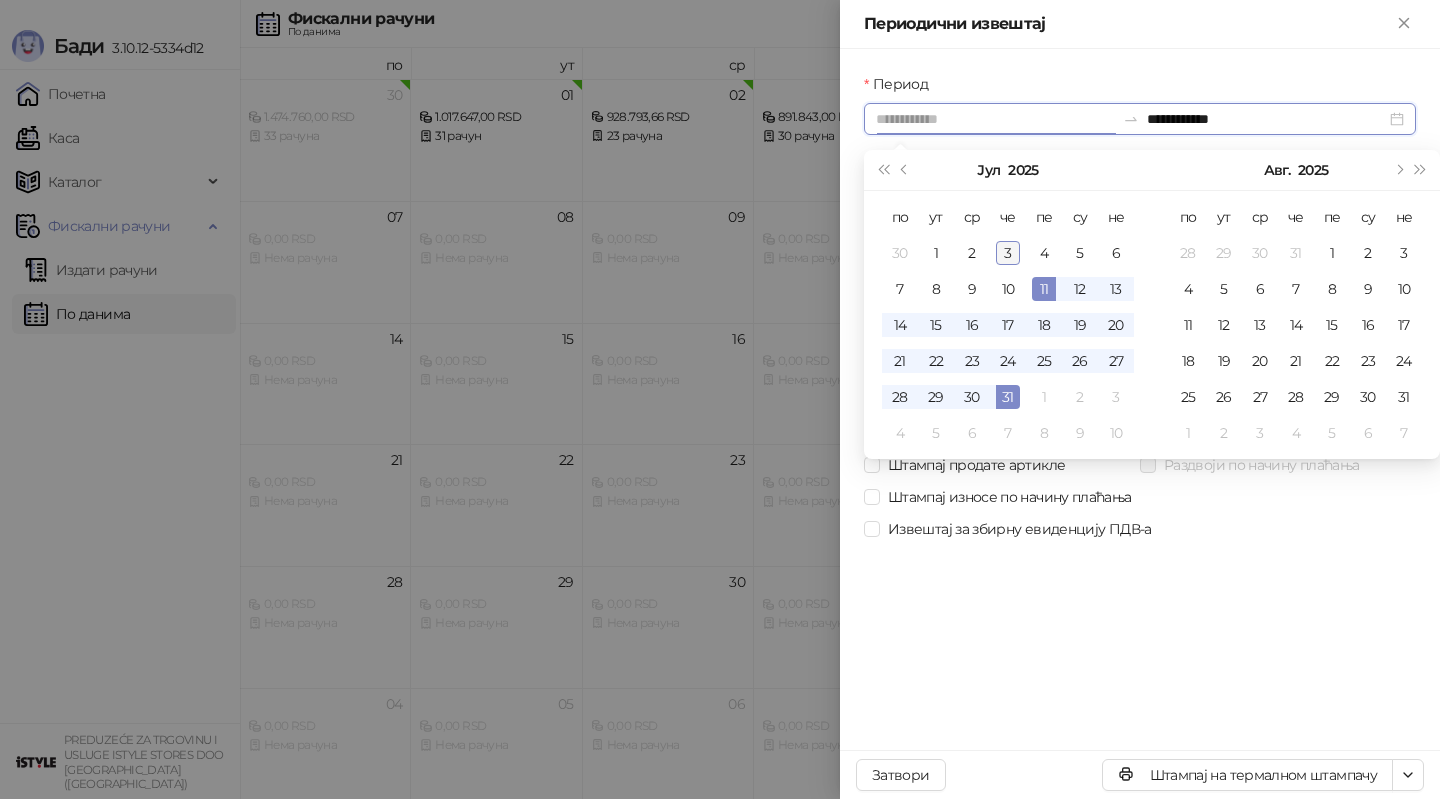 type on "**********" 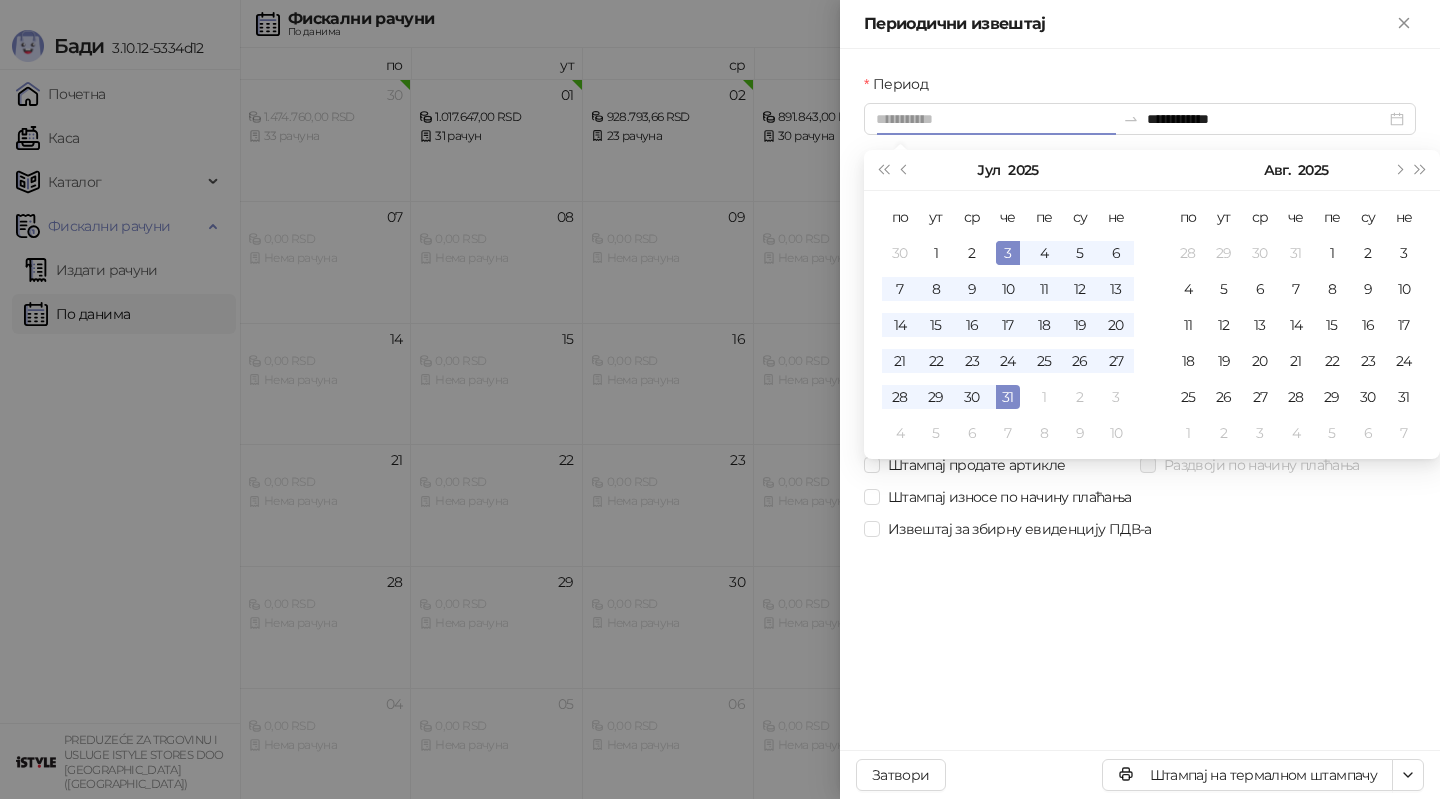 click on "3" at bounding box center [1008, 253] 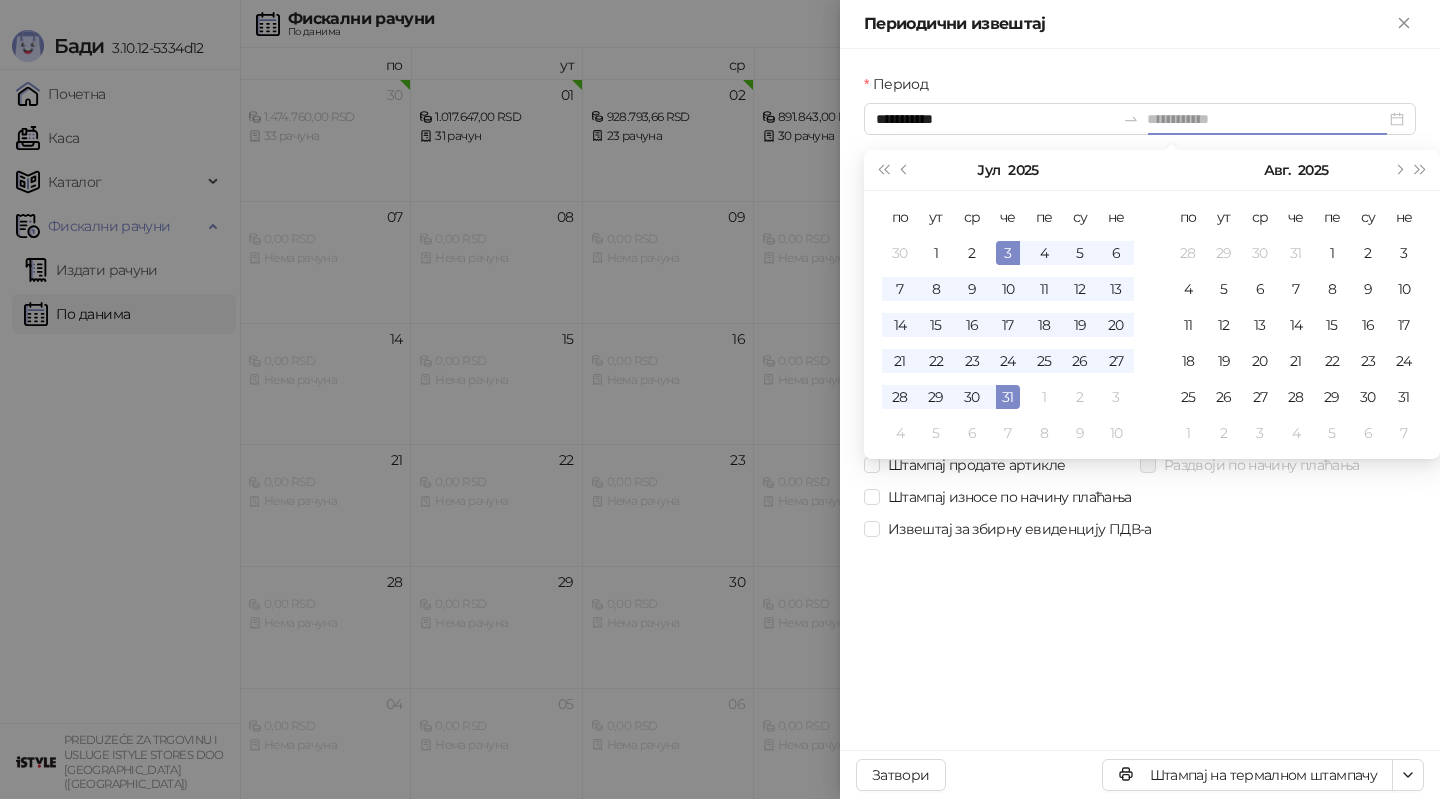 click on "3" at bounding box center (1008, 253) 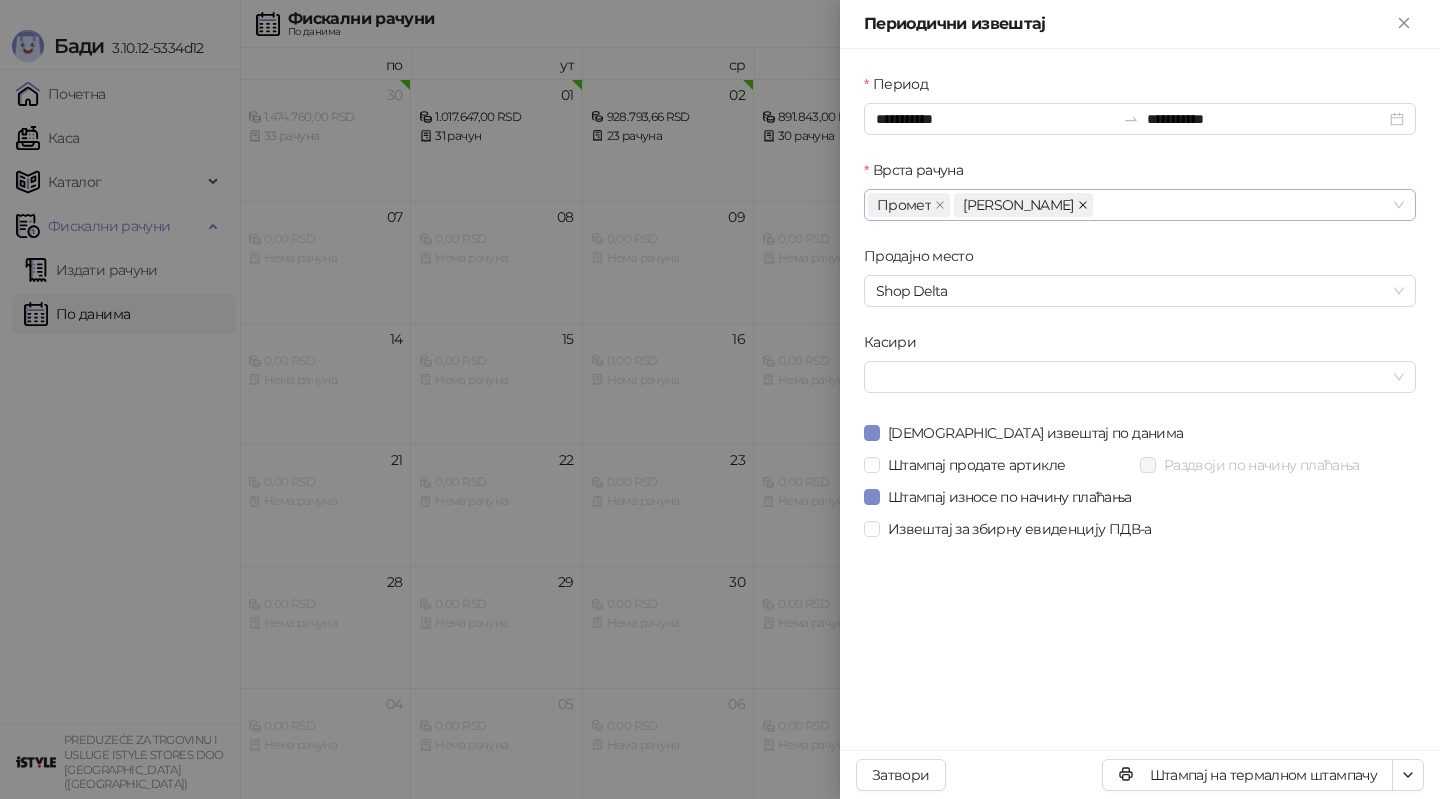 click 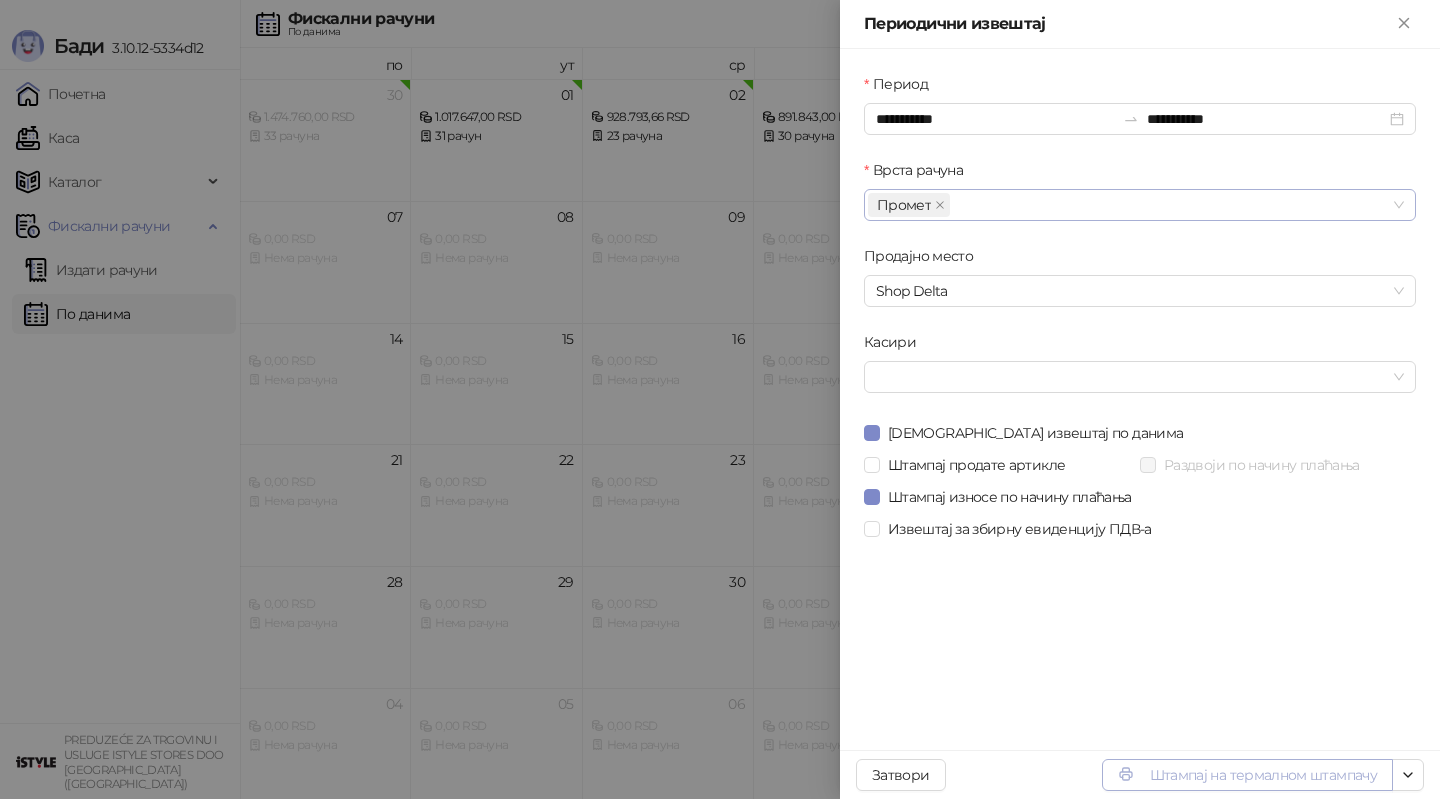 click on "Штампај на термалном штампачу" at bounding box center (1247, 775) 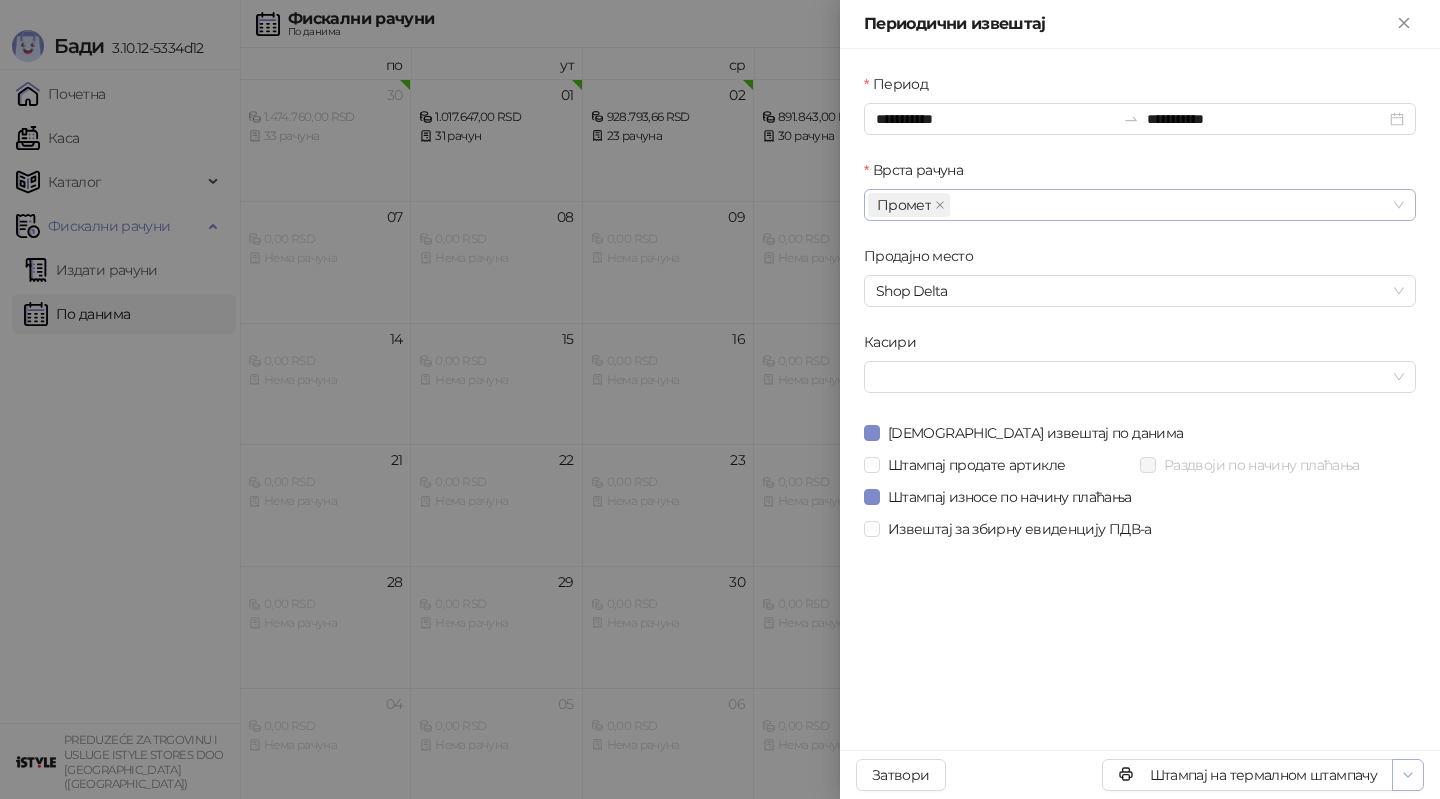 click 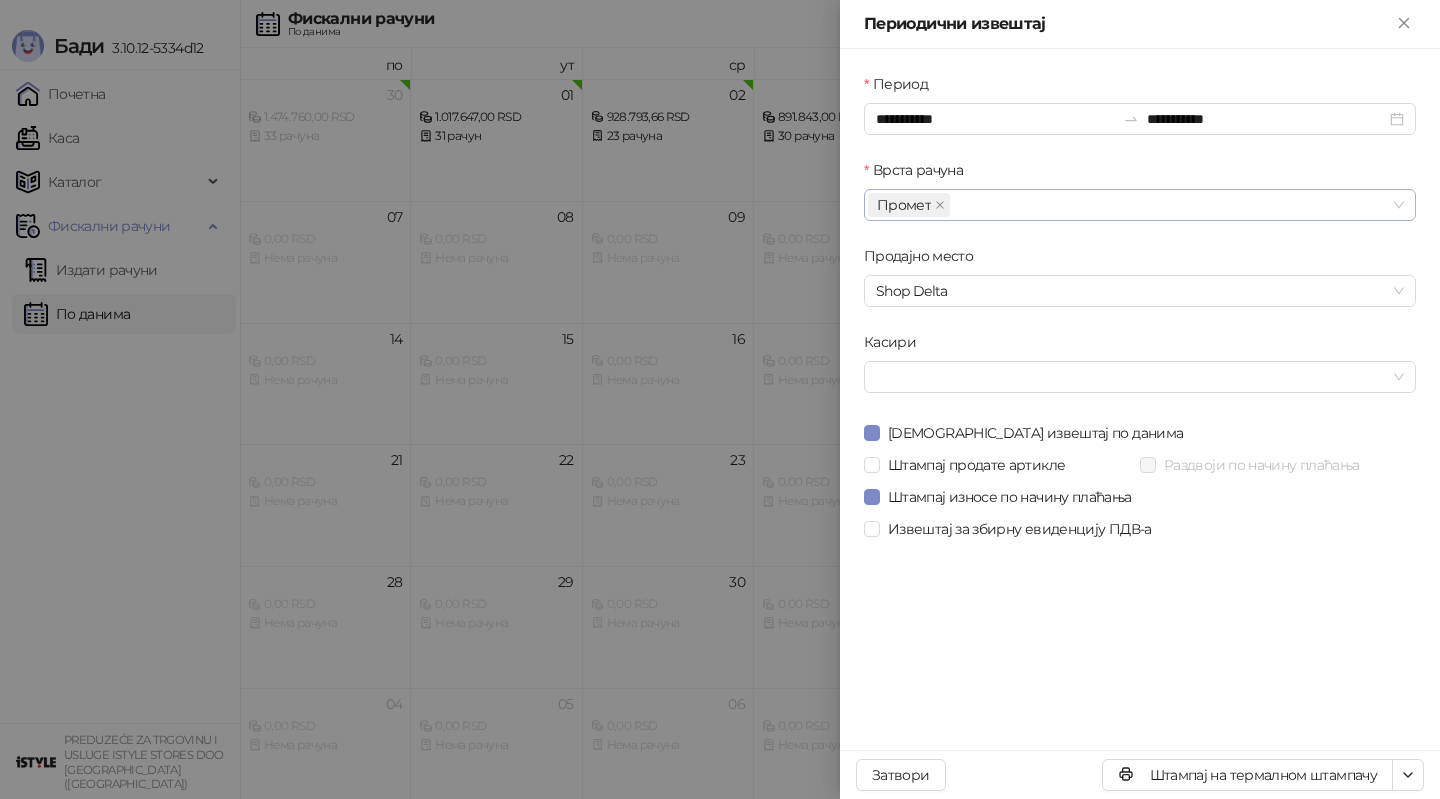 click on "Промет" at bounding box center (1129, 205) 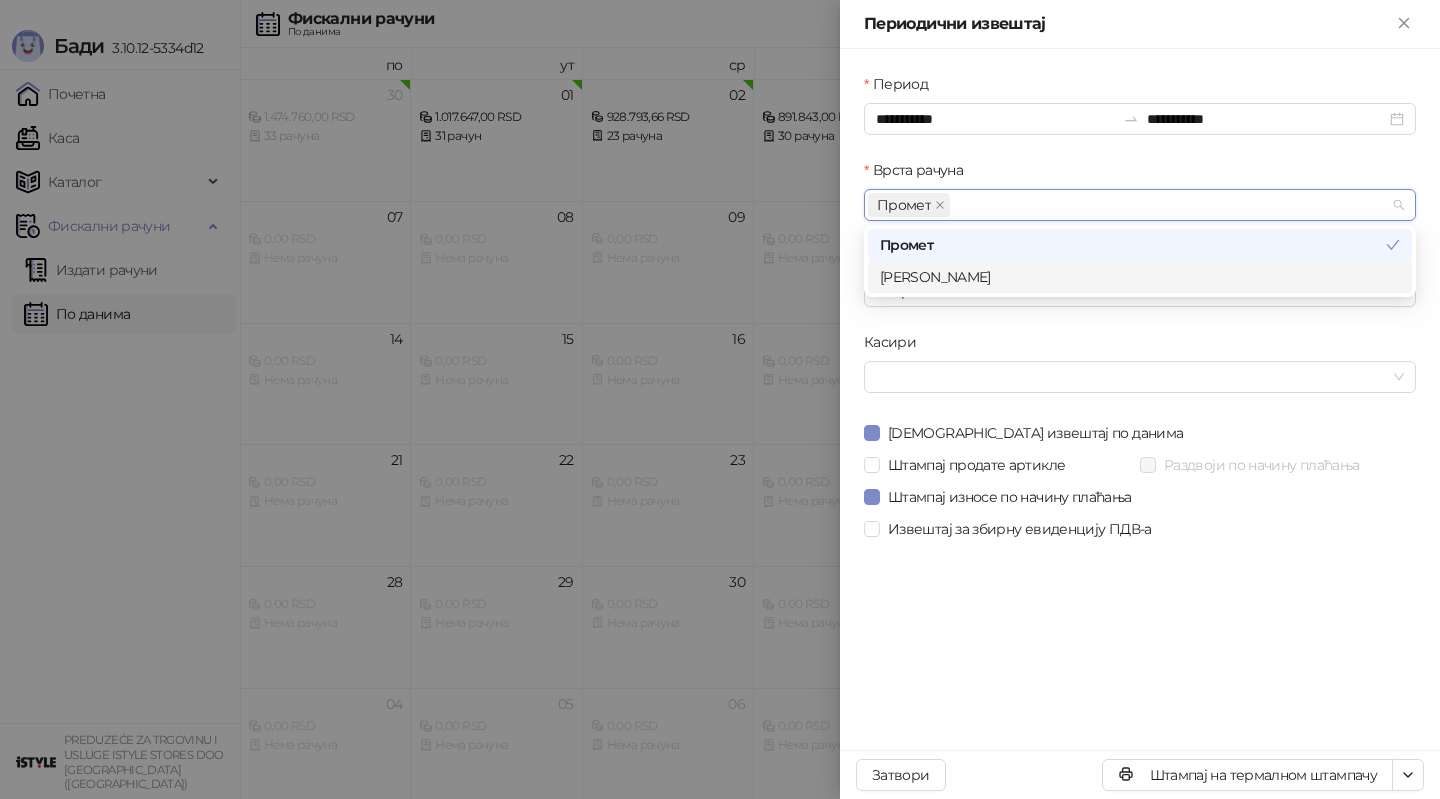 click on "[PERSON_NAME]" at bounding box center (1140, 277) 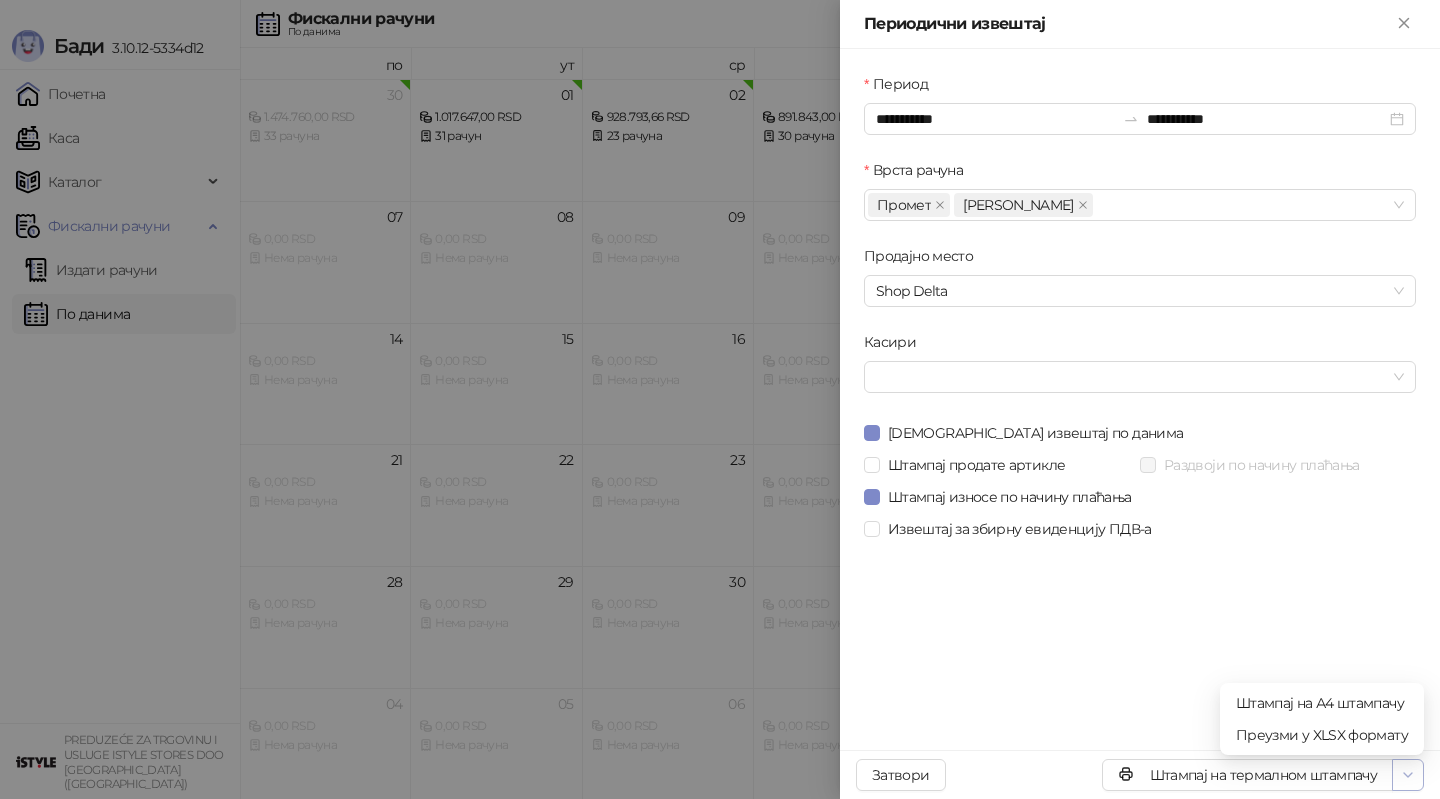 click at bounding box center (1408, 775) 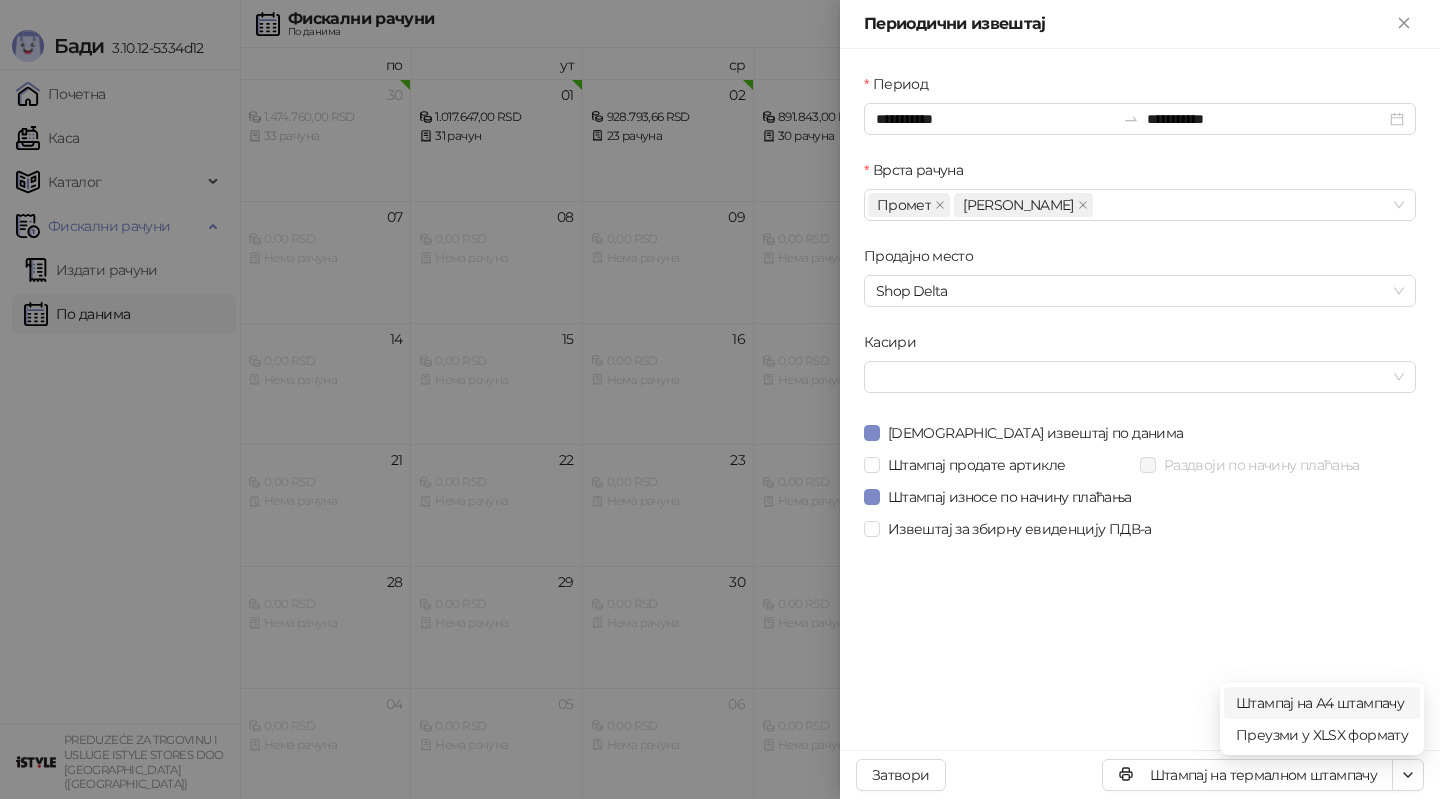 click on "Штампај на А4 штампачу" at bounding box center [1322, 703] 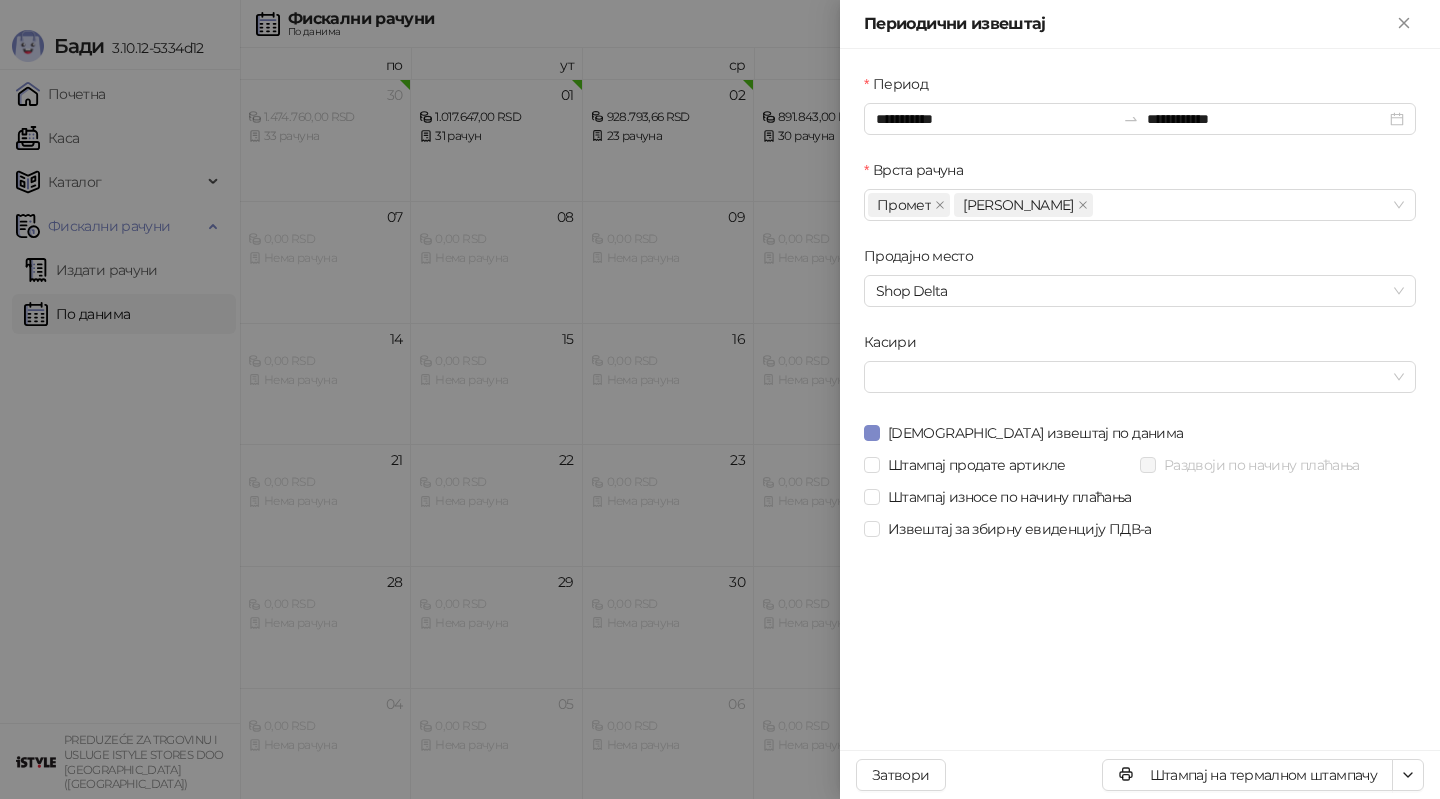 click 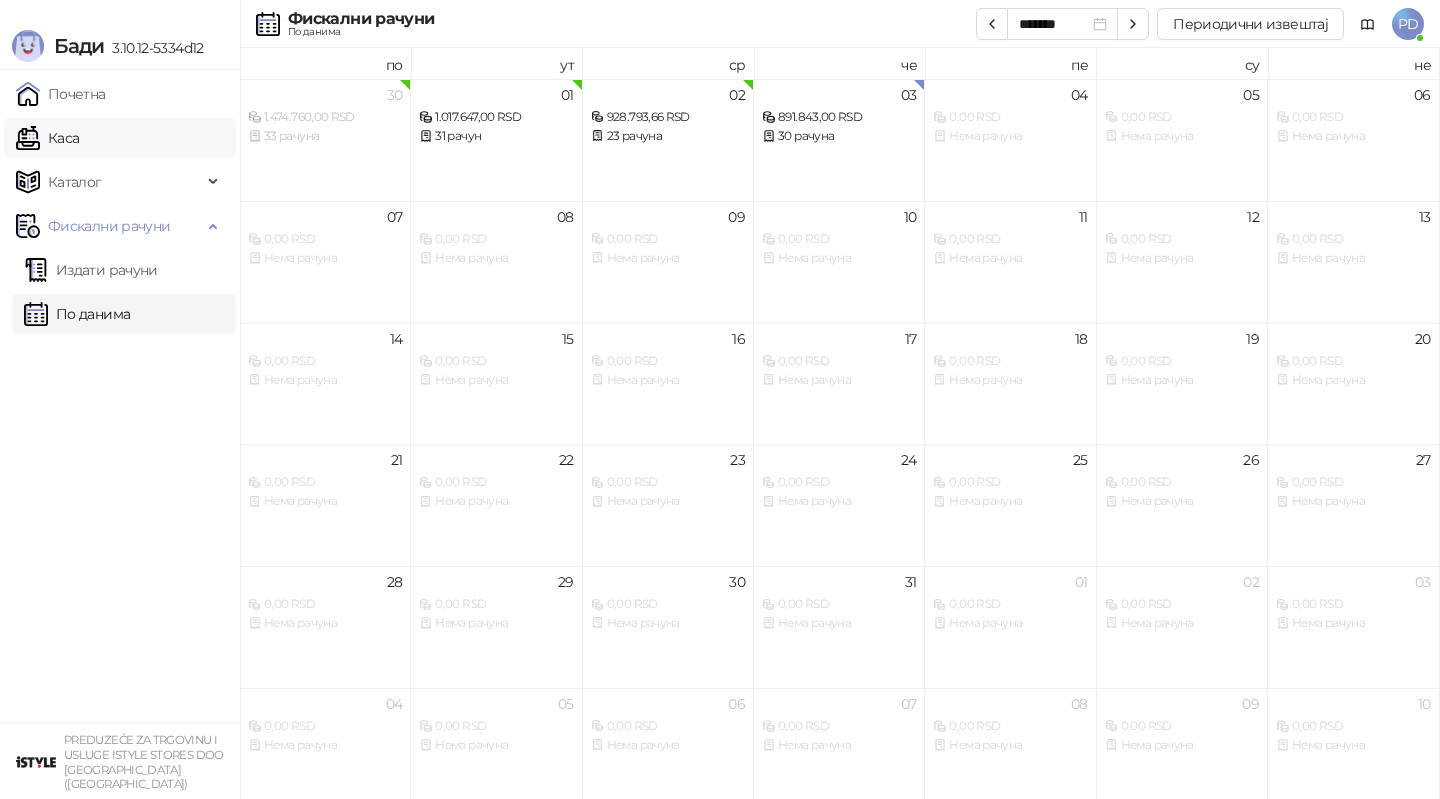 click on "Каса" at bounding box center [47, 138] 